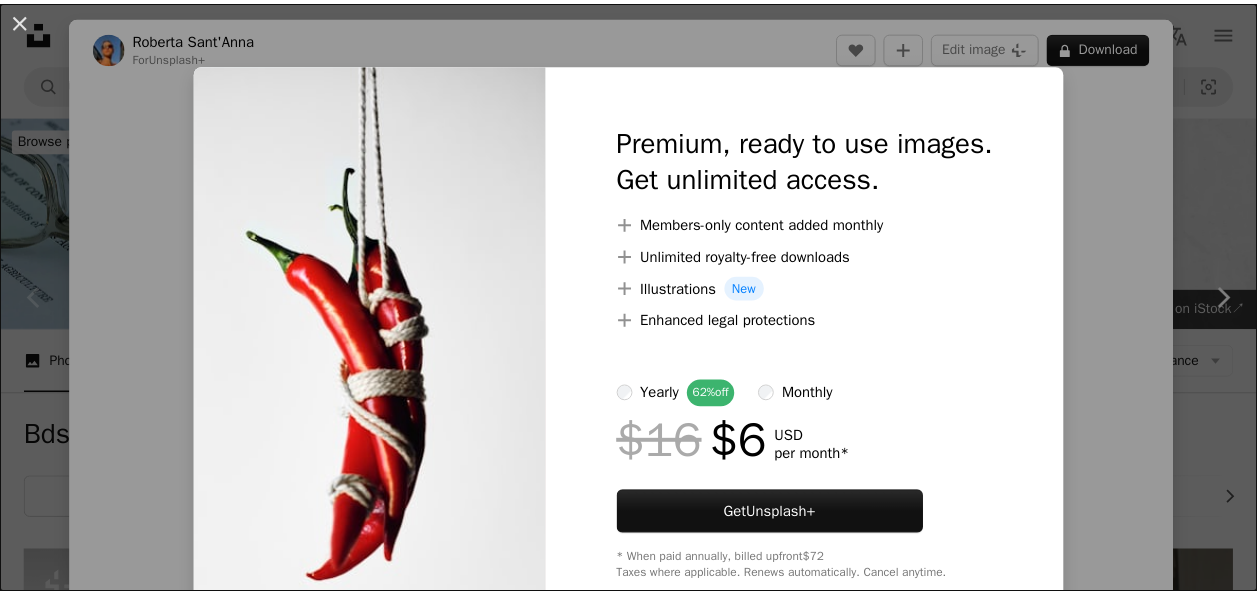 scroll, scrollTop: 535, scrollLeft: 0, axis: vertical 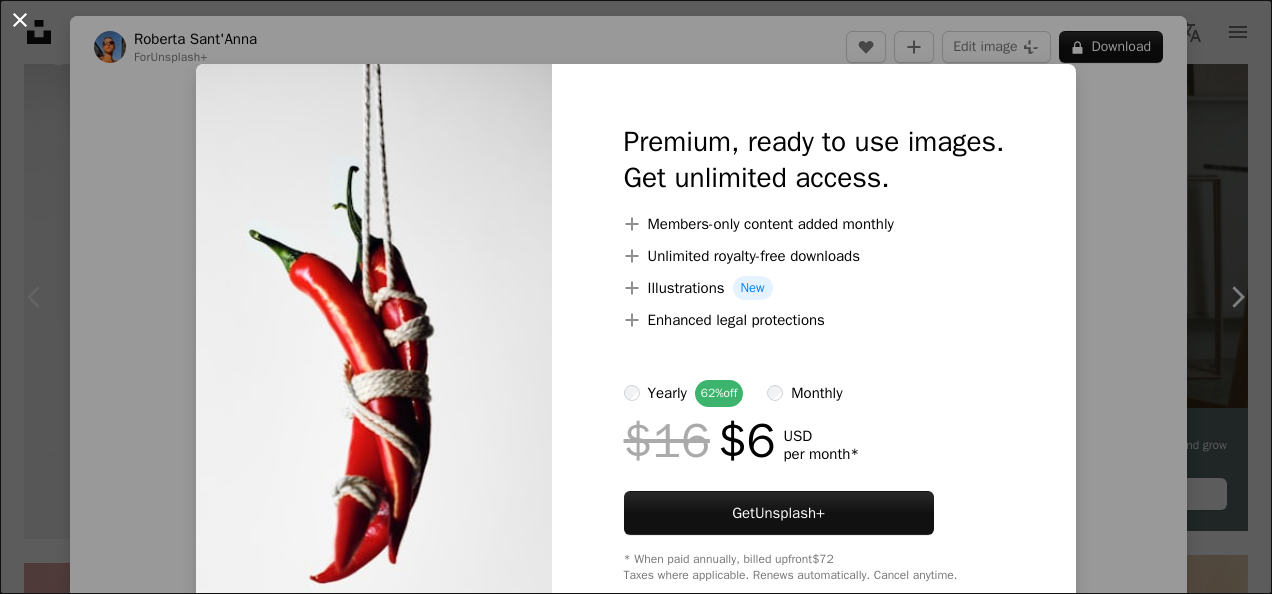 click on "An X shape" at bounding box center (20, 20) 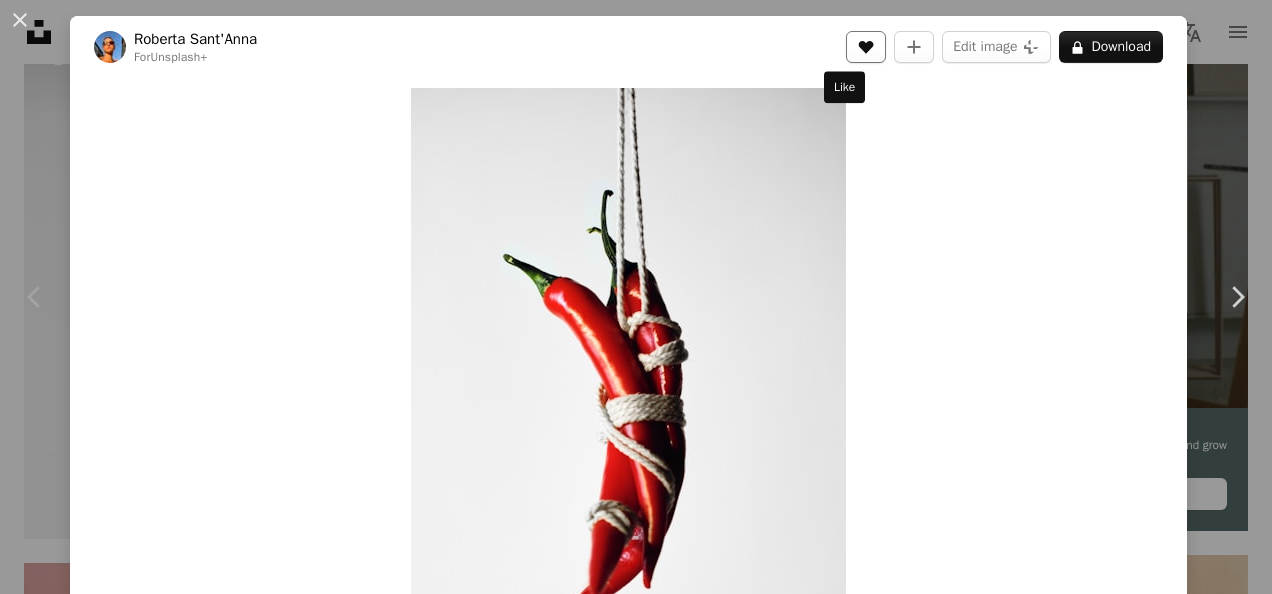 click 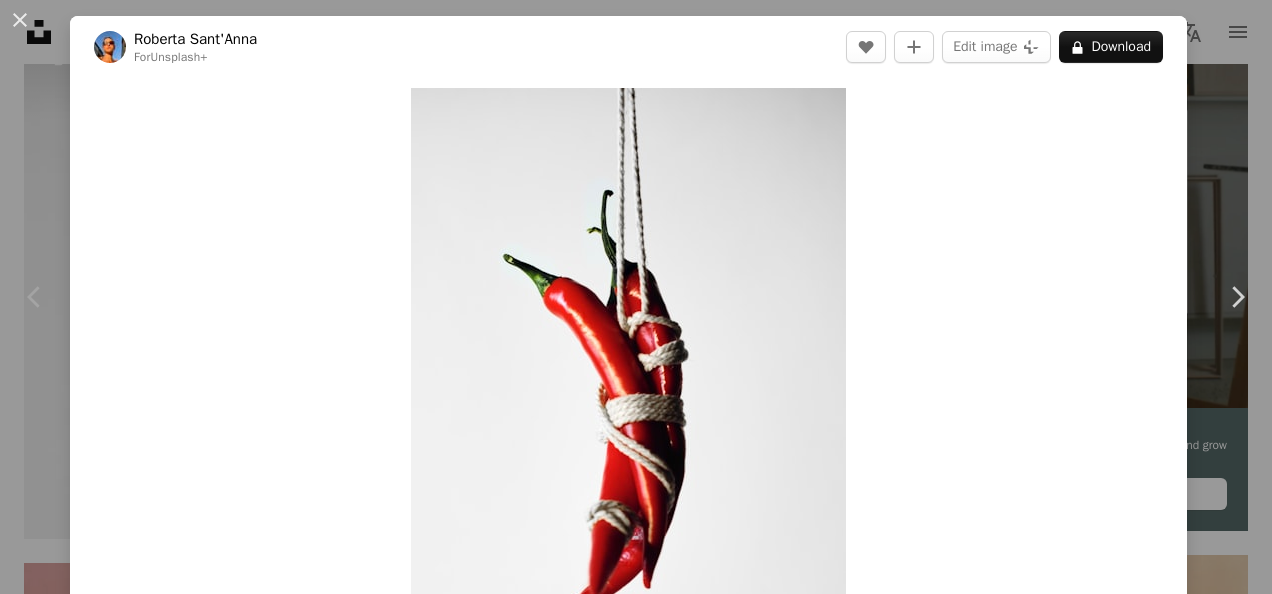 click on "An X shape Join Unsplash Already have an account?  Login First name Last name Email Username  (only letters, numbers and underscores) Password  (min. 8 char) Join By joining, you agree to the  Terms  and  Privacy Policy ." at bounding box center [636, 4440] 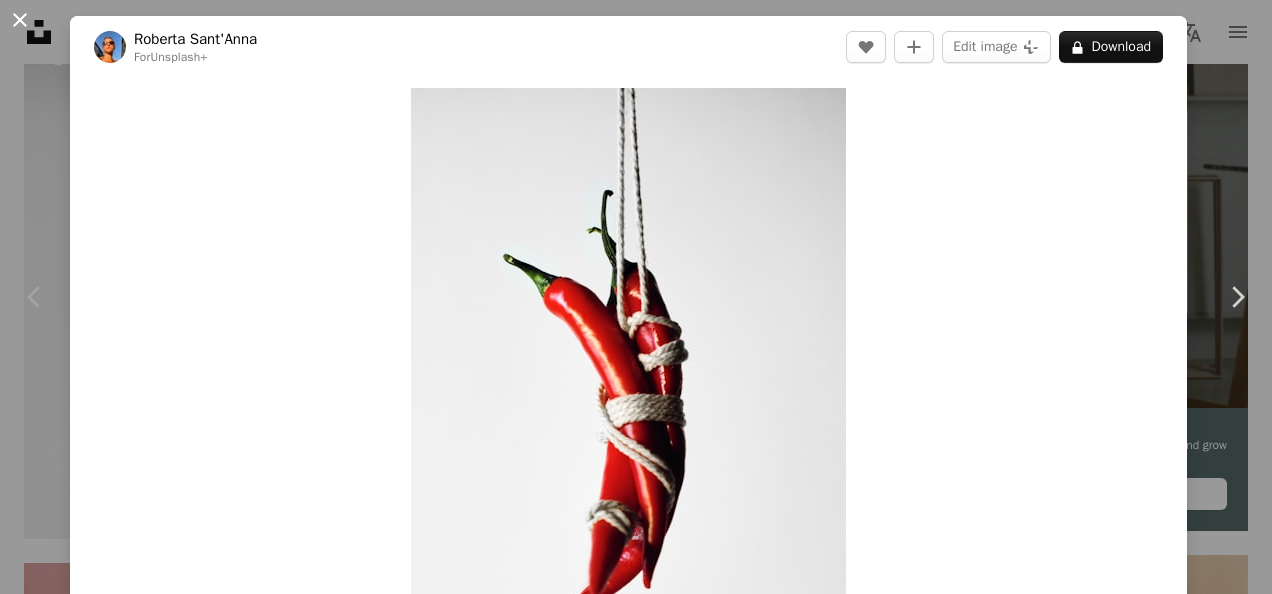 click on "An X shape" at bounding box center [20, 20] 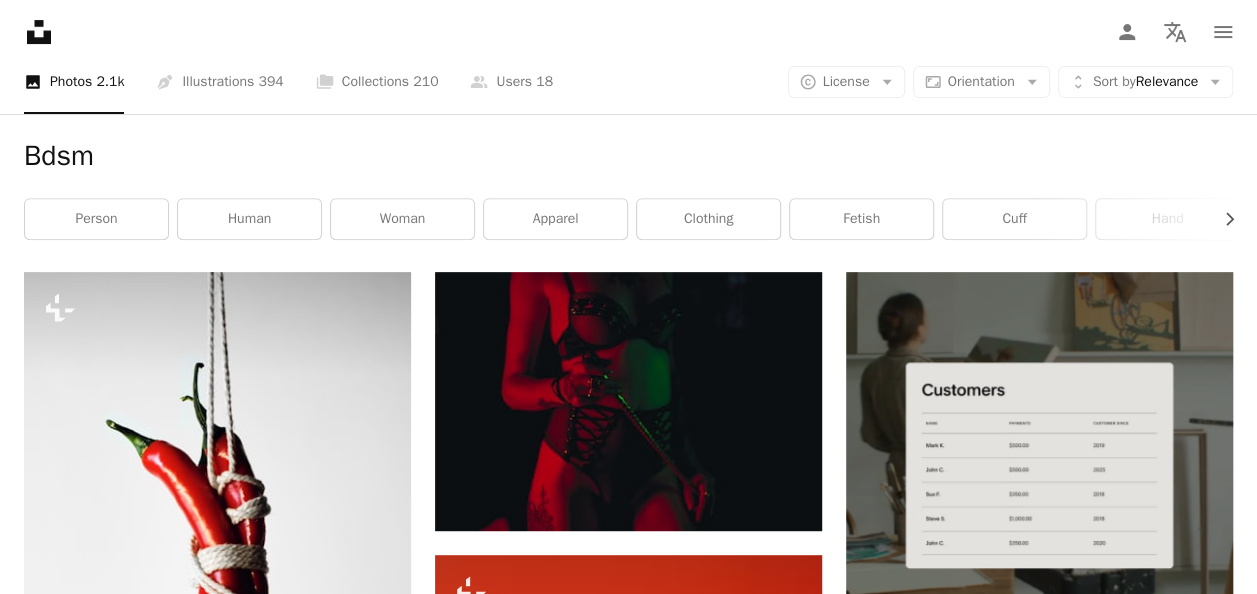 scroll, scrollTop: 273, scrollLeft: 0, axis: vertical 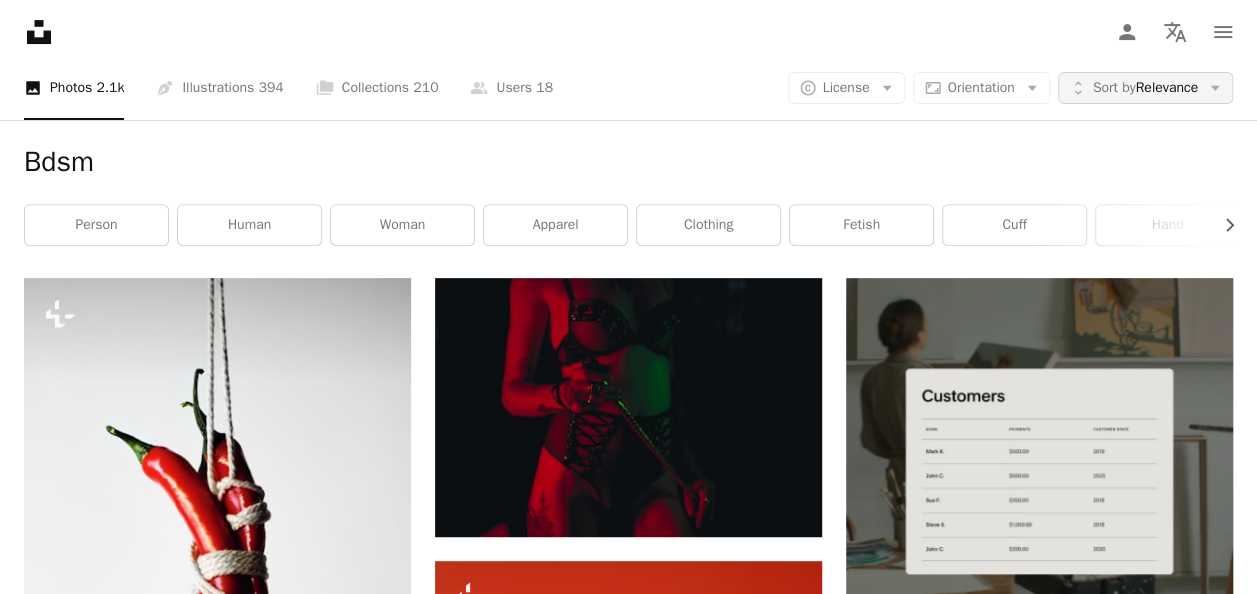 click on "Unfold Sort by  Relevance Arrow down" at bounding box center [1145, 88] 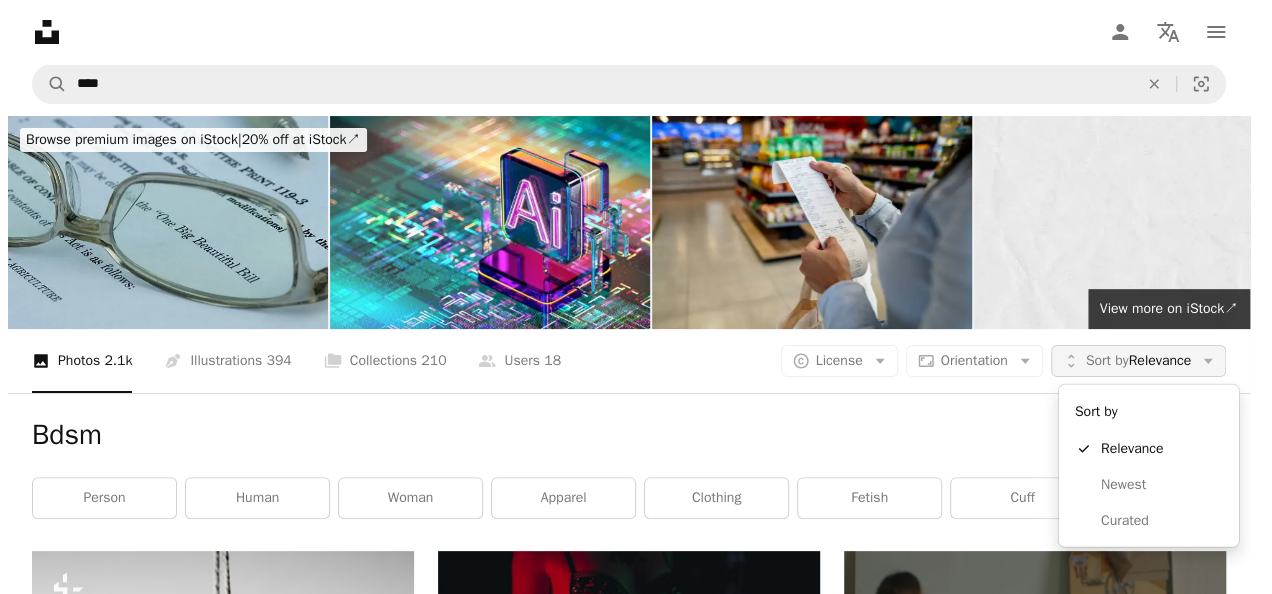 scroll, scrollTop: 0, scrollLeft: 0, axis: both 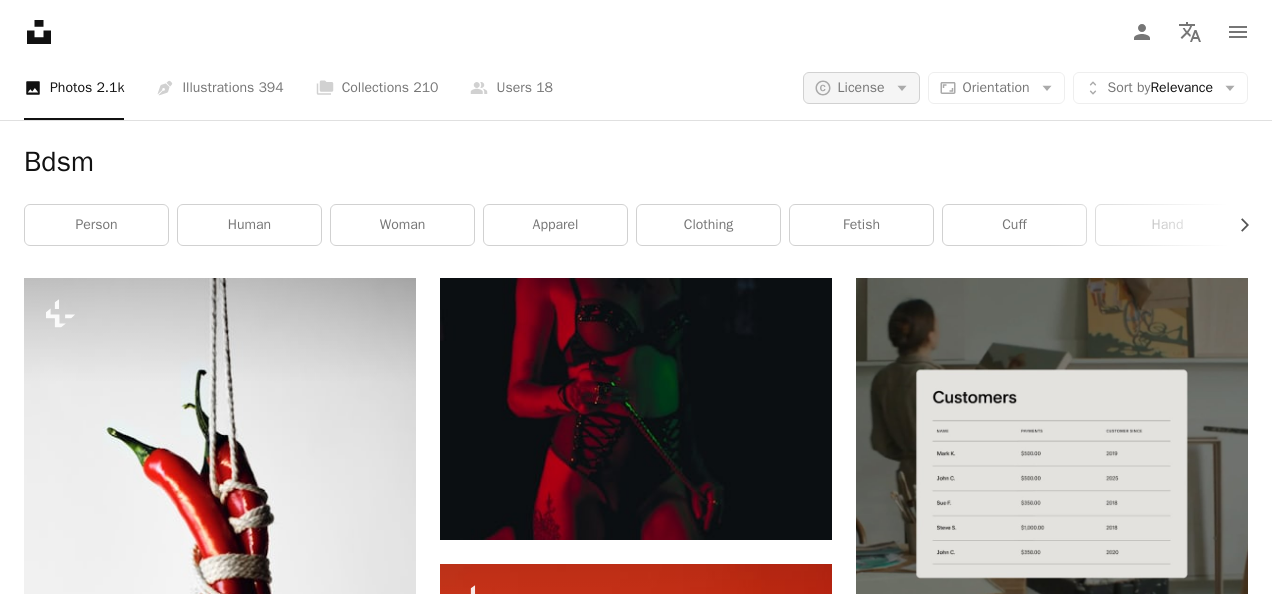 click on "Unsplash logo Unsplash Home A photo Pen Tool A compass A stack of folders Download Person Localization icon navigation menu A magnifying glass **** An X shape Visual search Get Unsplash+ Log in Submit an image Browse premium images on iStock  |  20% off at iStock  ↗ Browse premium images on iStock 20% off at iStock  ↗ View more  ↗ View more on iStock  ↗ A photo Photos   2.1k Pen Tool Illustrations   394 A stack of folders Collections   210 A group of people Users   18 A copyright icon © License Arrow down Aspect ratio Orientation Arrow down Unfold Sort by  Relevance Arrow down Filters Filters Bdsm Chevron right person human woman apparel clothing fetish cuff hand freedom submission lingerie black Plus sign for Unsplash+ A heart A plus sign Roberta Sant'Anna For  Unsplash+ A lock   Download A heart A plus sign 1MilliKarat Available for hire A checkmark inside of a circle Arrow pointing down A heart A plus sign Maria Vlasova Arrow pointing down A heart A plus sign Cord Allman Available for hire" at bounding box center (636, 2066) 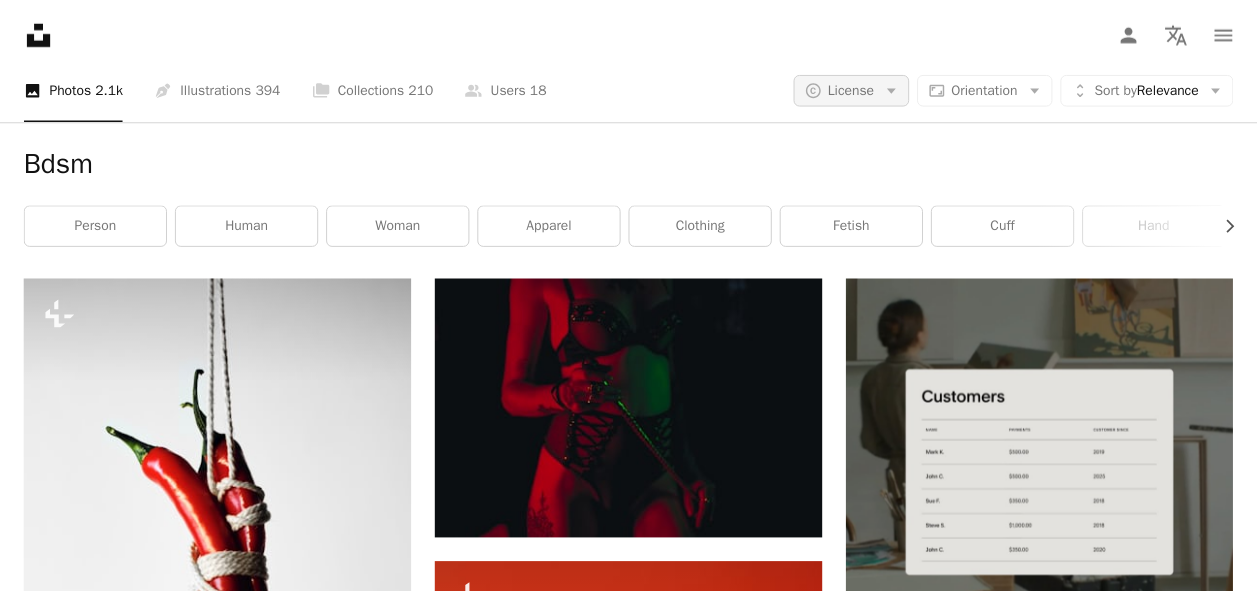 scroll, scrollTop: 273, scrollLeft: 0, axis: vertical 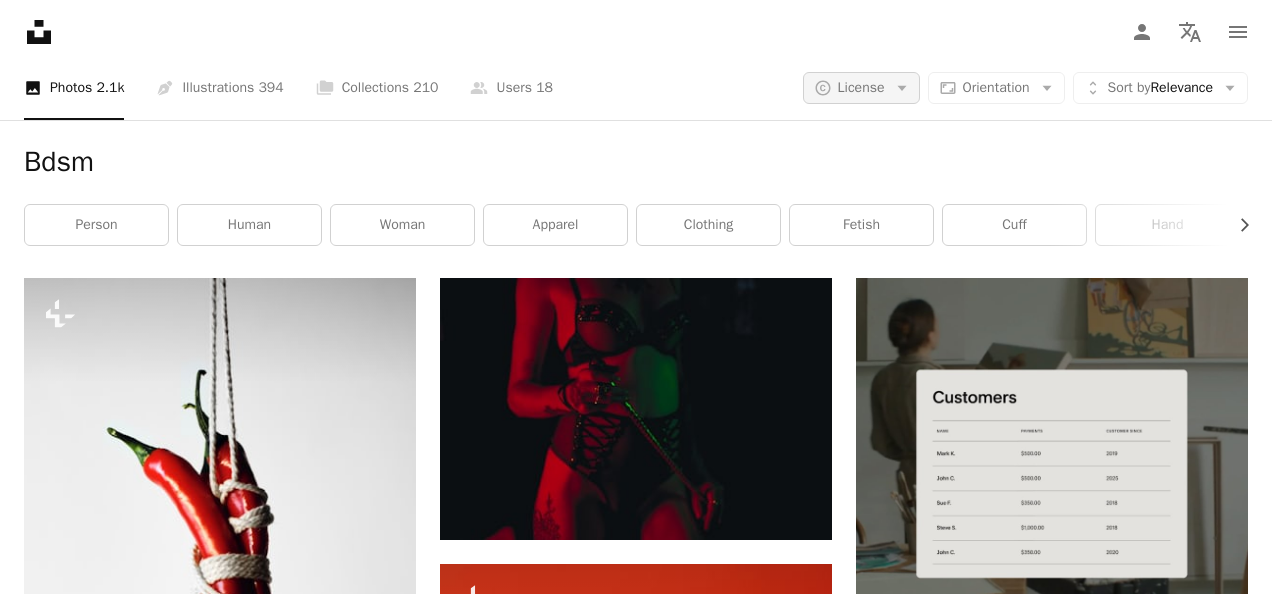 click on "Arrow down" 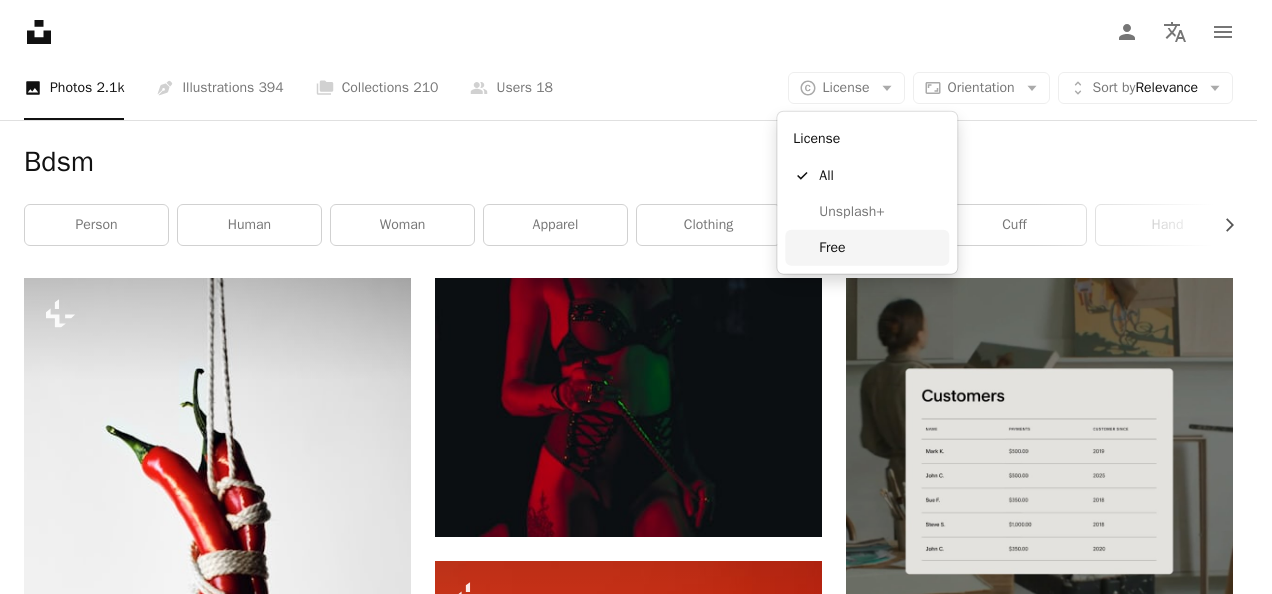 click on "Free" at bounding box center [880, 248] 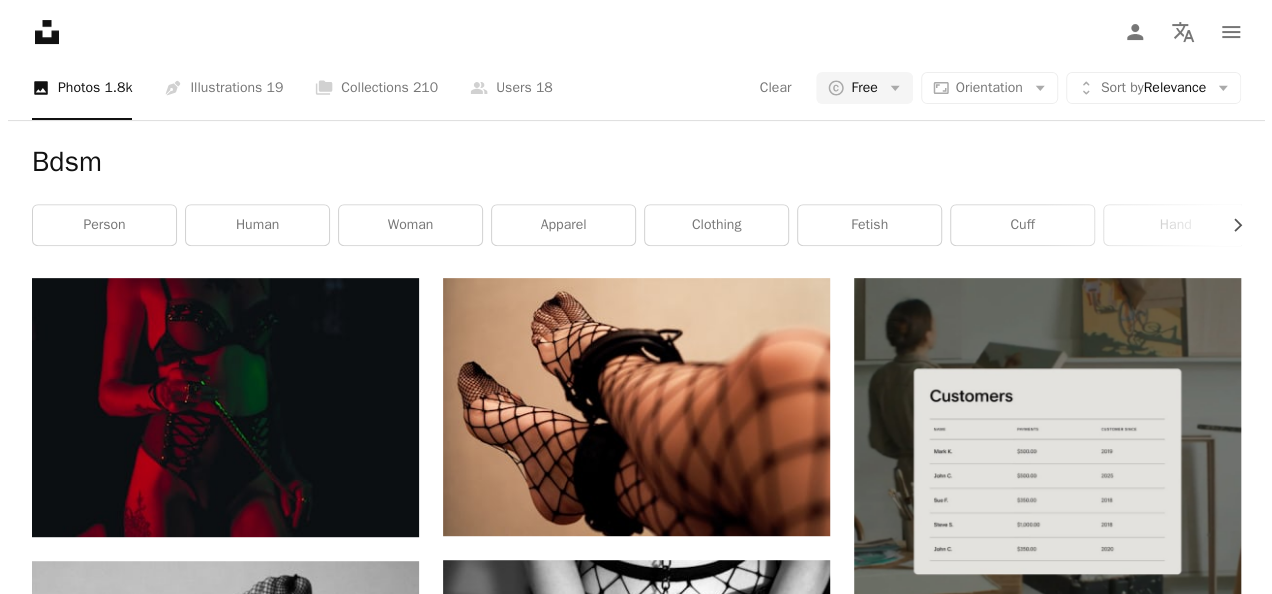 scroll, scrollTop: 404, scrollLeft: 0, axis: vertical 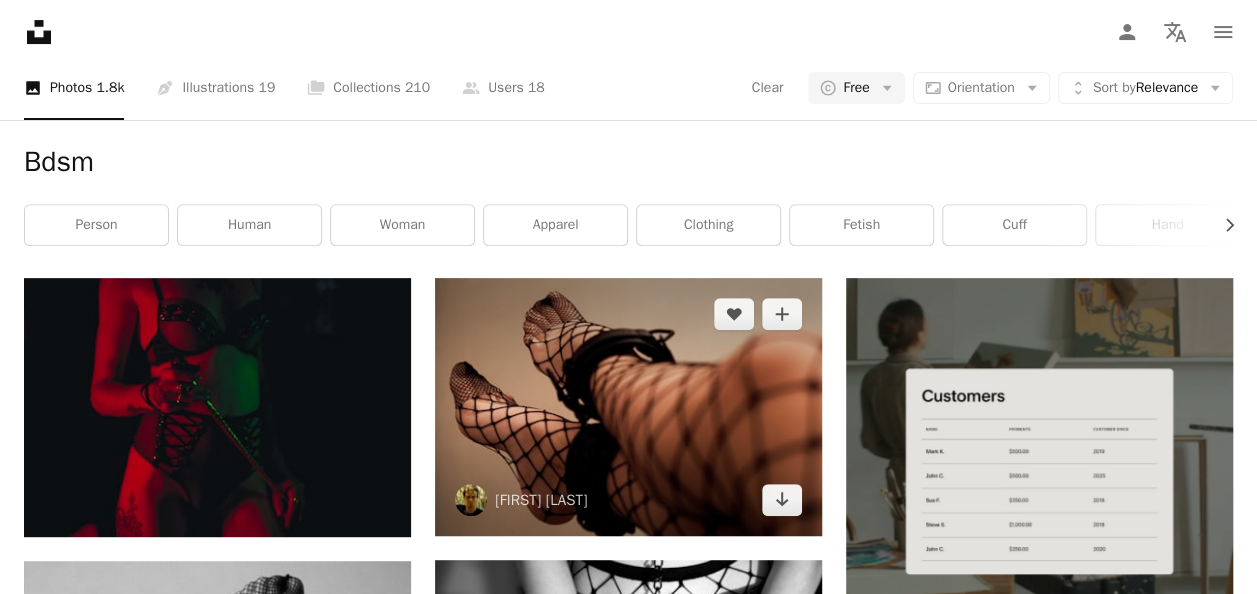 click at bounding box center (628, 406) 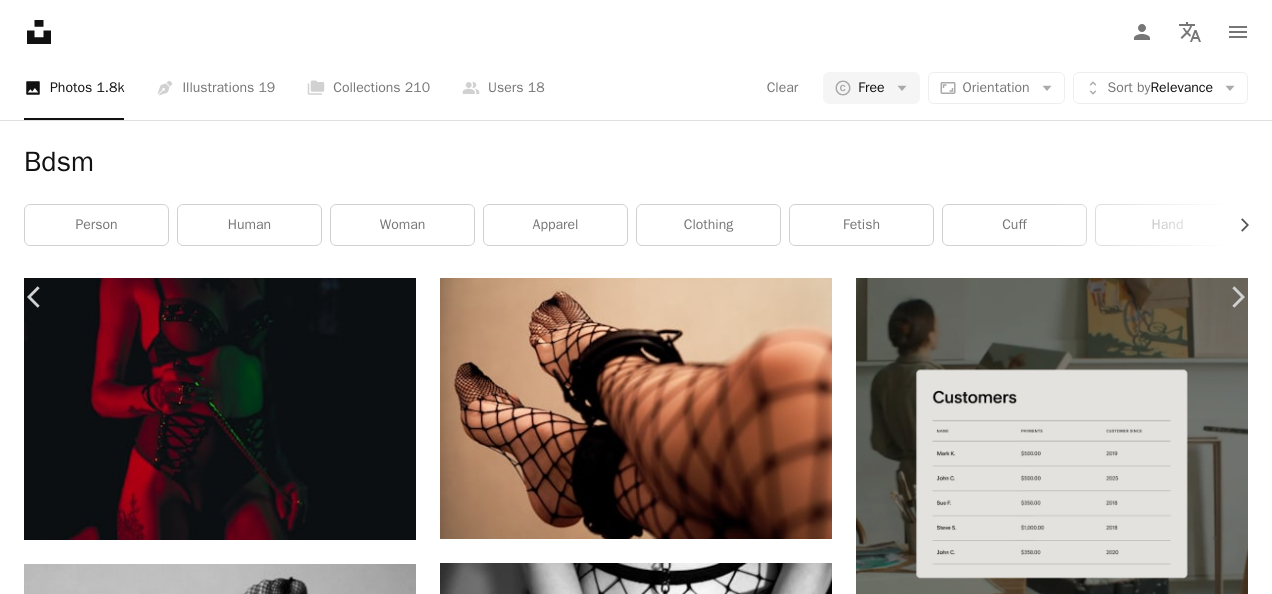 click on "Download free" at bounding box center [1073, 3963] 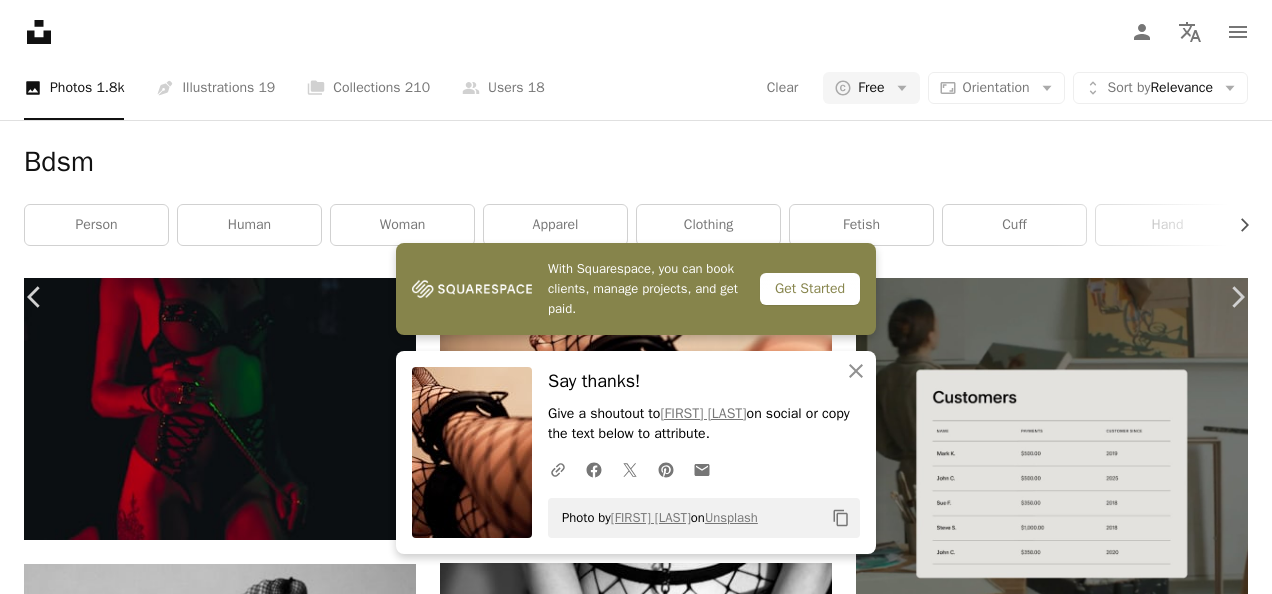 click at bounding box center (629, 4294) 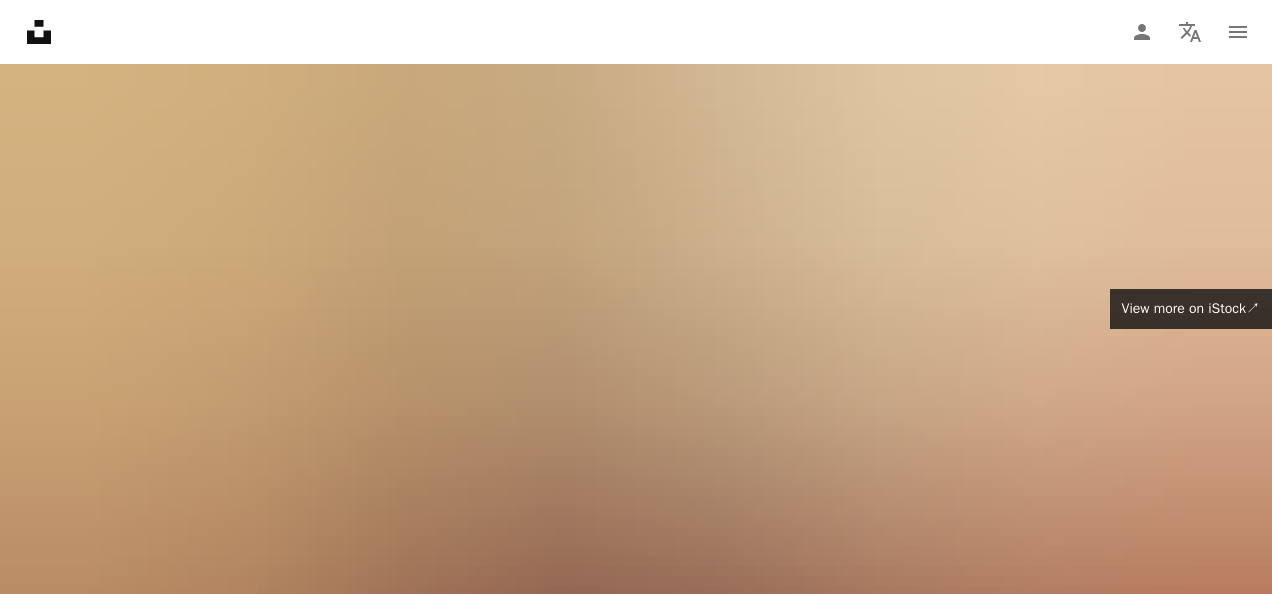 scroll, scrollTop: 116, scrollLeft: 0, axis: vertical 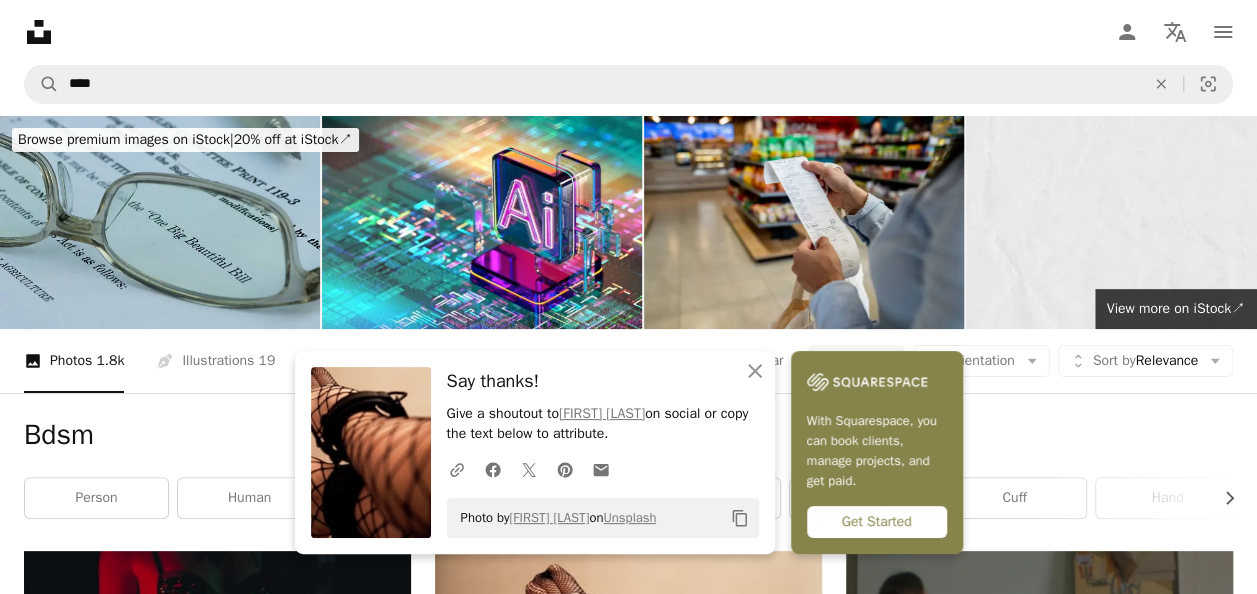 click on "Unsplash logo Unsplash Home A photo Pen Tool A compass A stack of folders Download Person Localization icon navigation menu" at bounding box center [628, 32] 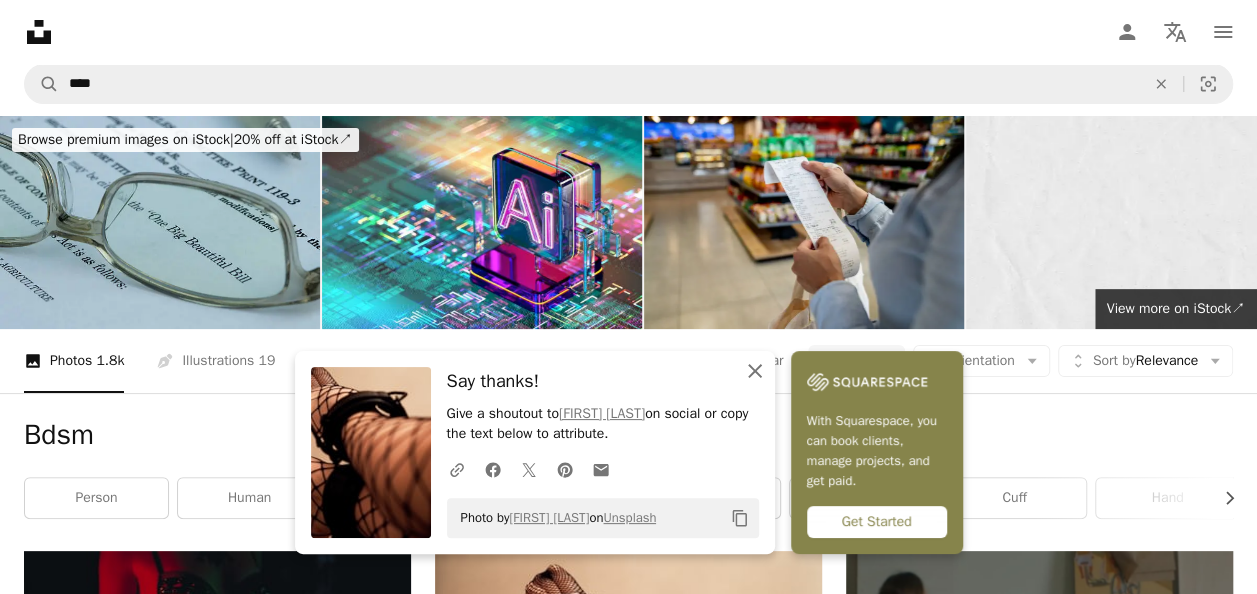 click on "An X shape" 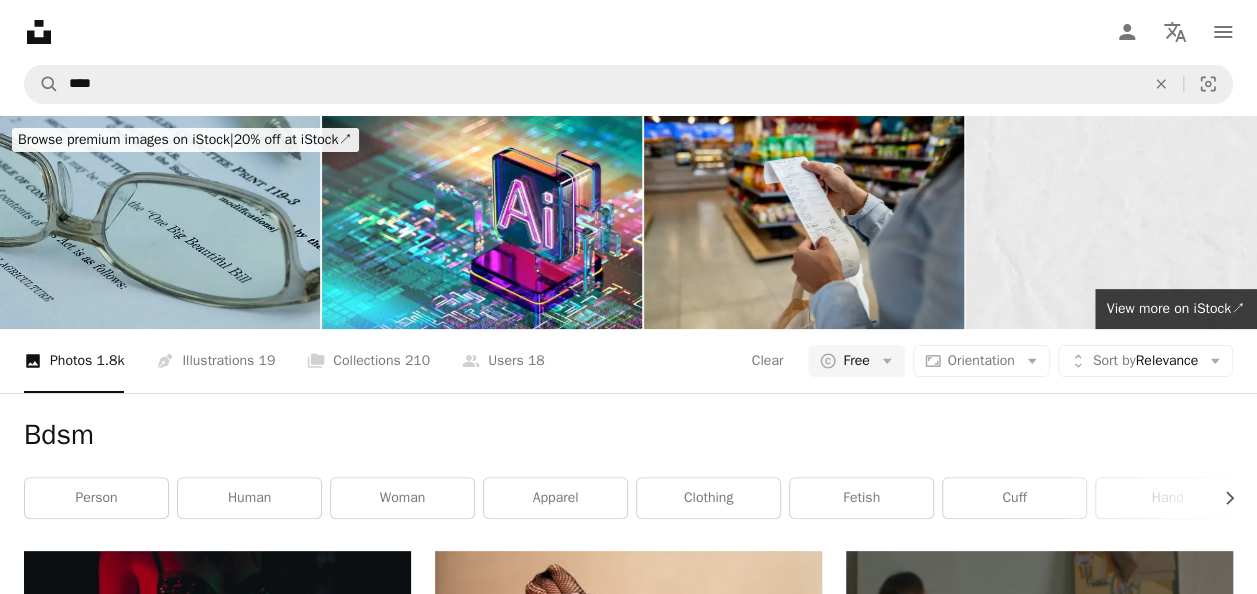 scroll, scrollTop: 773, scrollLeft: 0, axis: vertical 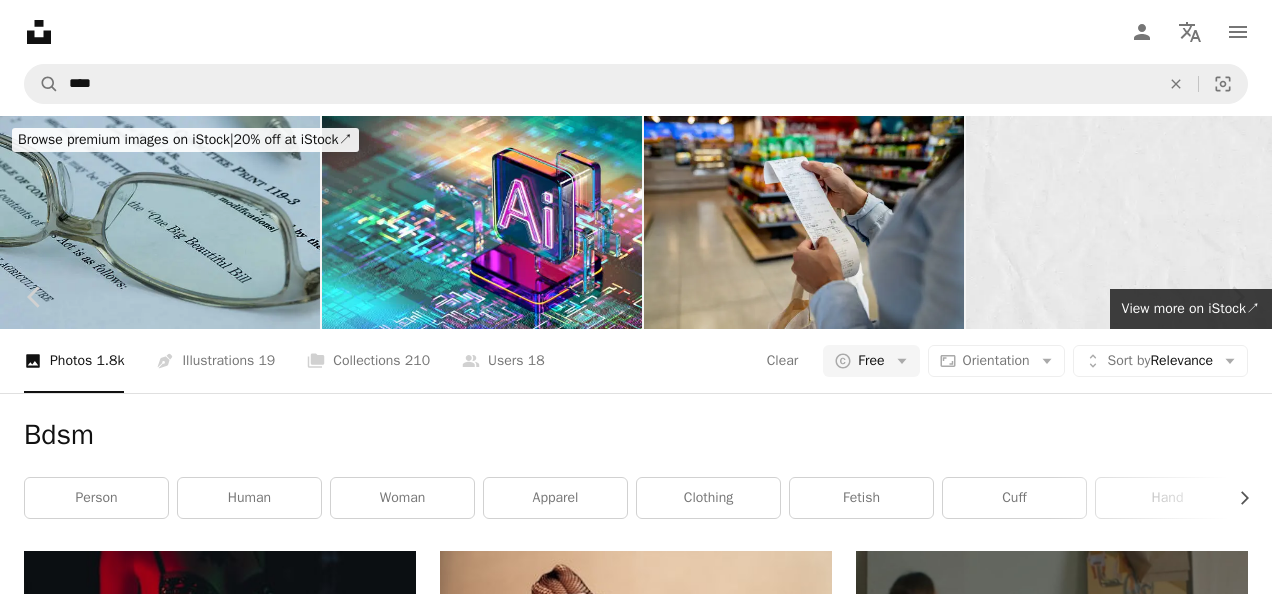 click on "Download free" at bounding box center (1073, 4236) 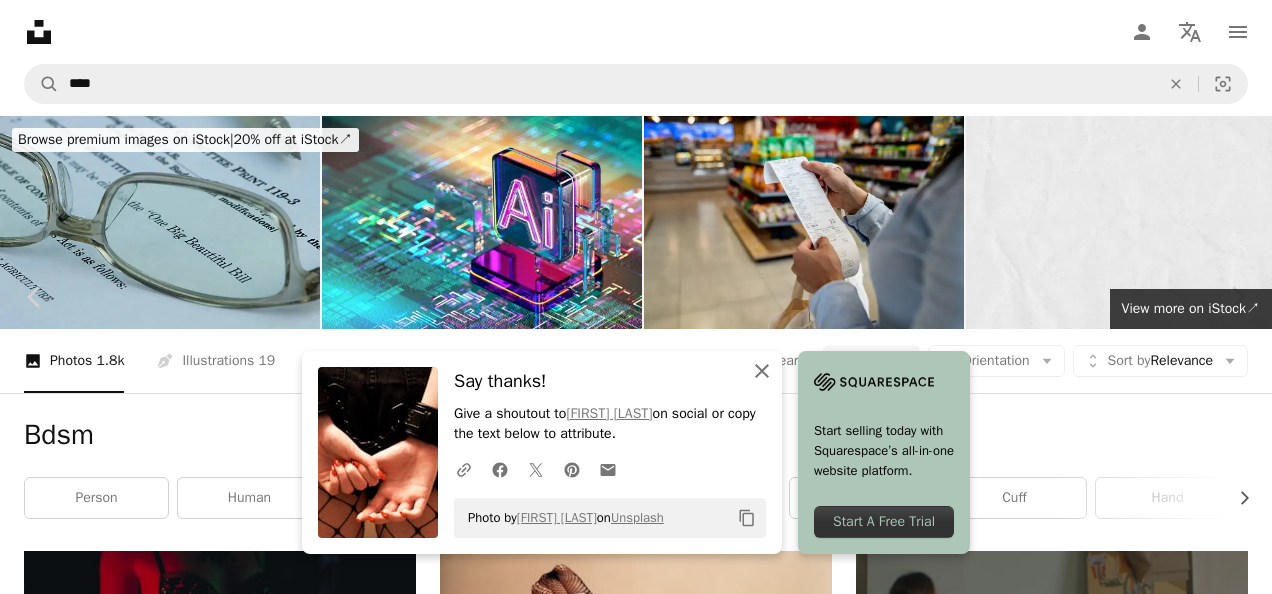 click on "An X shape" 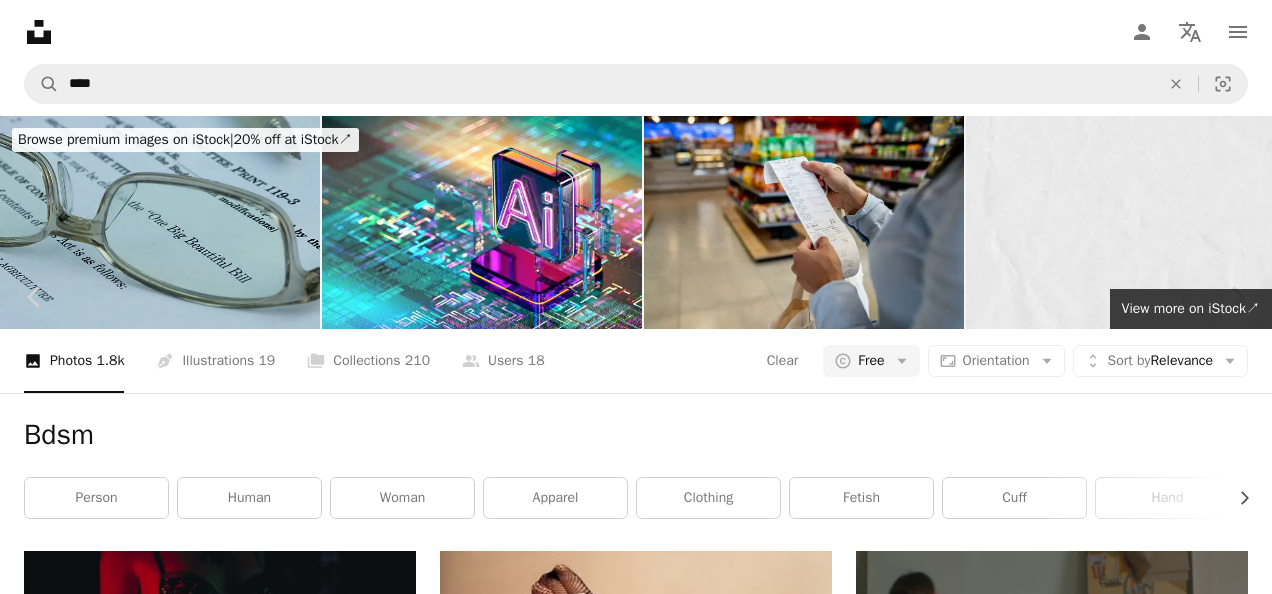 click on "An X shape" at bounding box center (20, 20) 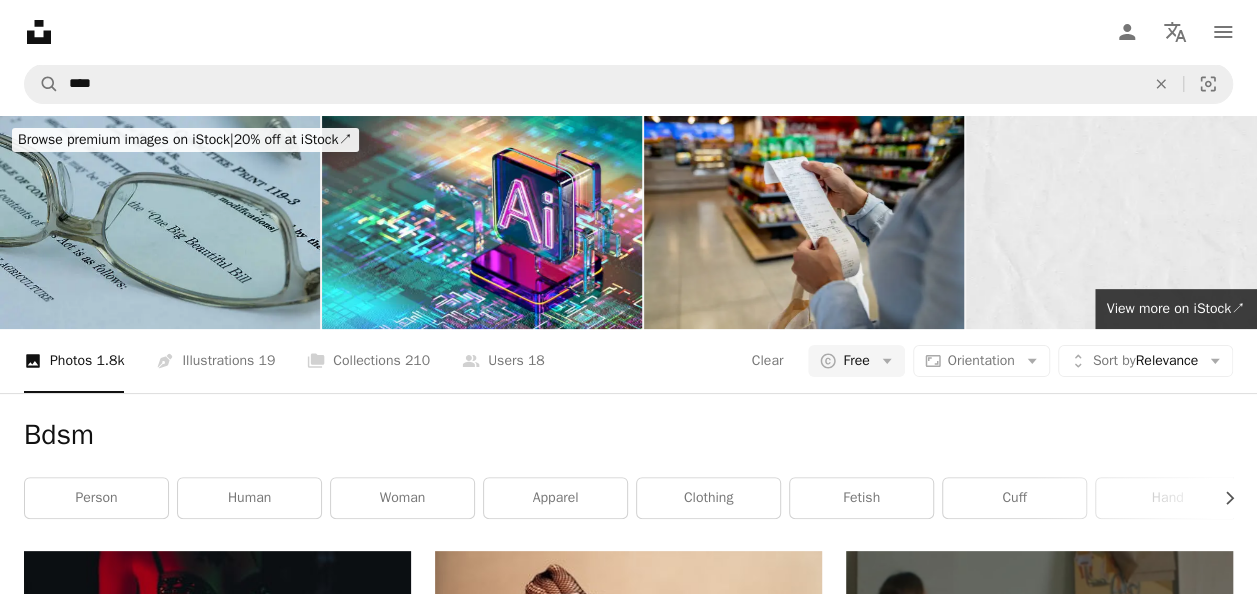 scroll, scrollTop: 1264, scrollLeft: 0, axis: vertical 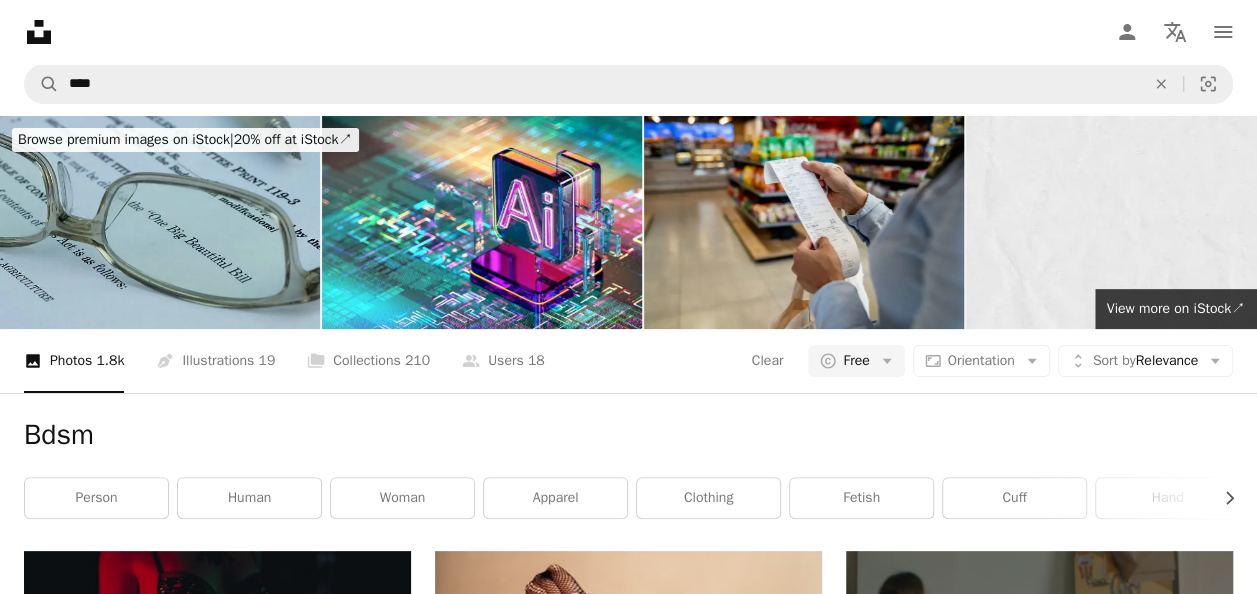 click at bounding box center (1039, 1592) 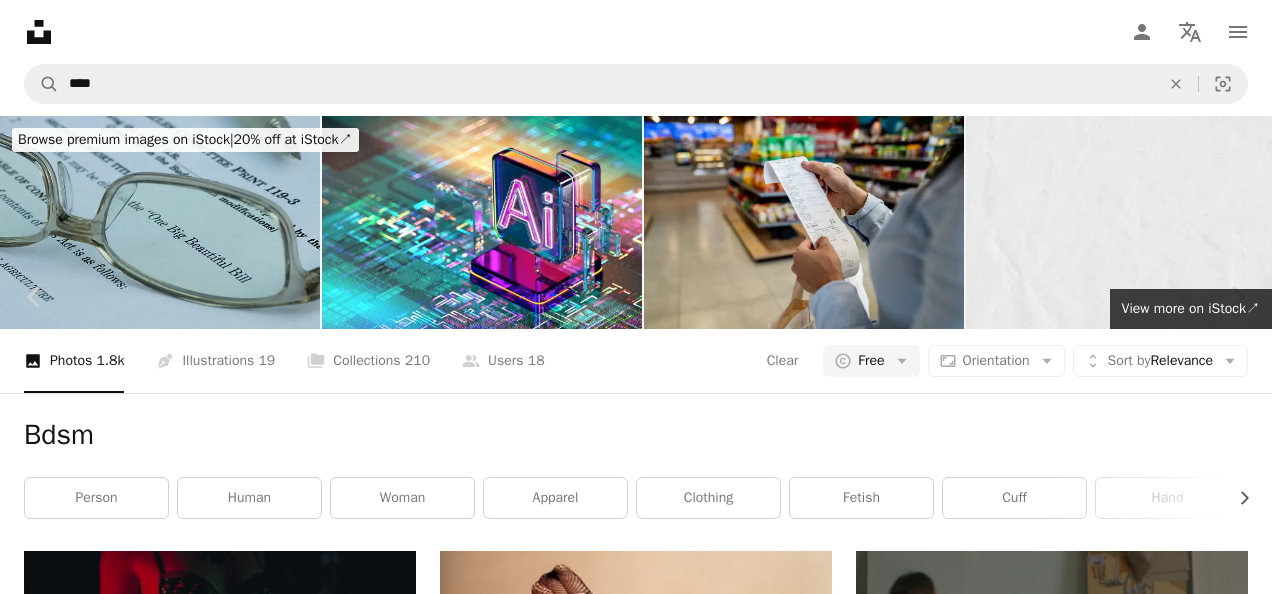 click on "Download free" at bounding box center (1073, 4236) 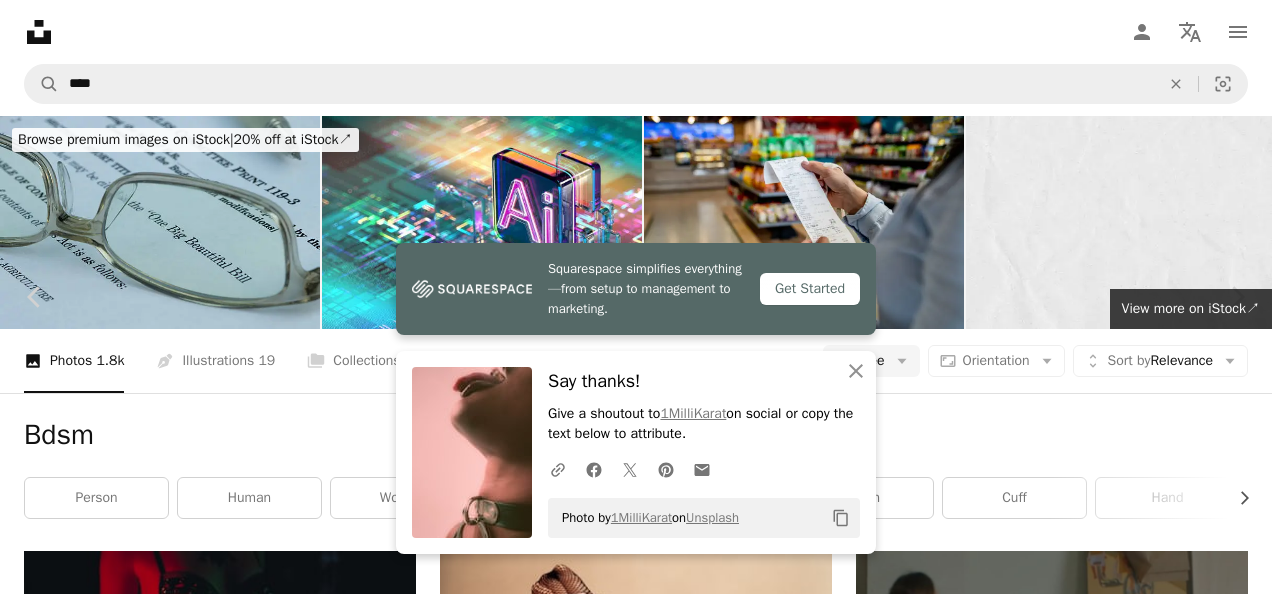 click on "Zoom in" at bounding box center [628, 4567] 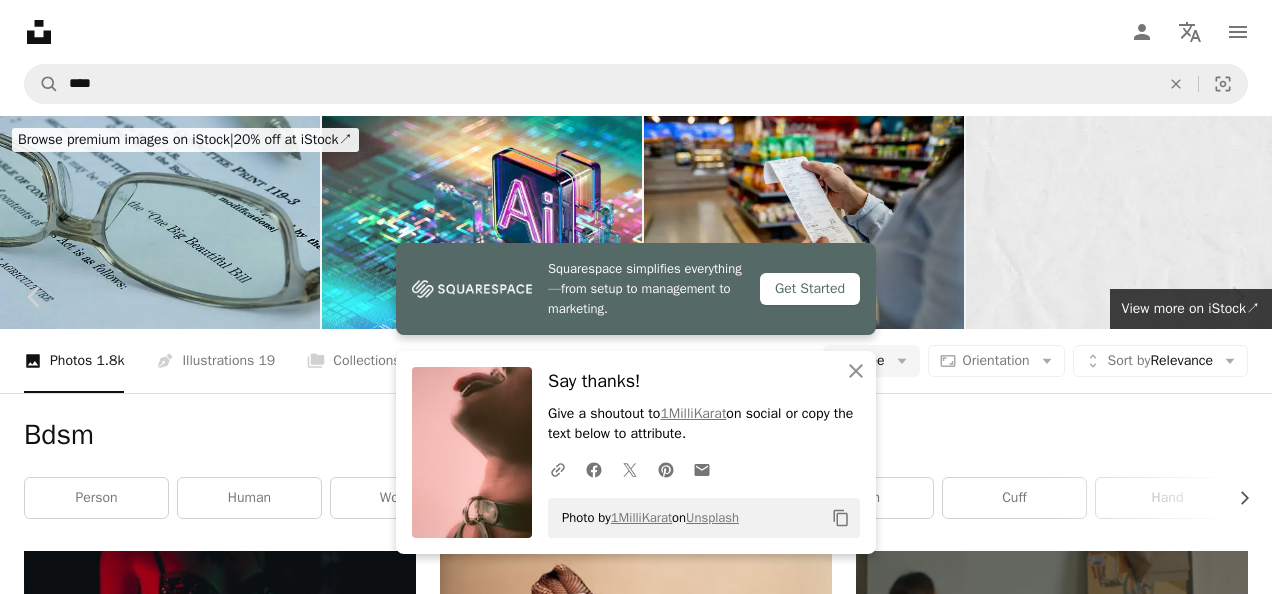 click on "Zoom in" at bounding box center [628, 4567] 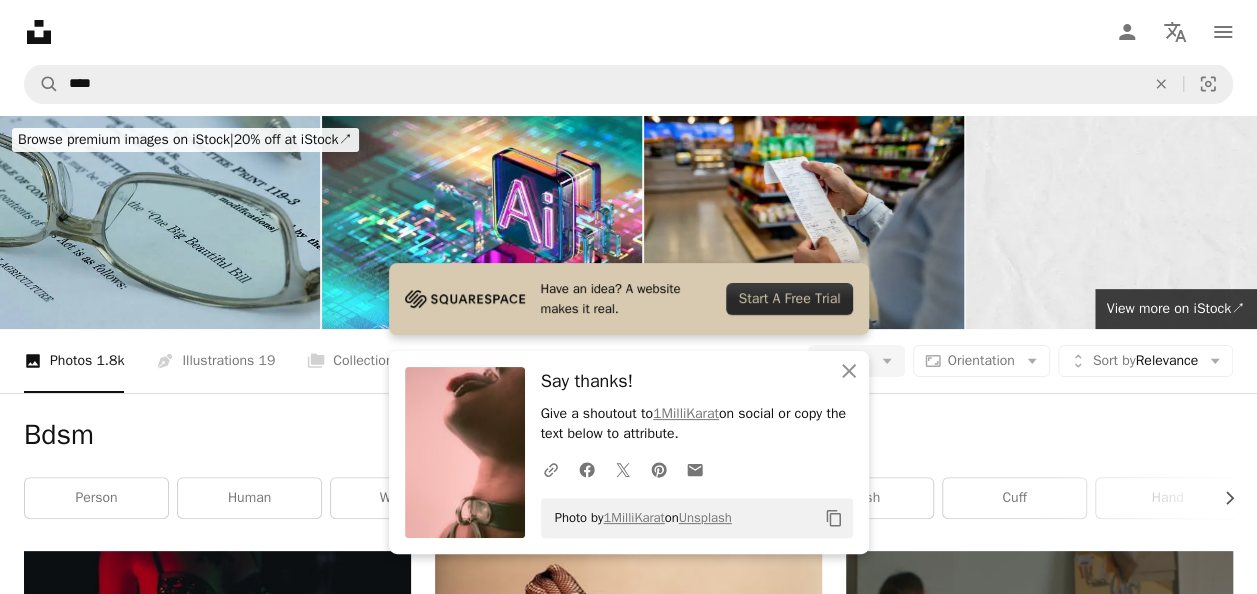 scroll, scrollTop: 1446, scrollLeft: 0, axis: vertical 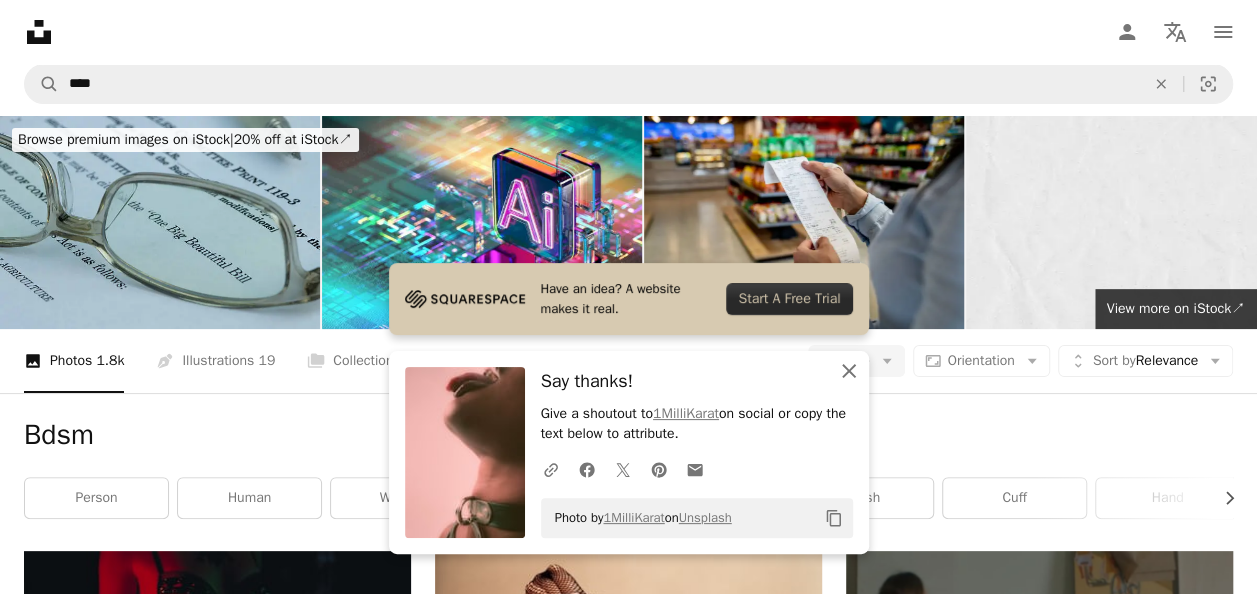 click on "An X shape" 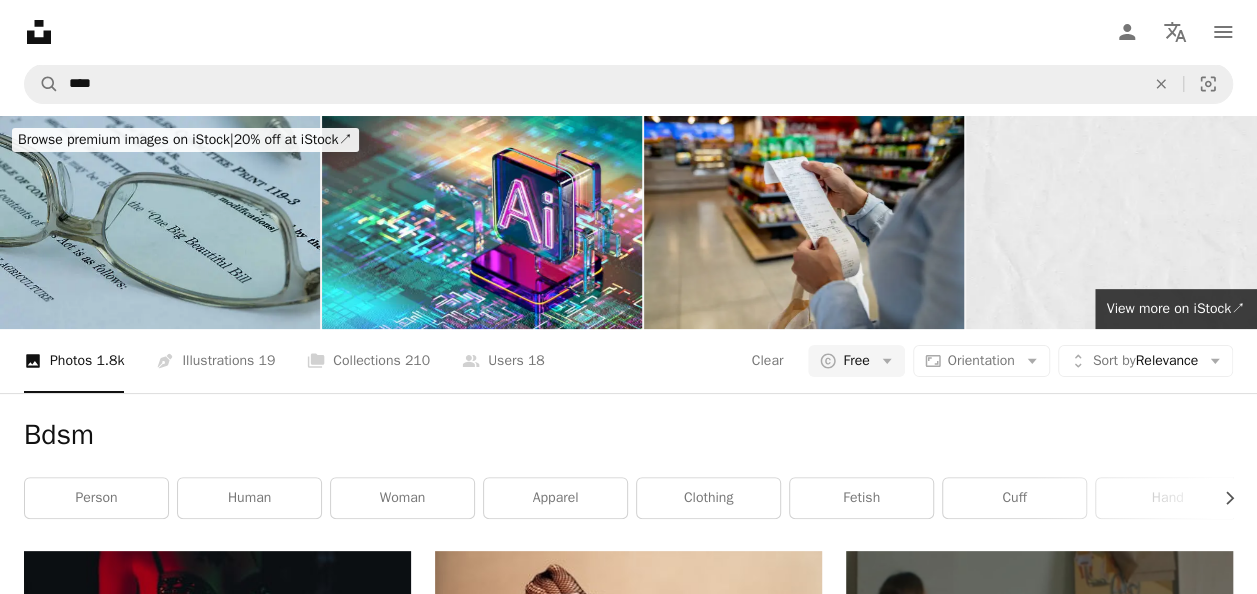 scroll, scrollTop: 0, scrollLeft: 0, axis: both 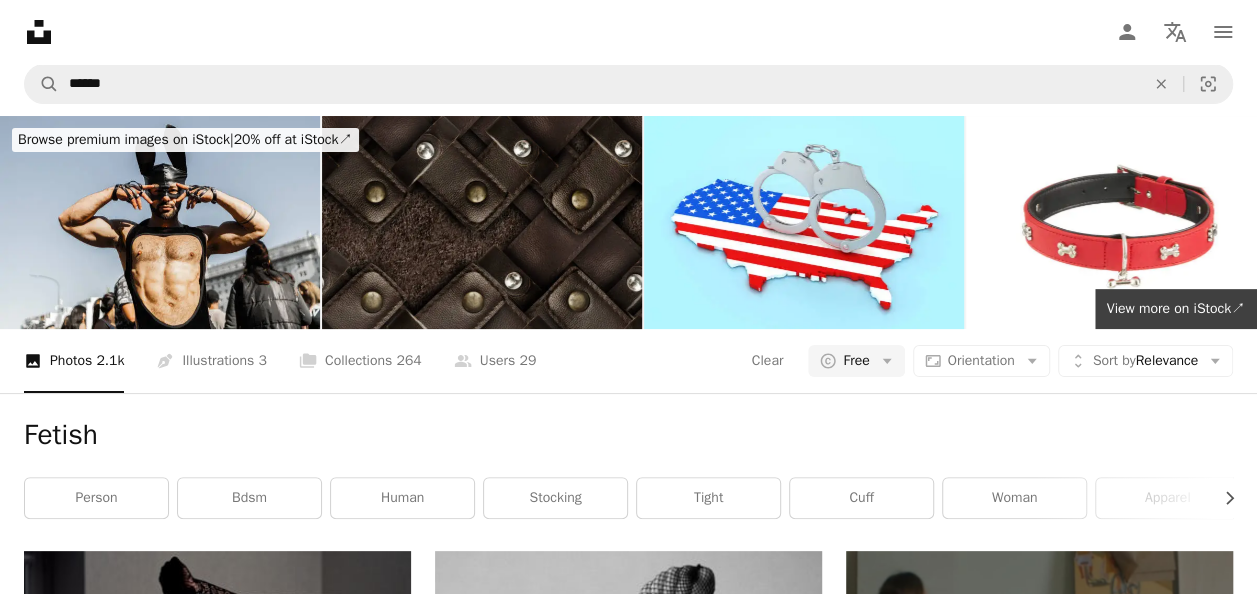 click on "Arrow pointing down" 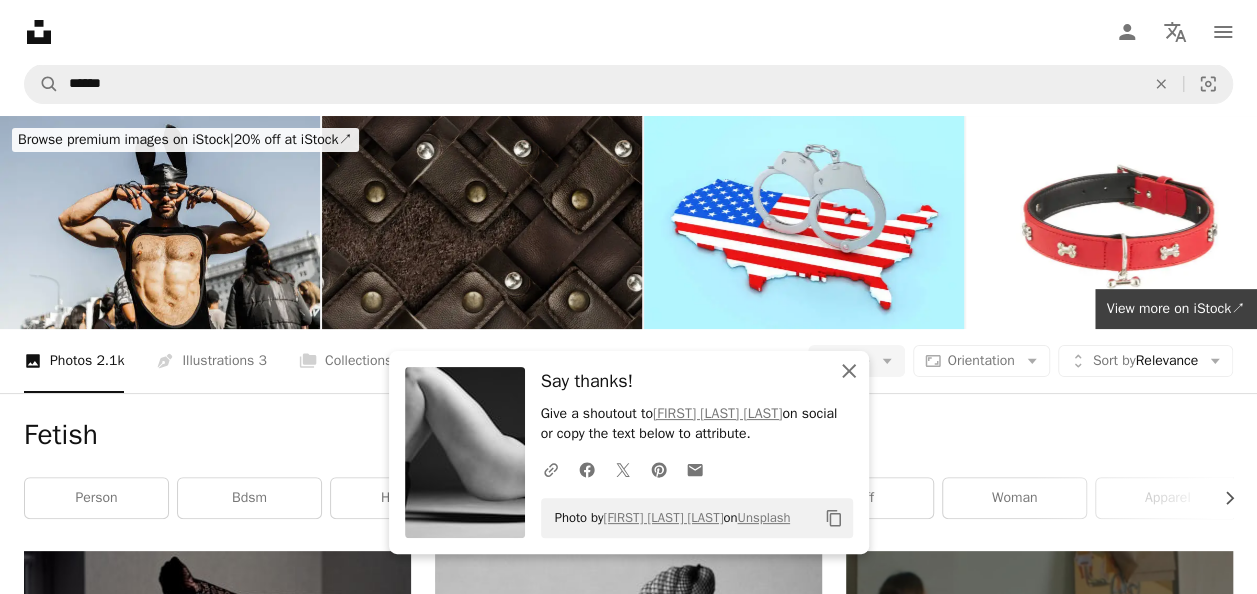 click 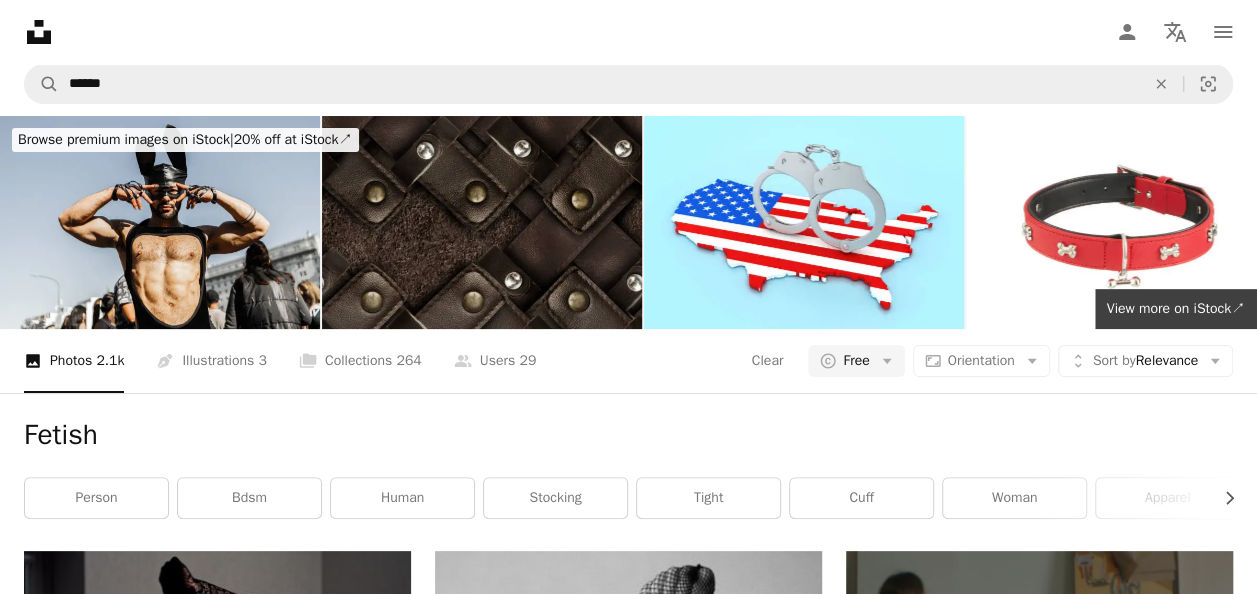 scroll, scrollTop: 1952, scrollLeft: 0, axis: vertical 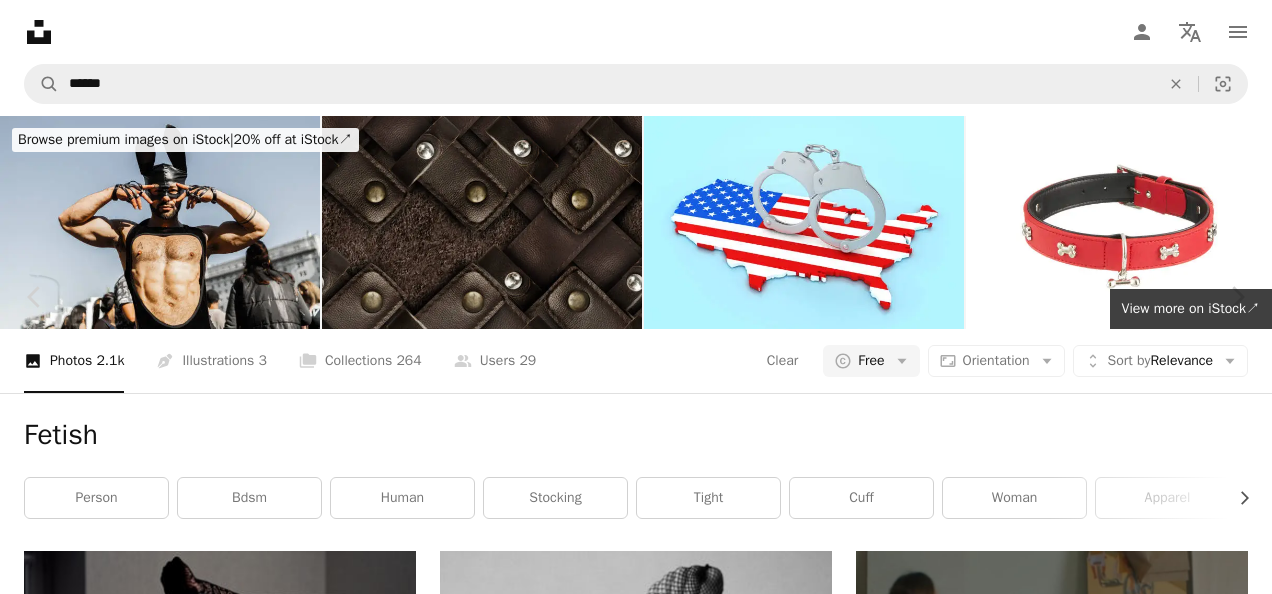 click on "Download free" at bounding box center [1073, 4780] 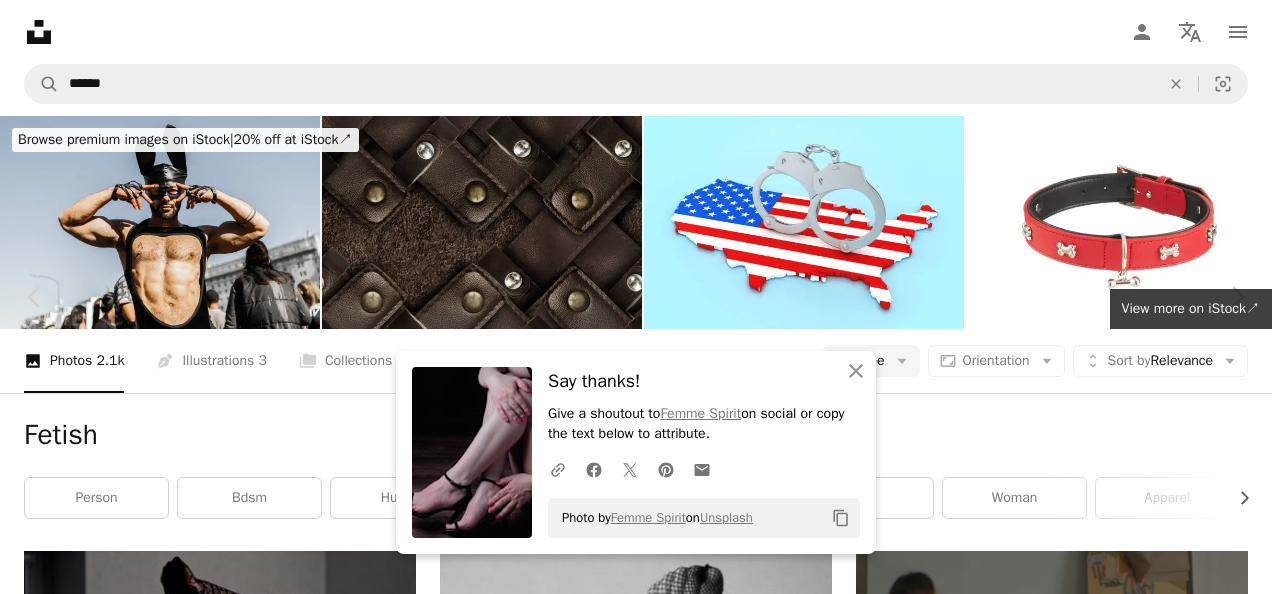 click on "An X shape" at bounding box center [20, 20] 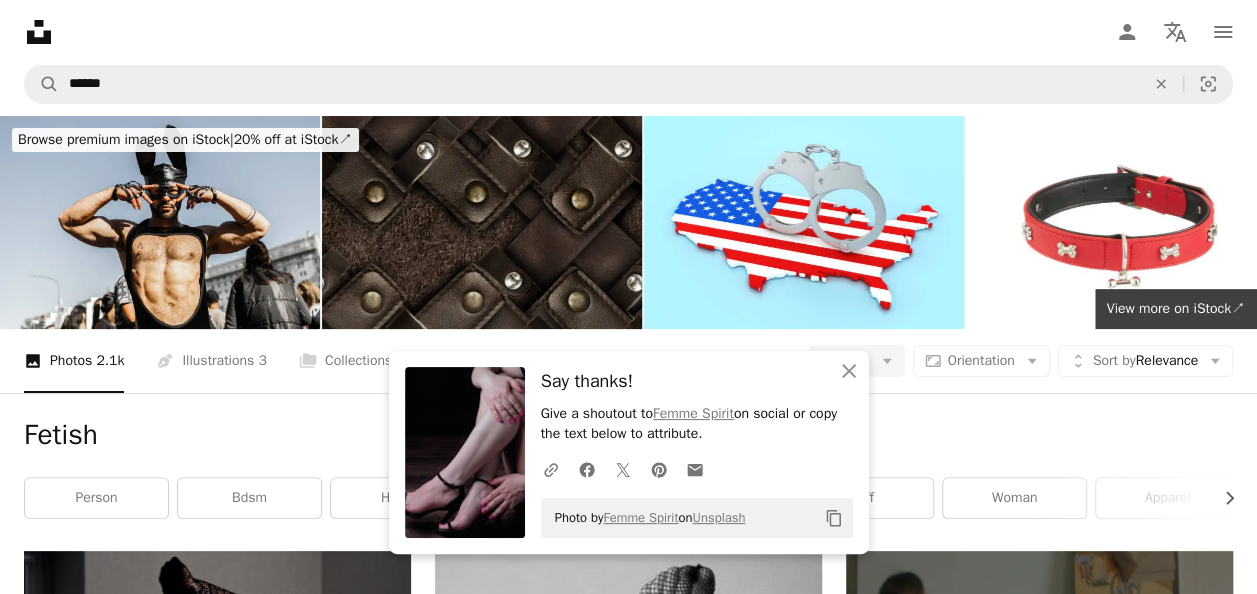 scroll, scrollTop: 2352, scrollLeft: 0, axis: vertical 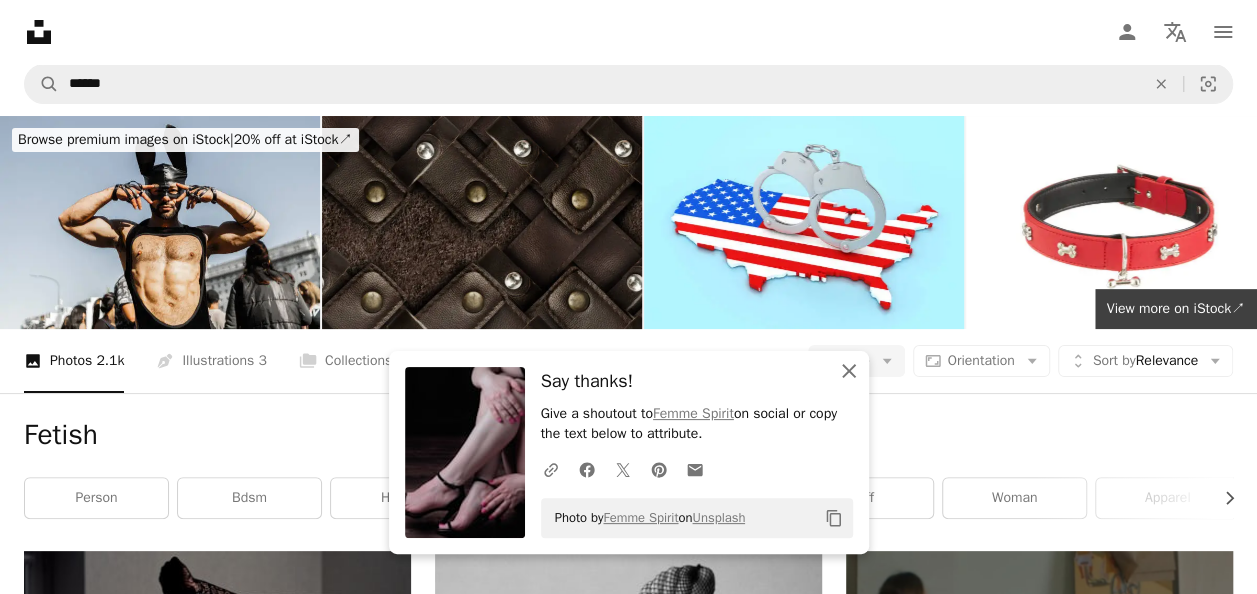 click on "An X shape" 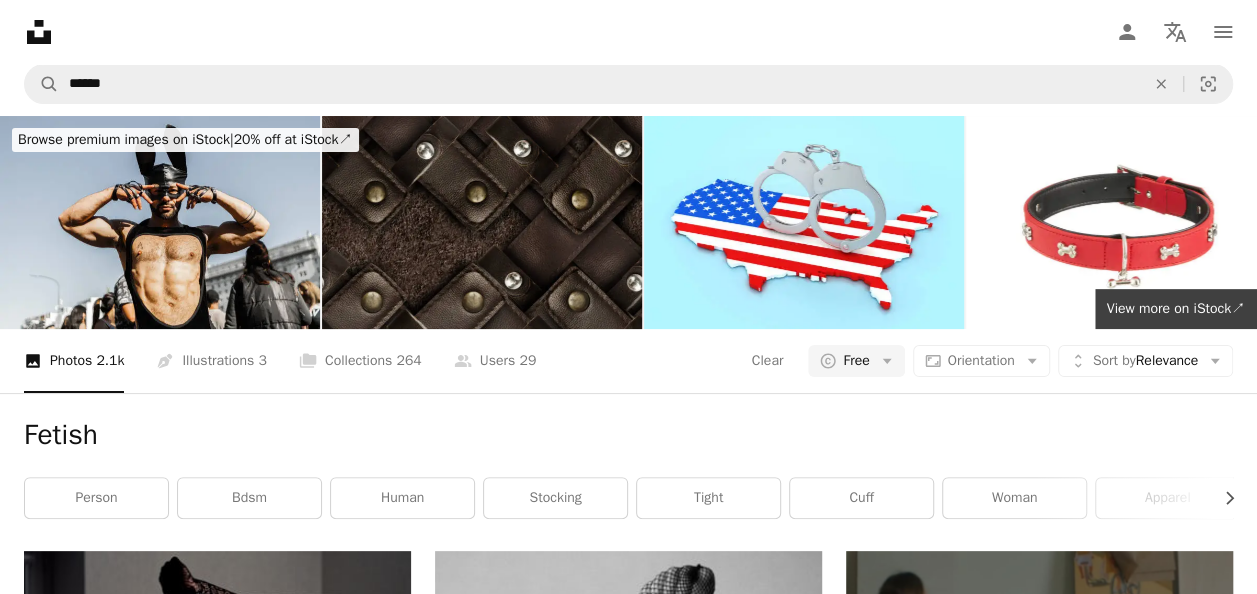 scroll, scrollTop: 0, scrollLeft: 0, axis: both 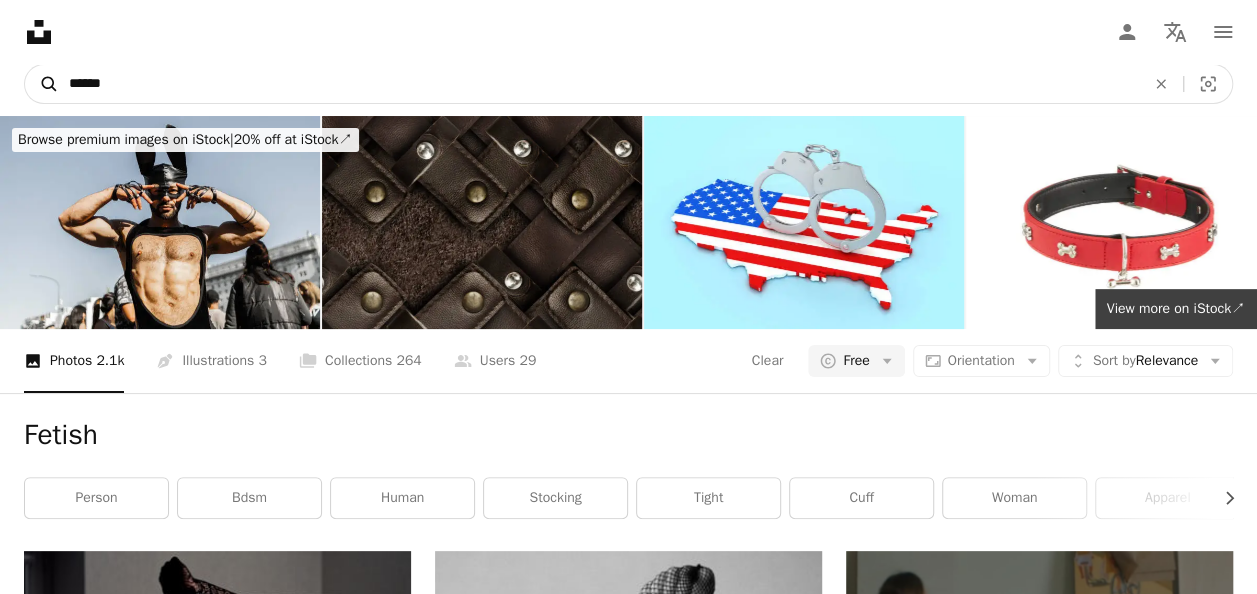 drag, startPoint x: 288, startPoint y: 79, endPoint x: 26, endPoint y: 101, distance: 262.92203 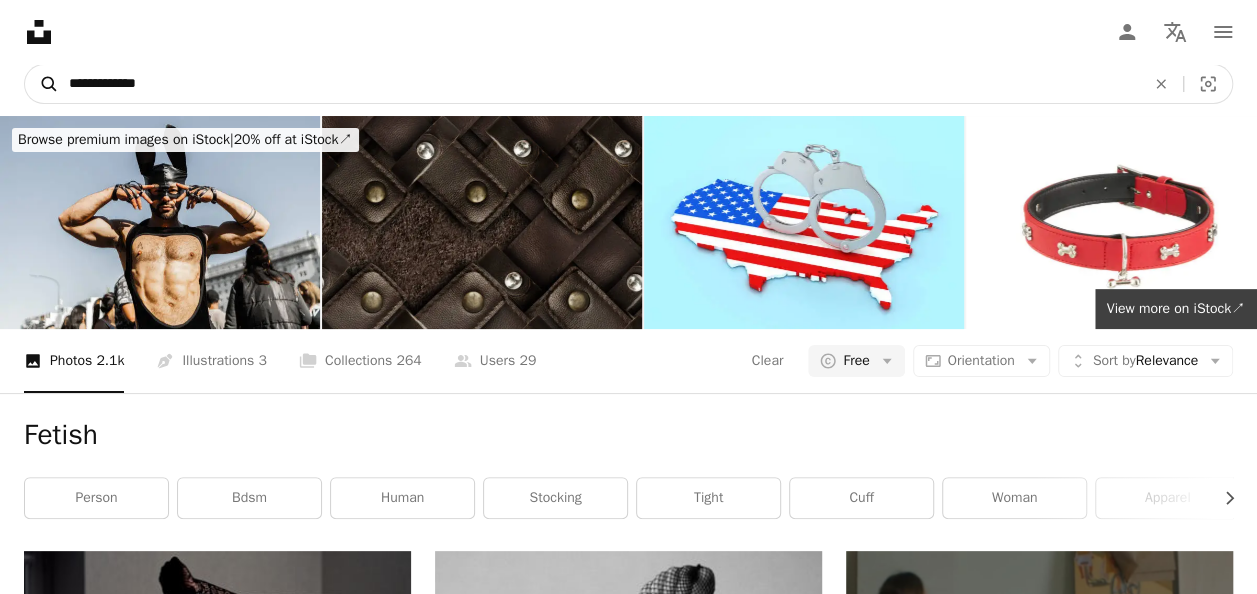 type on "**********" 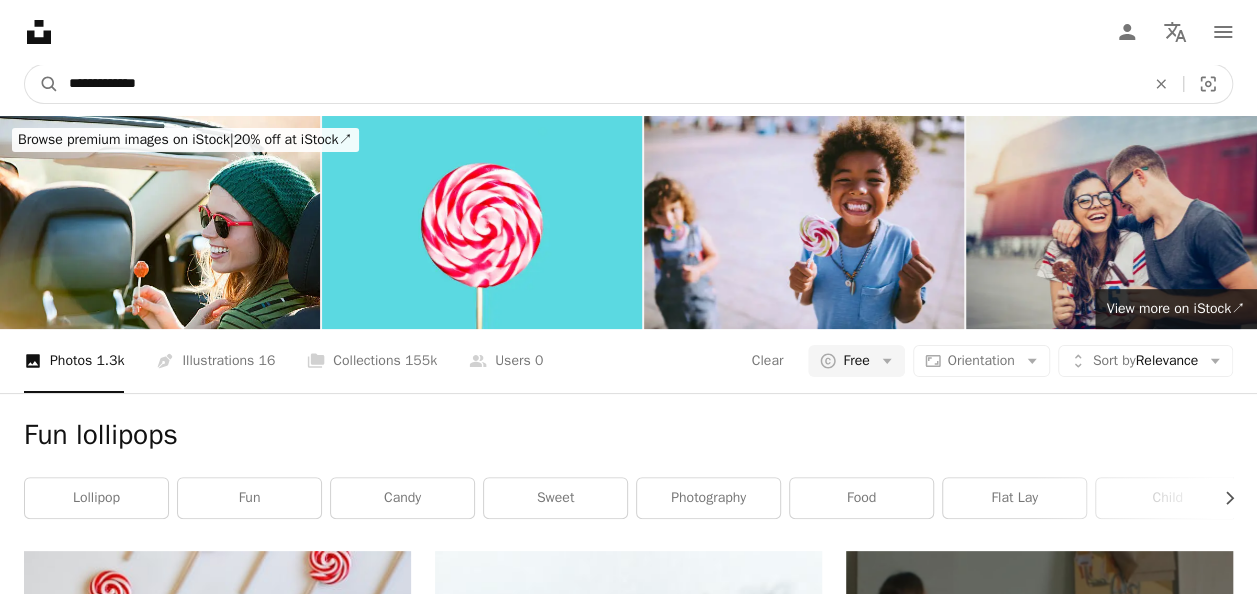 drag, startPoint x: 26, startPoint y: 101, endPoint x: 1139, endPoint y: 116, distance: 1113.1011 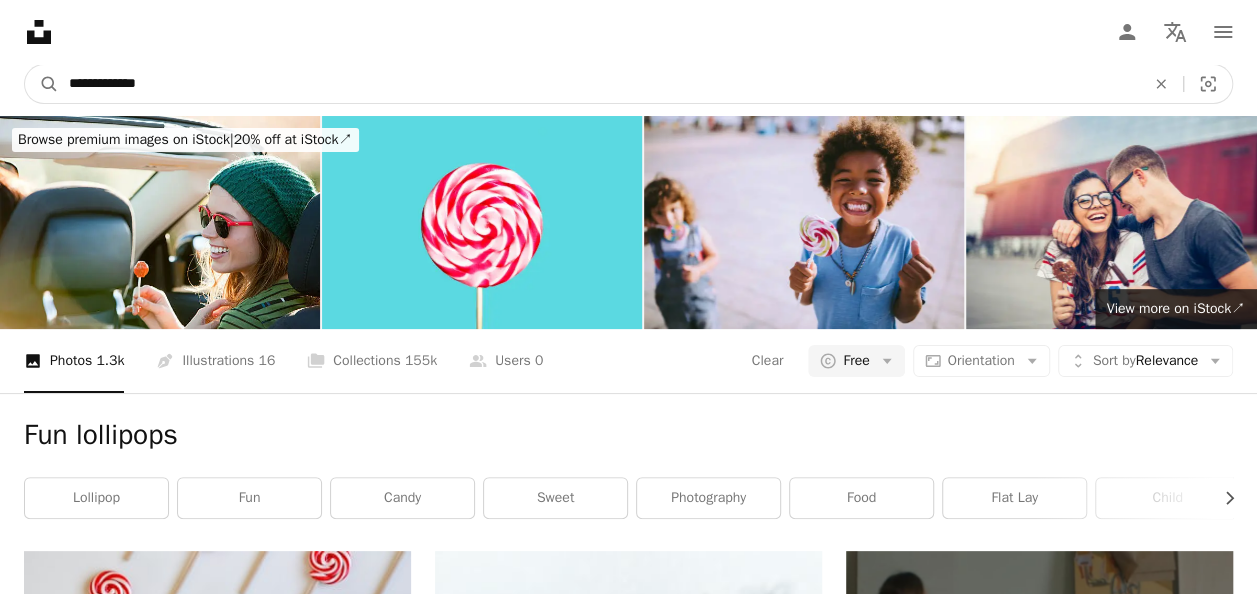 scroll, scrollTop: 3488, scrollLeft: 0, axis: vertical 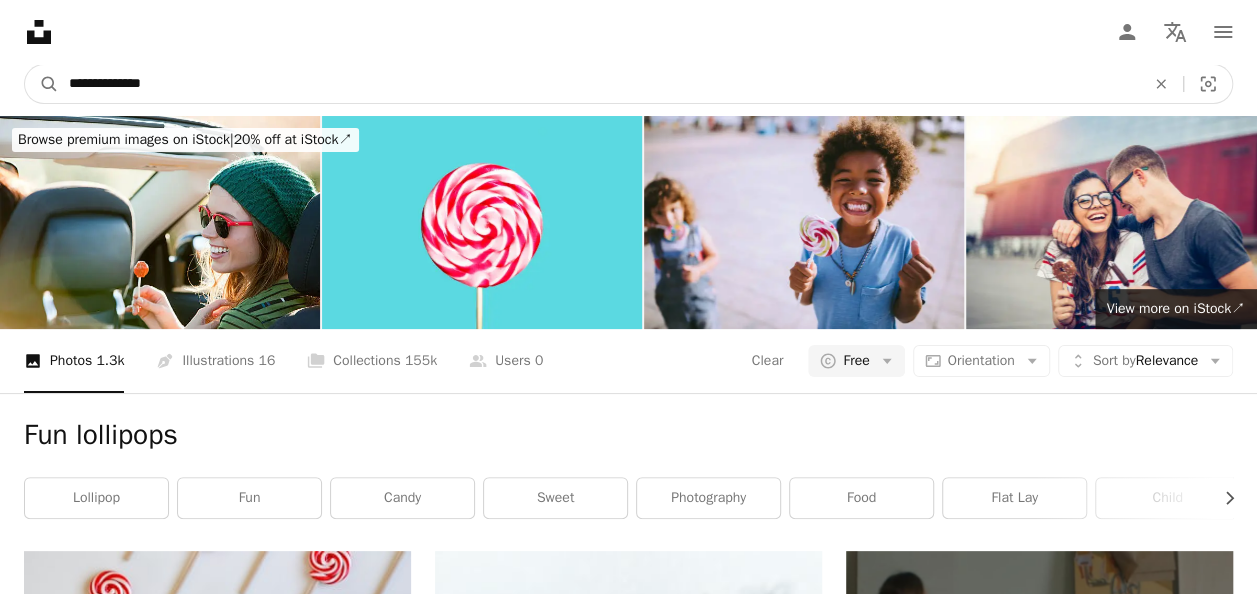 type on "**********" 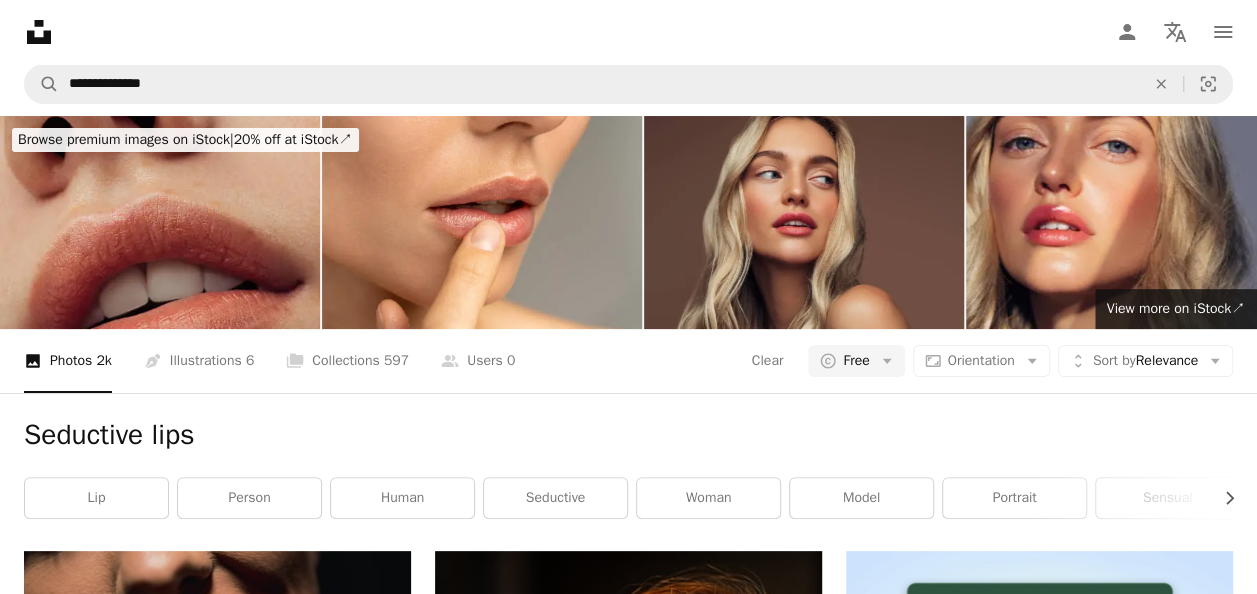 scroll, scrollTop: 994, scrollLeft: 0, axis: vertical 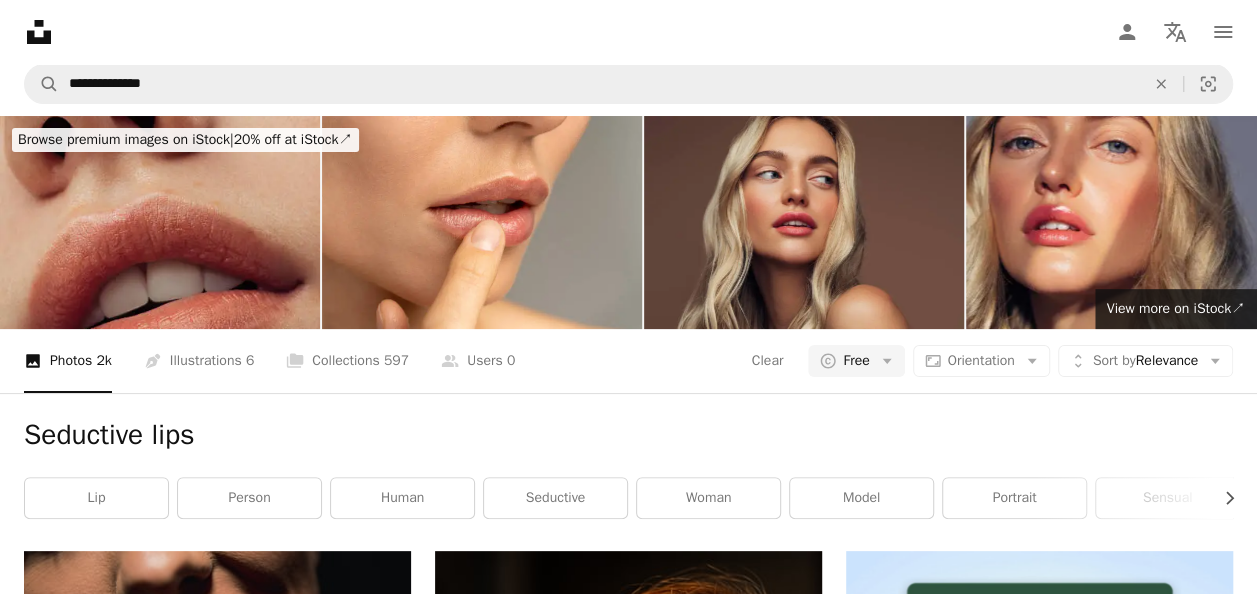 click at bounding box center [1039, 1327] 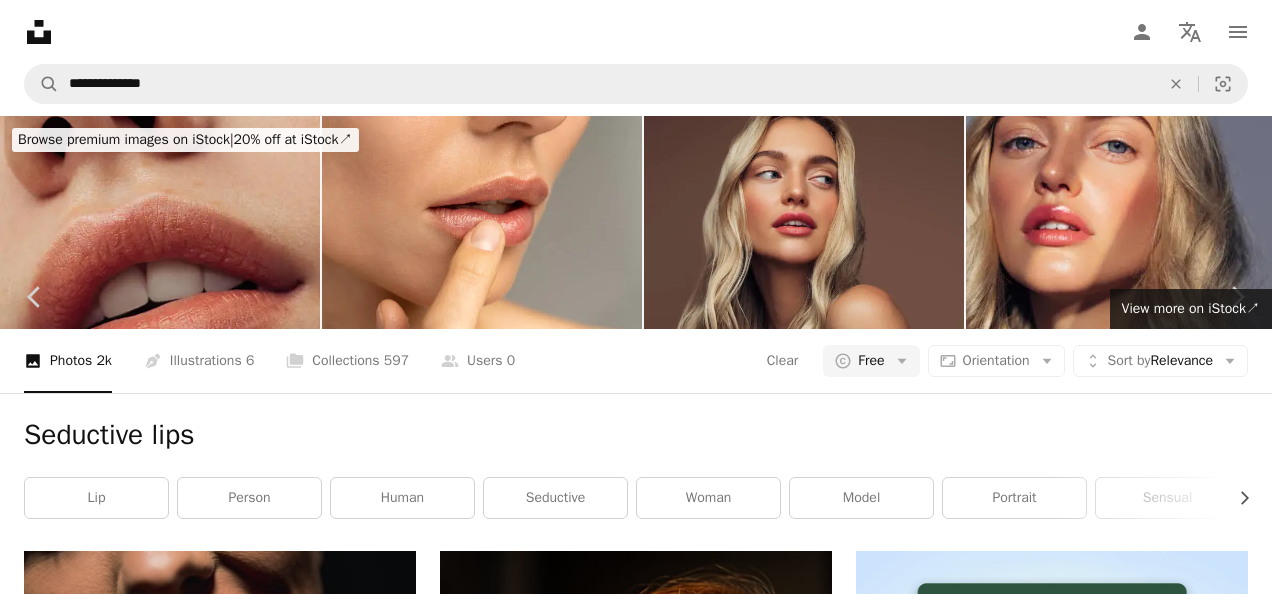 click on "Download free" at bounding box center [1073, 5205] 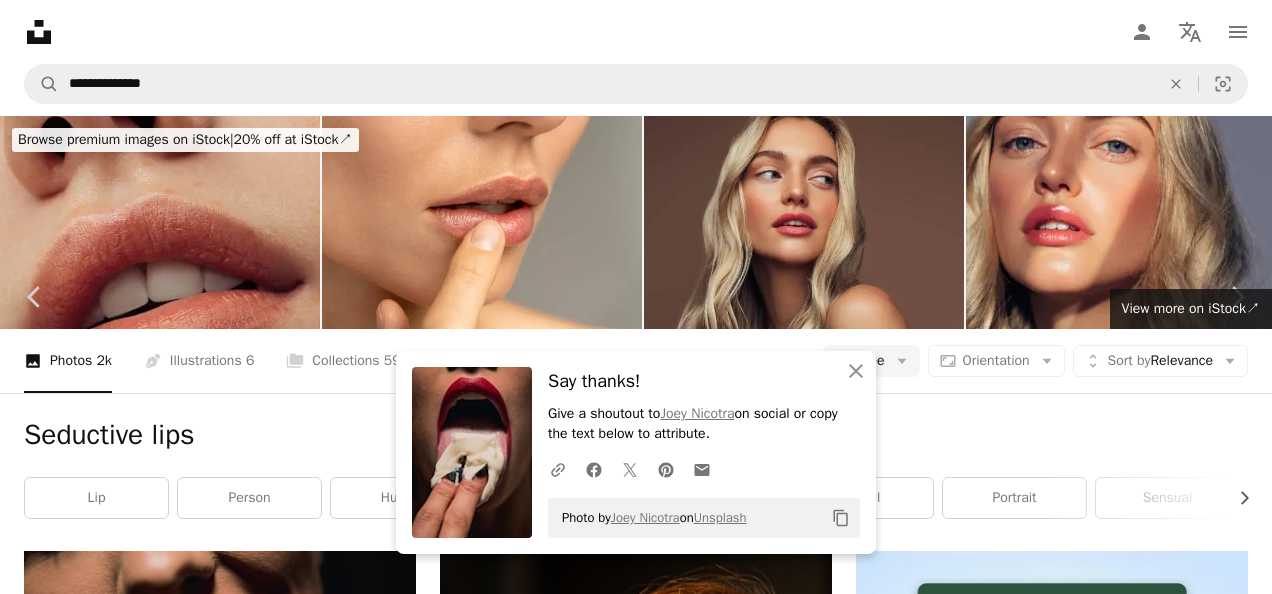 click on "Zoom in" at bounding box center [628, 5536] 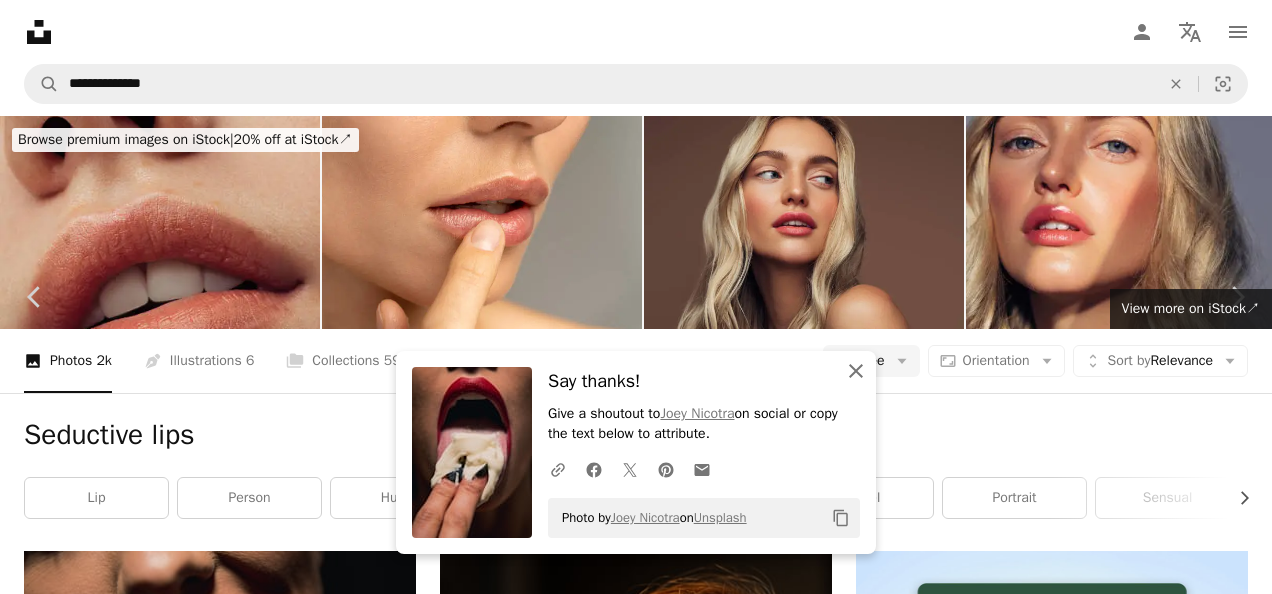 click 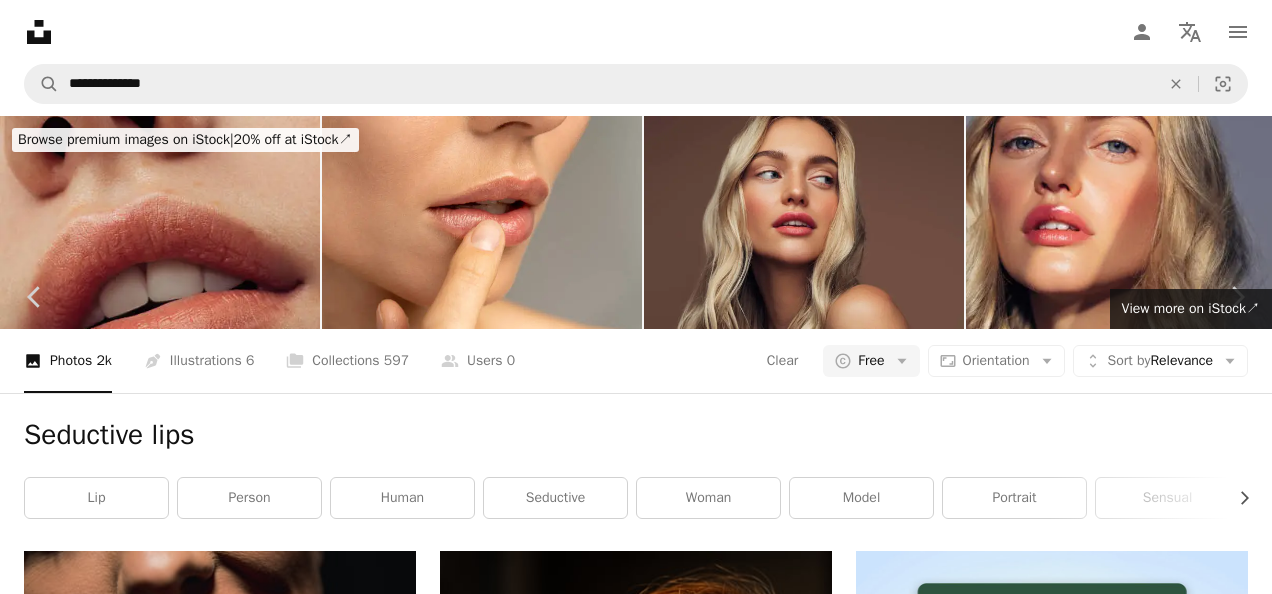 click on "An X shape" at bounding box center [20, 20] 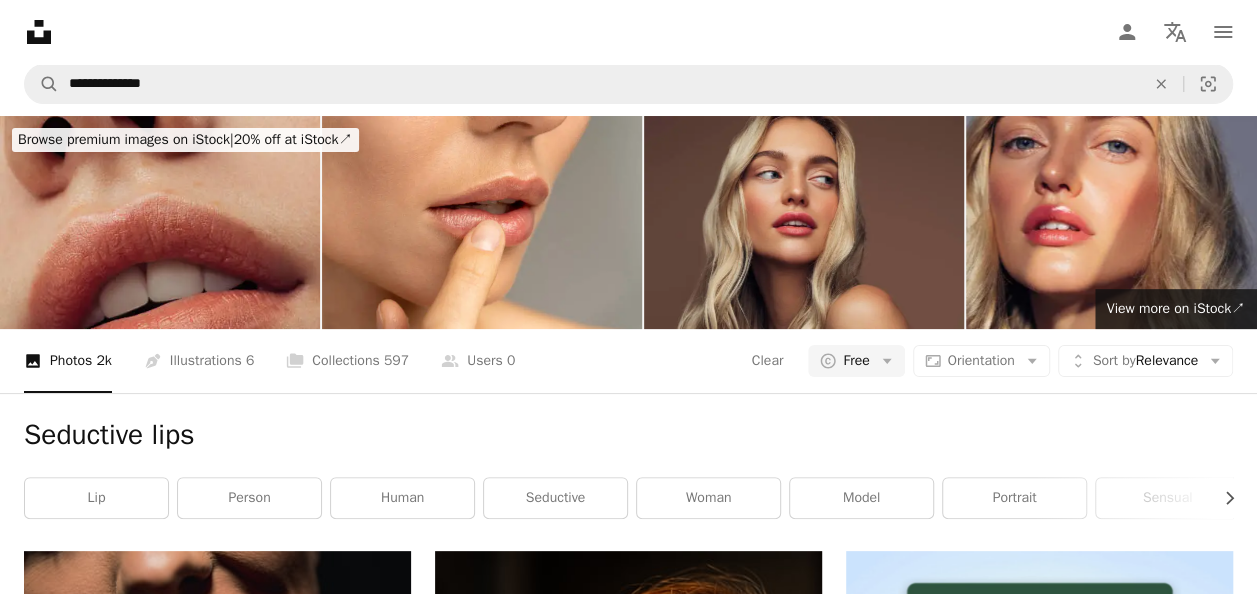 scroll, scrollTop: 0, scrollLeft: 0, axis: both 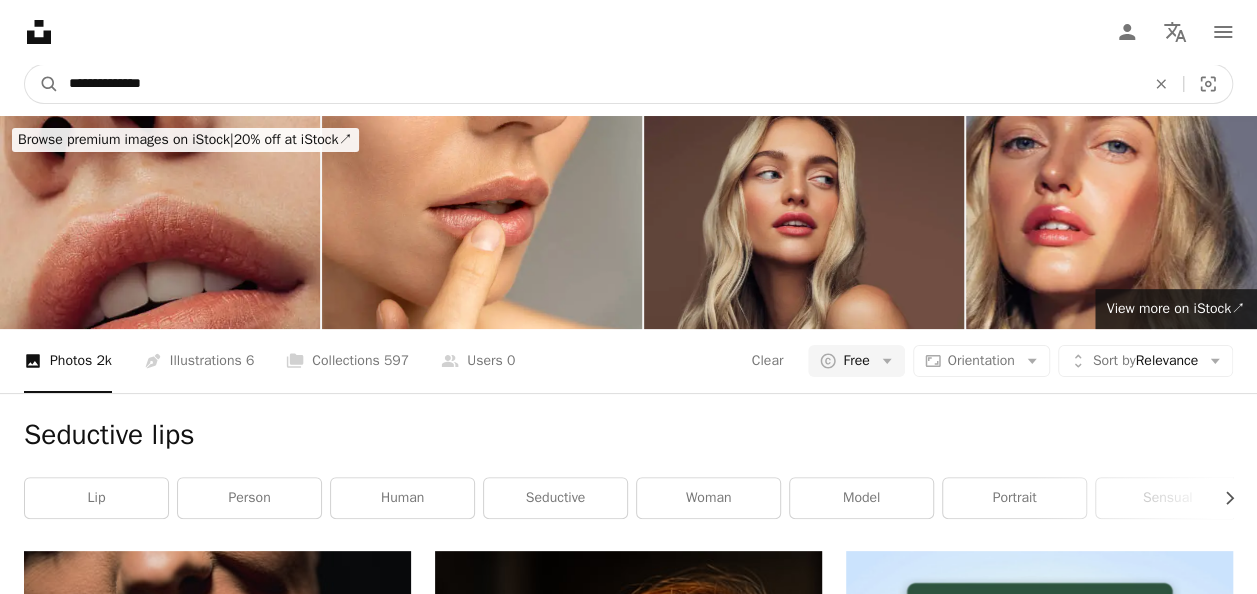 click on "**********" at bounding box center (599, 84) 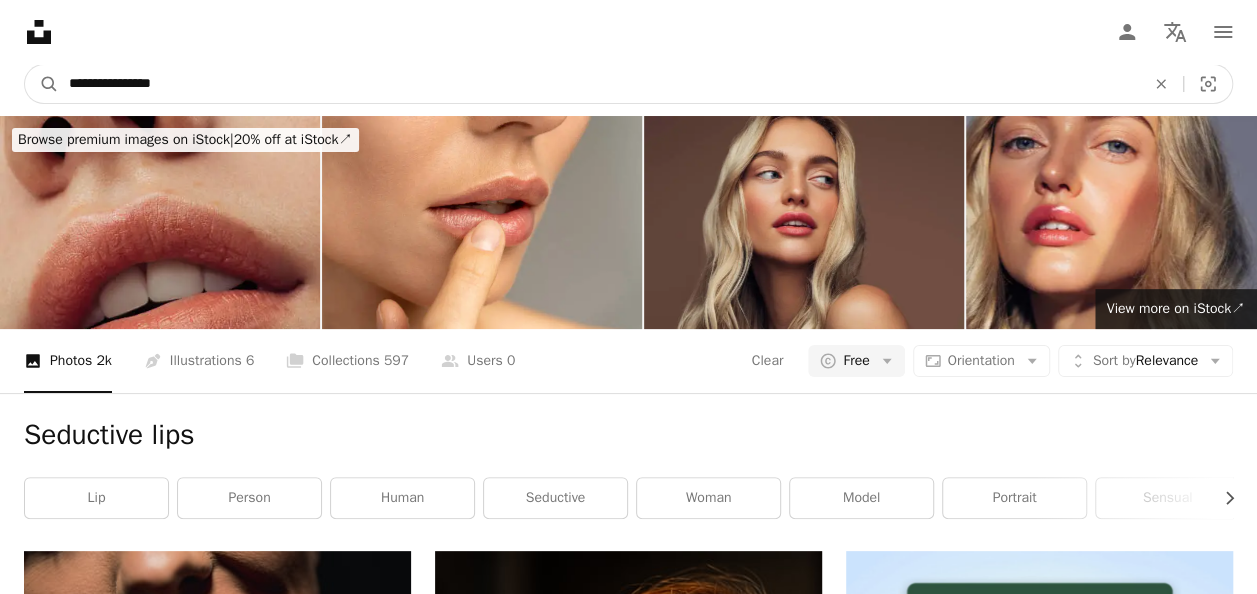 type on "**********" 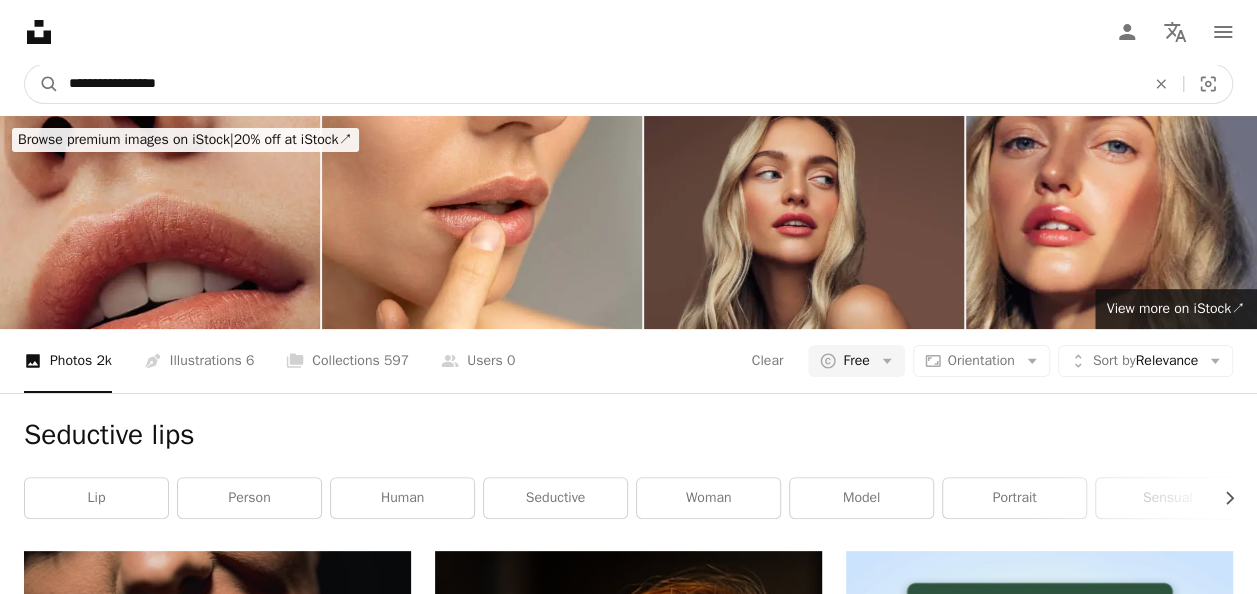 click on "A magnifying glass" at bounding box center [42, 84] 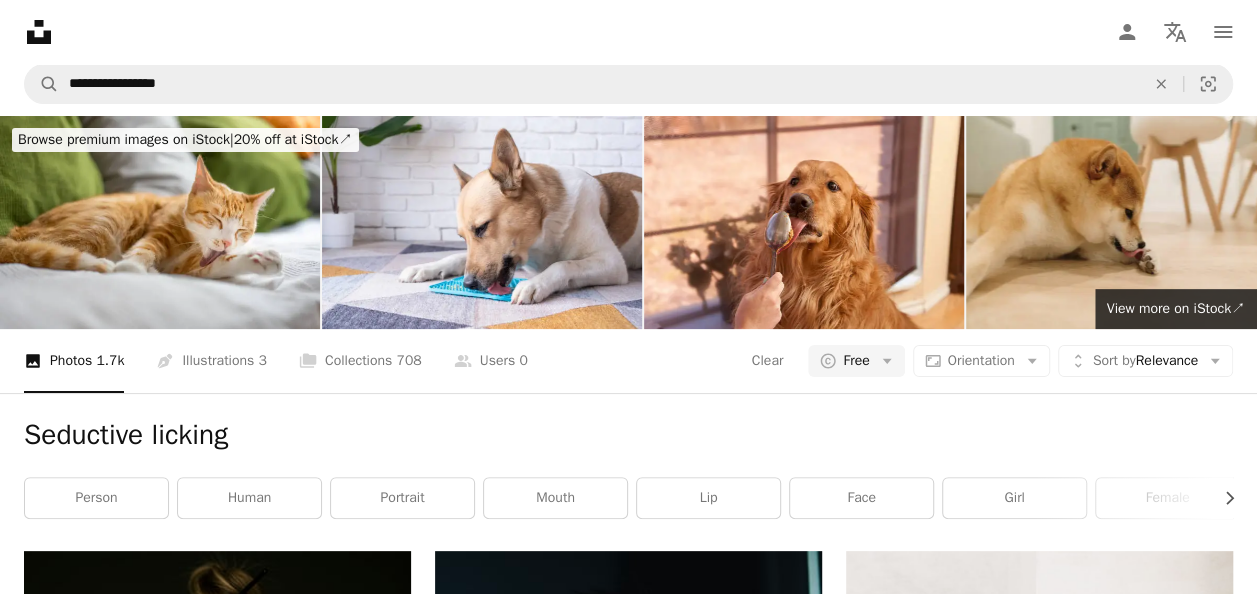 scroll, scrollTop: 1525, scrollLeft: 0, axis: vertical 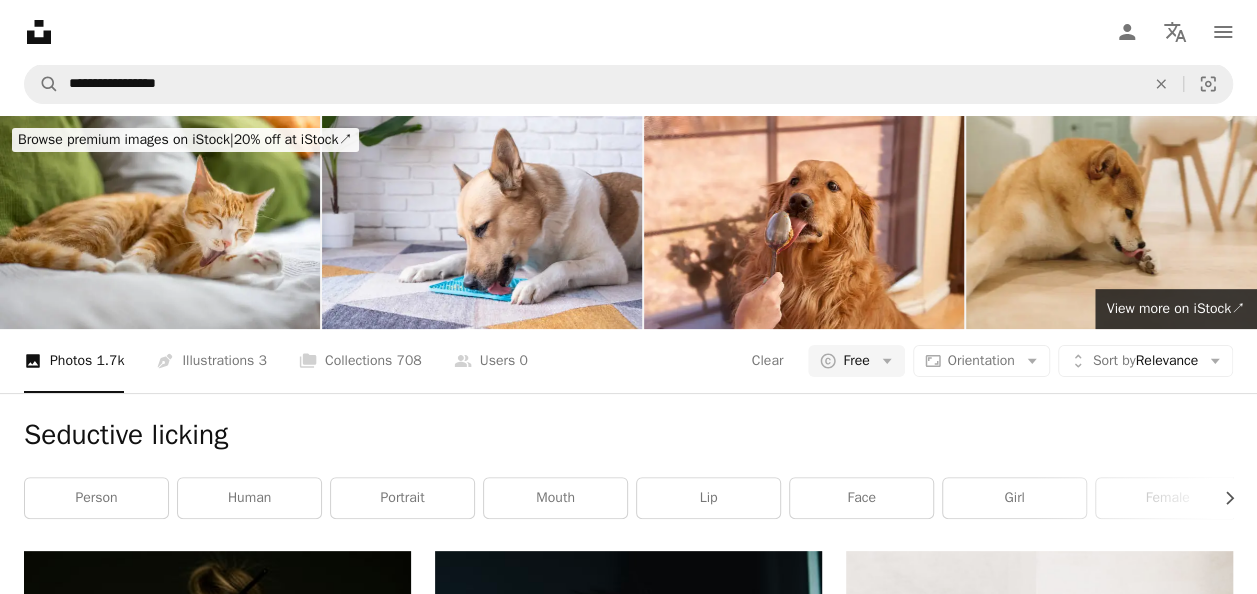 click at bounding box center (217, 1900) 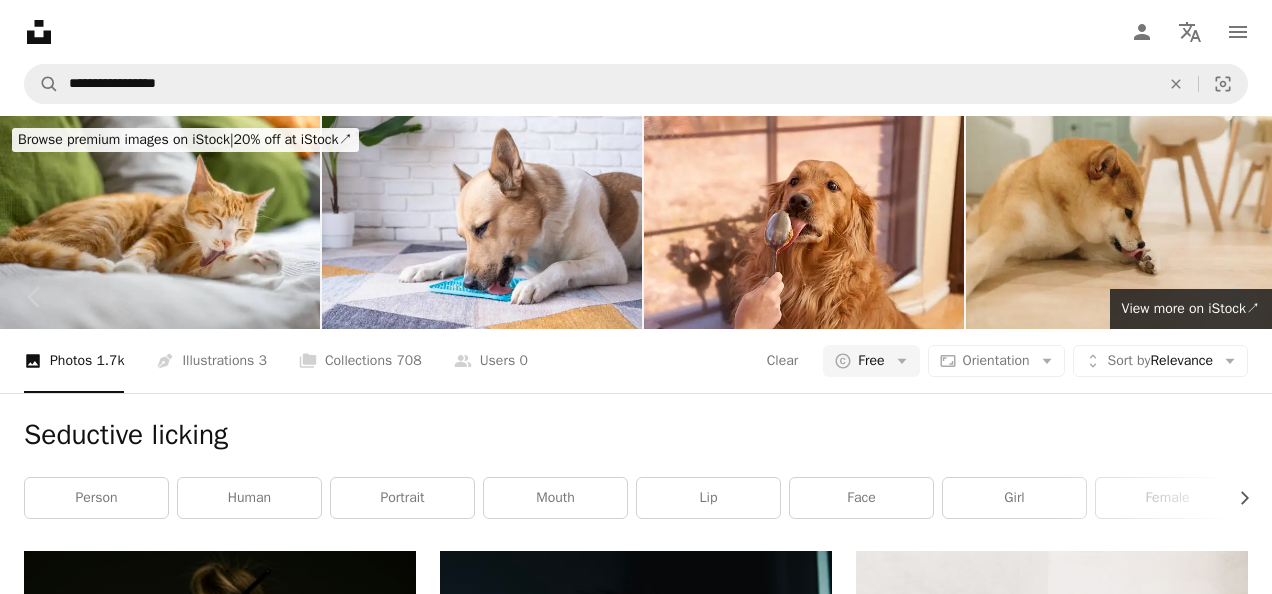 click on "Download free" at bounding box center [1073, 5545] 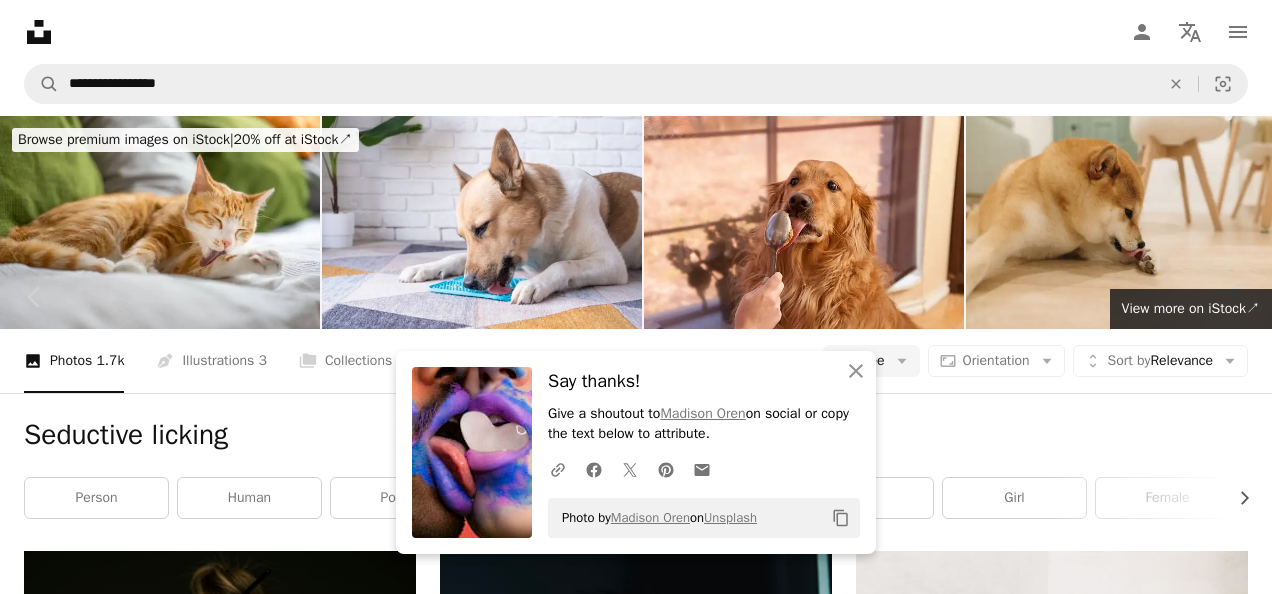 click on "Zoom in" at bounding box center (628, 5876) 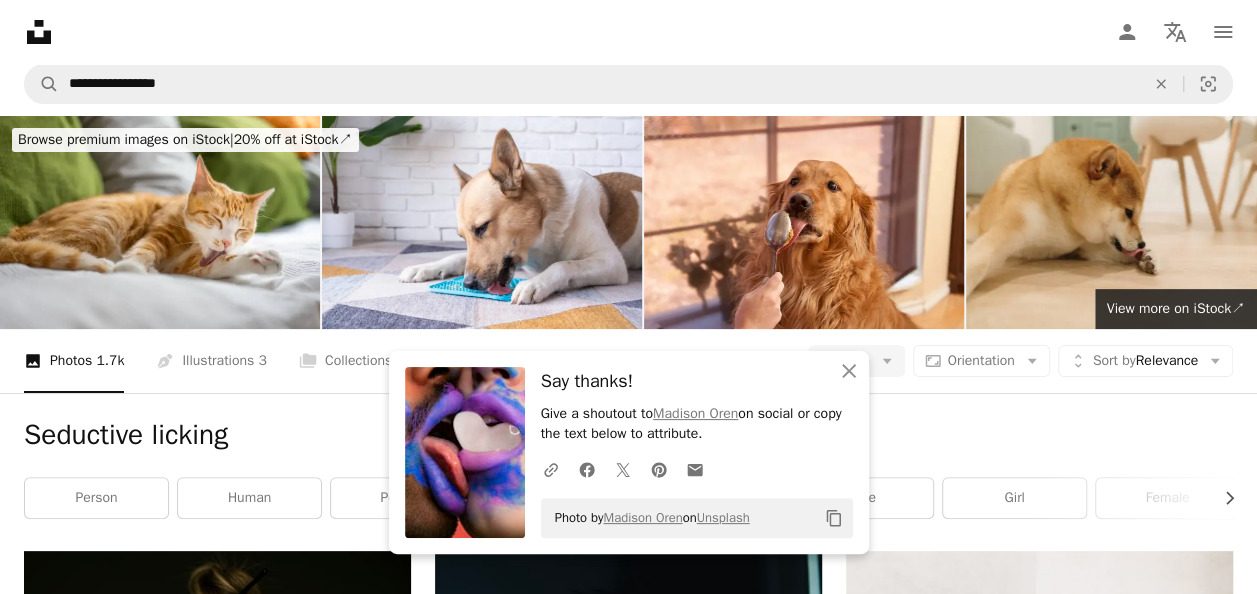 click at bounding box center (1039, 1844) 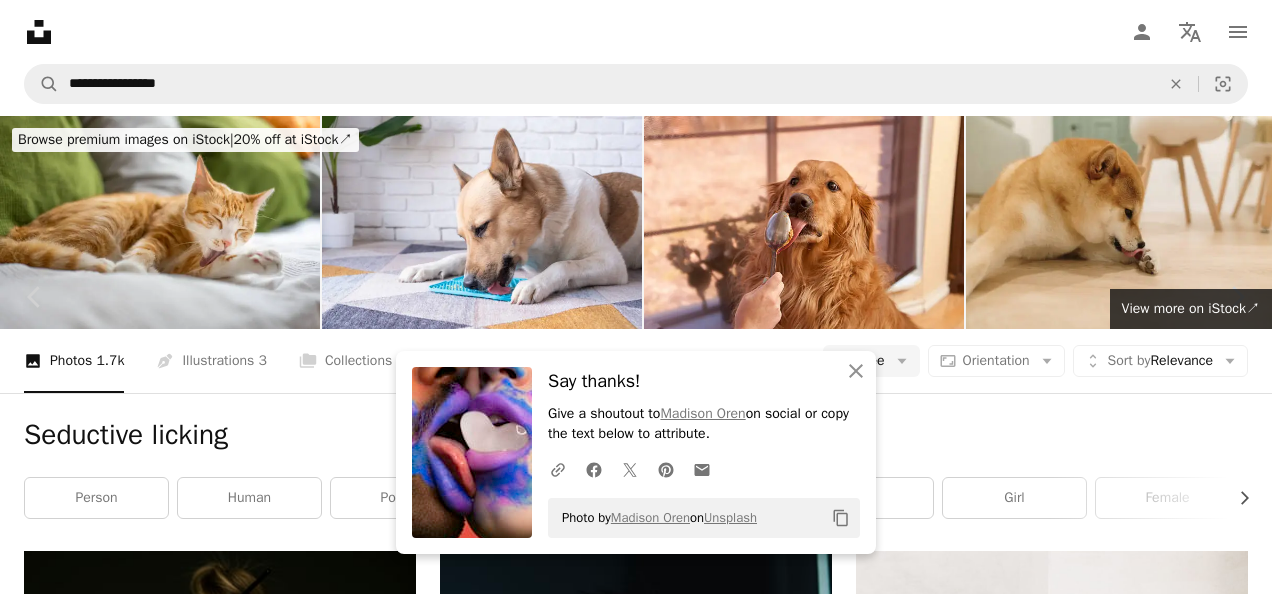 click on "Download free" at bounding box center (1073, 5545) 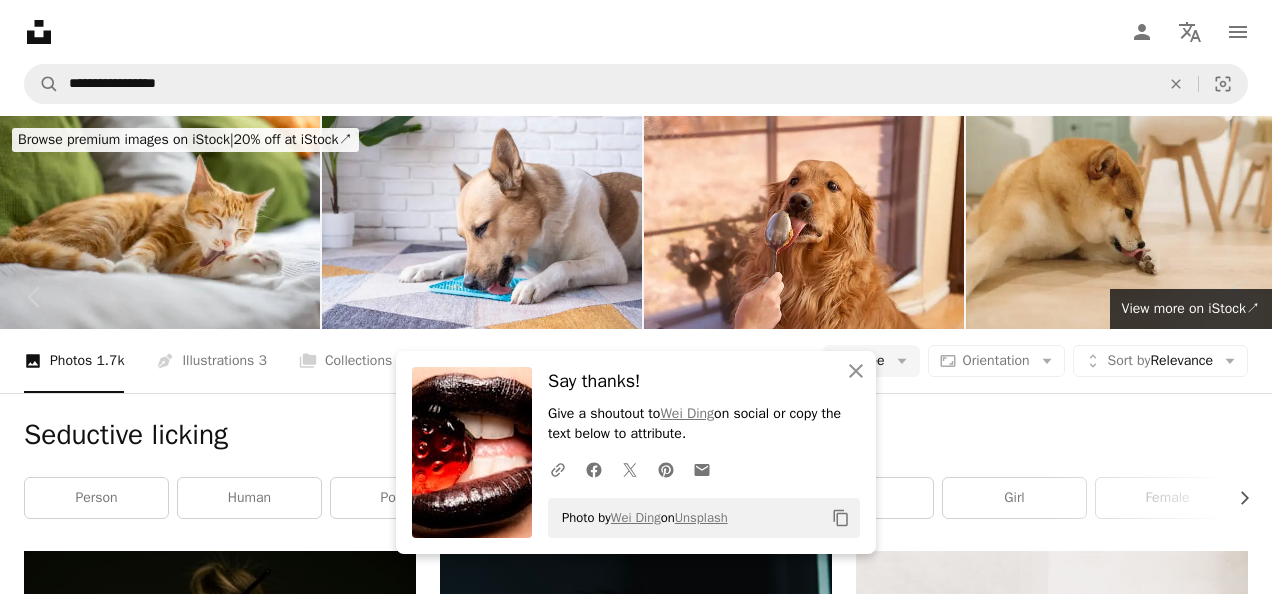 click on "An X shape" at bounding box center [20, 20] 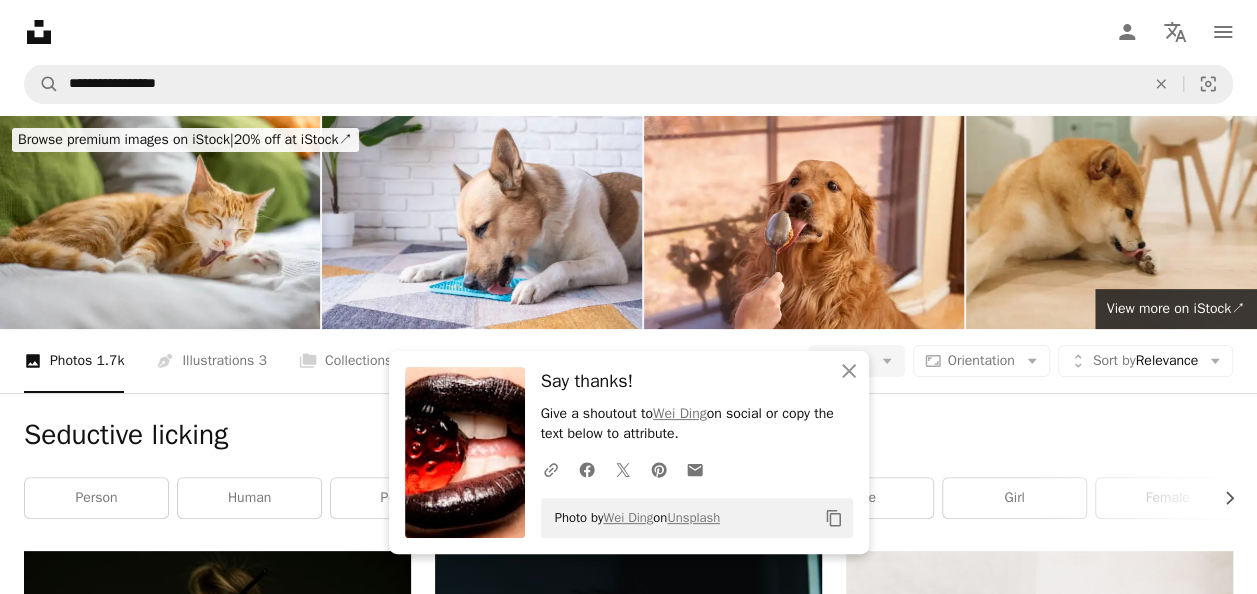 scroll, scrollTop: 1976, scrollLeft: 0, axis: vertical 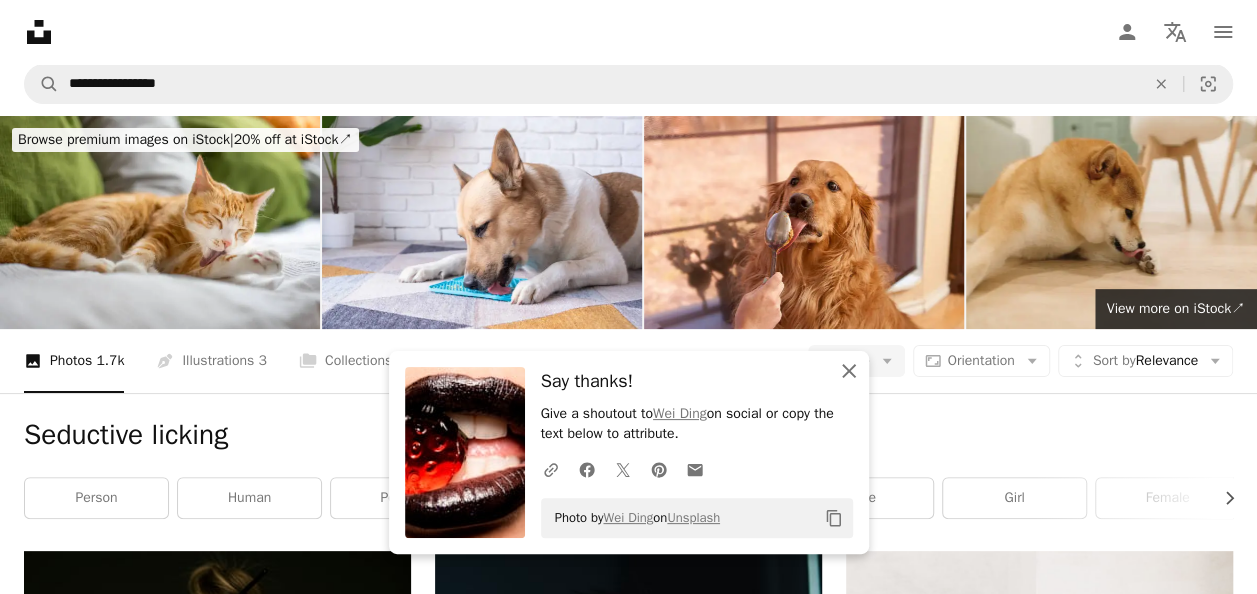 click on "An X shape" 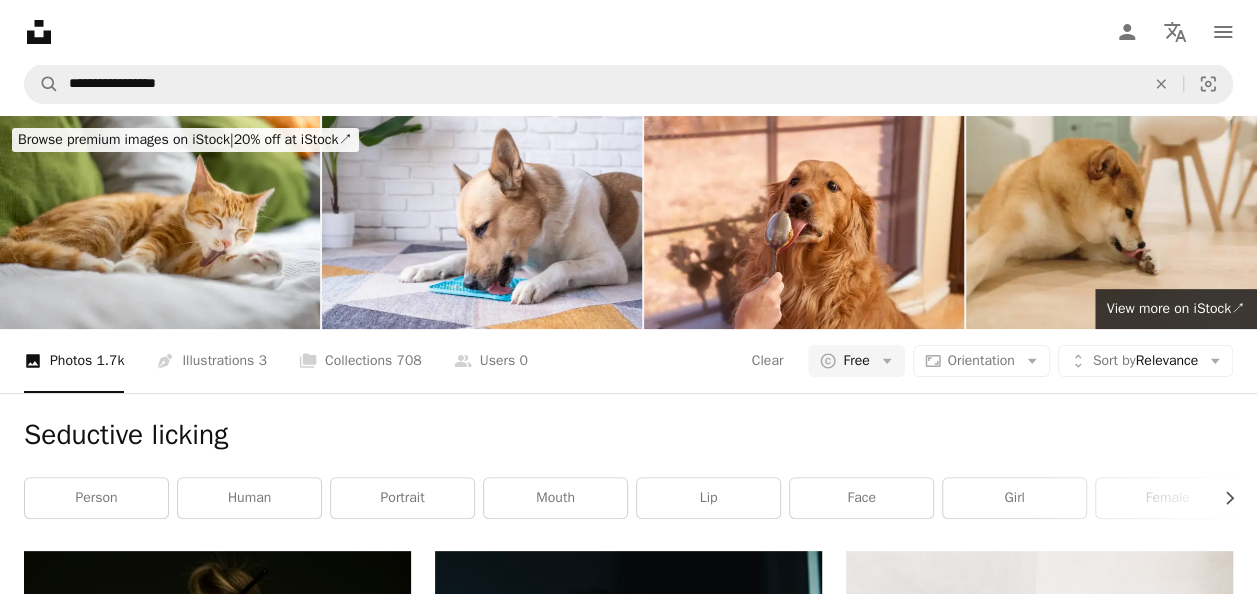 scroll, scrollTop: 2613, scrollLeft: 0, axis: vertical 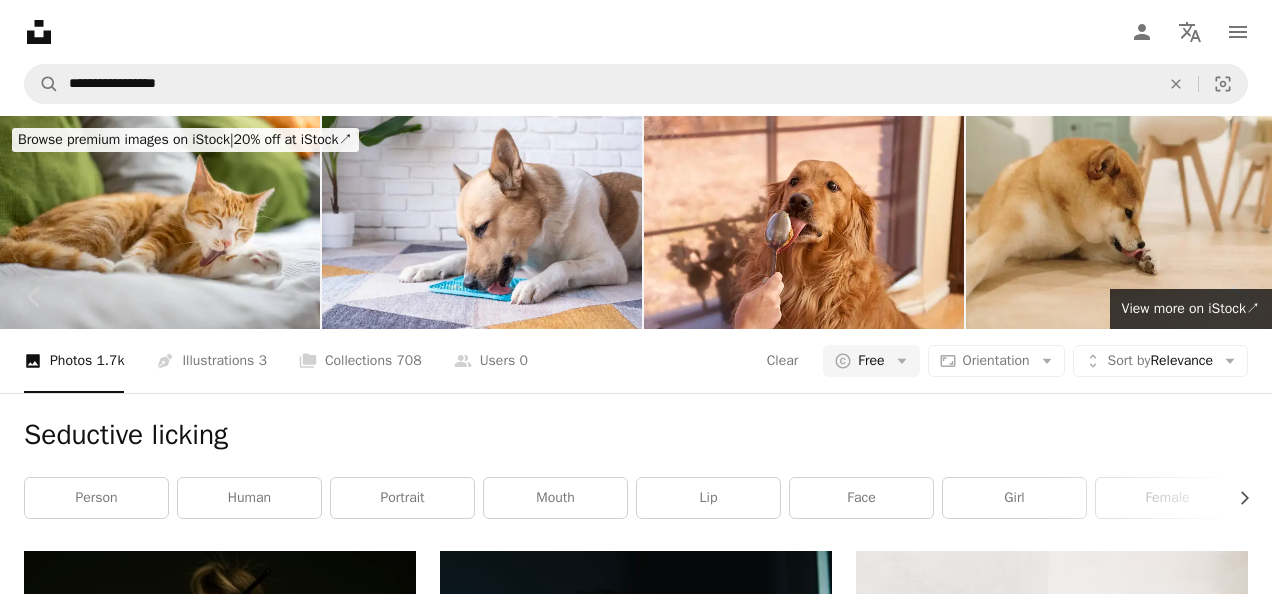 click on "Download free" at bounding box center (1073, 8734) 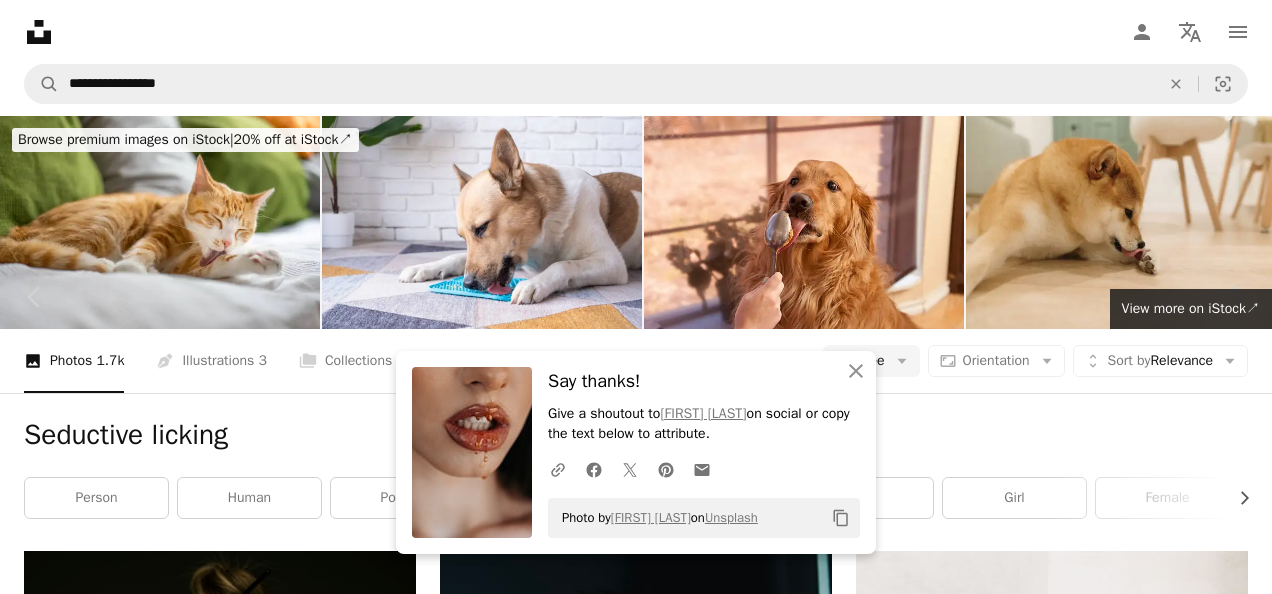 click on "An X shape" at bounding box center [20, 20] 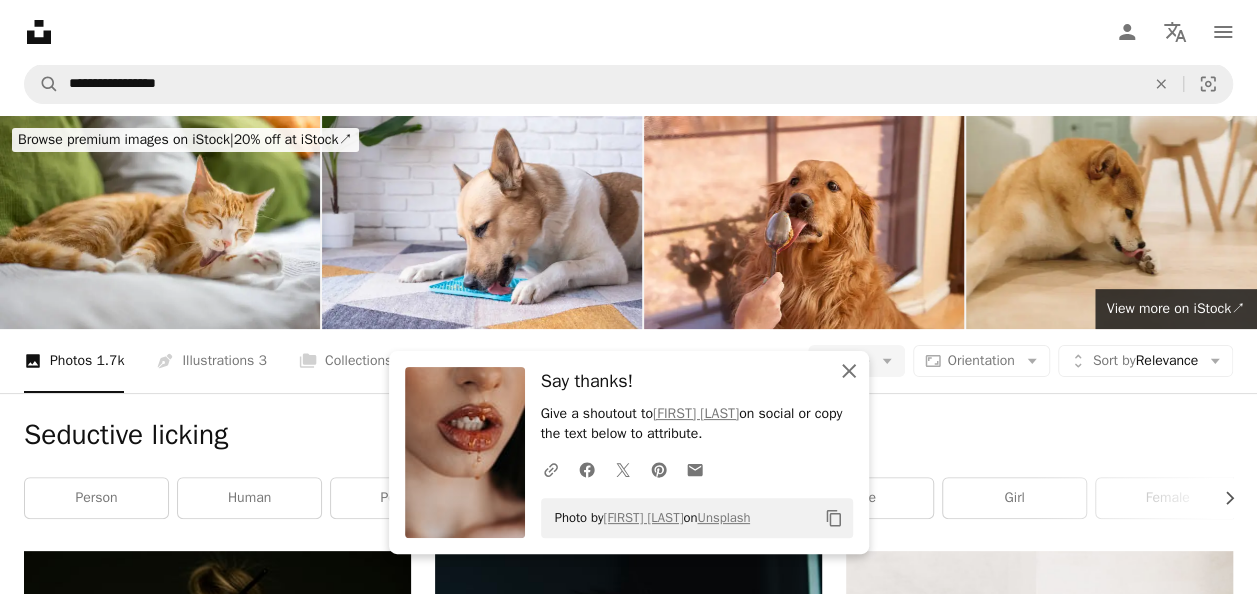 click on "An X shape" 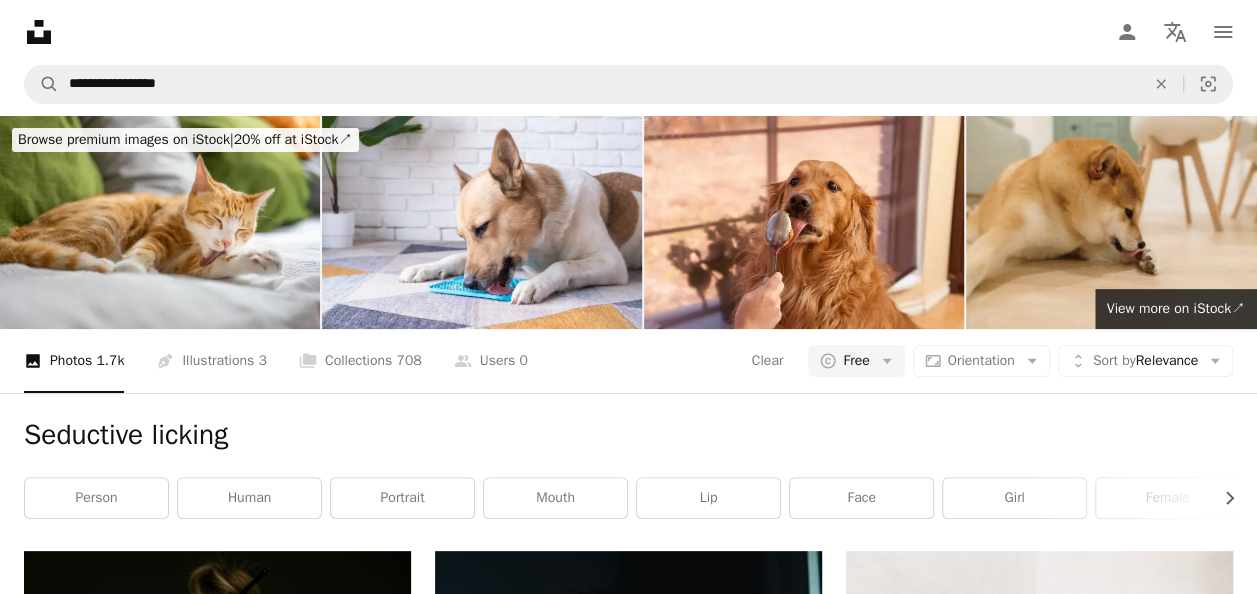 scroll, scrollTop: 2676, scrollLeft: 0, axis: vertical 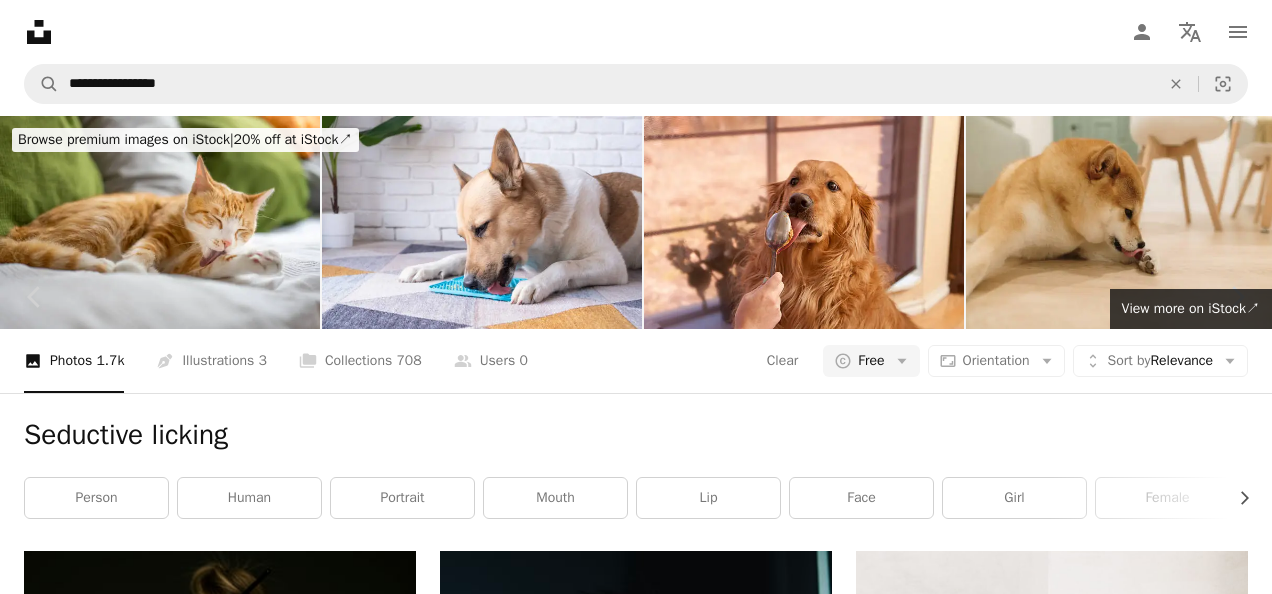 click on "Download free" at bounding box center (1073, 8734) 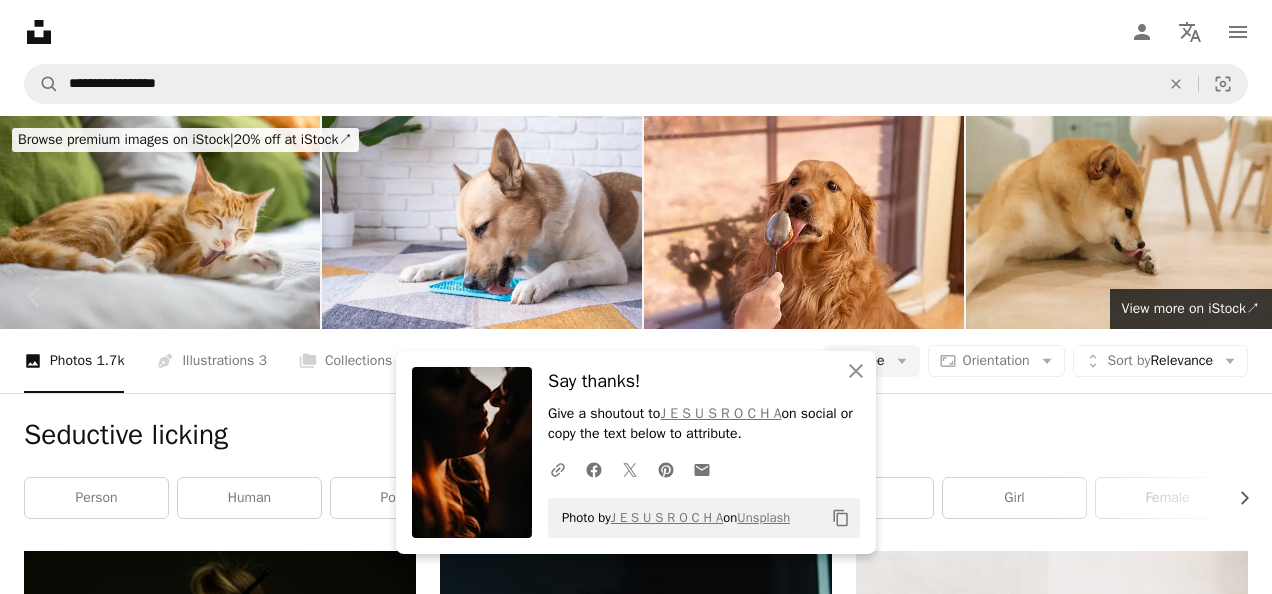 click on "Zoom in" at bounding box center (628, 9065) 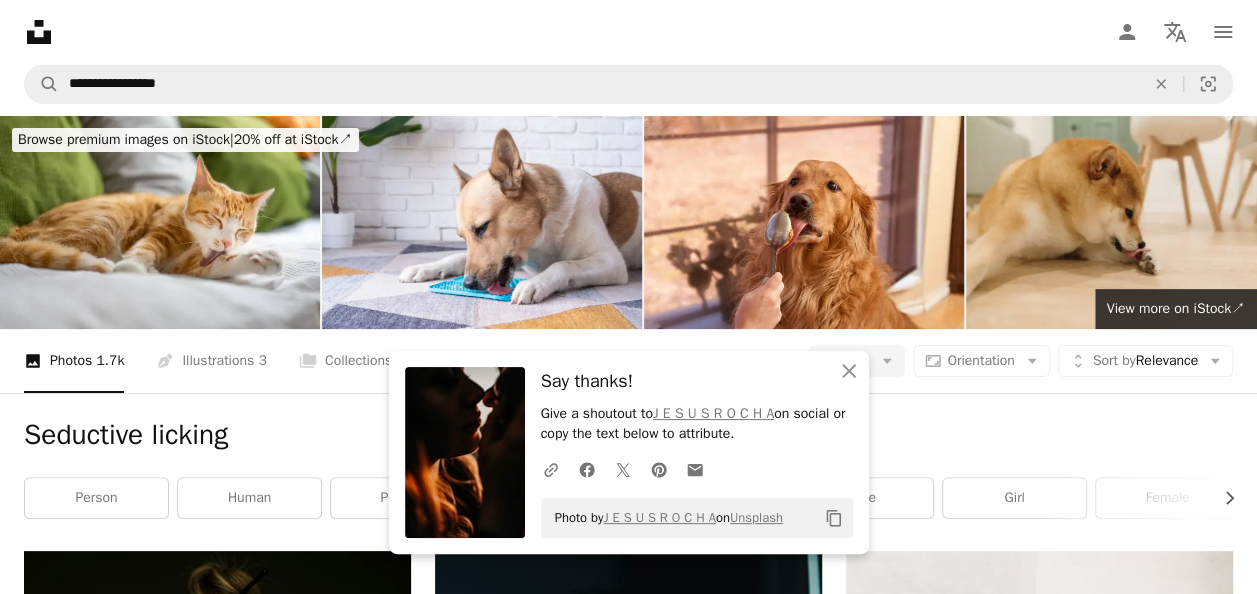 scroll, scrollTop: 2156, scrollLeft: 0, axis: vertical 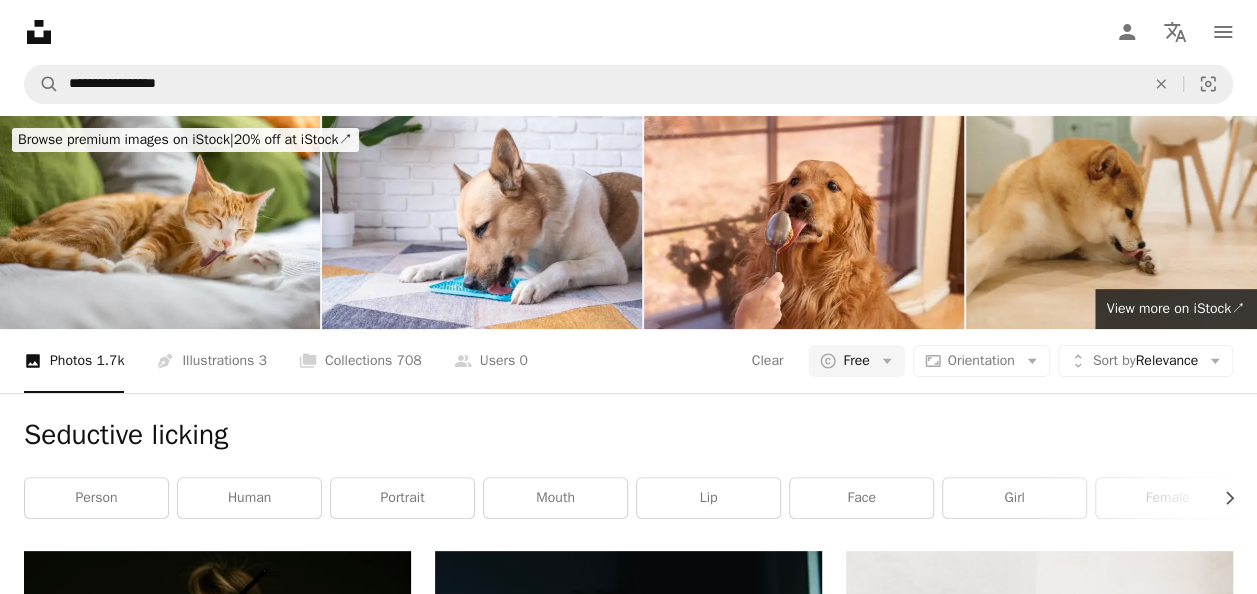 click at bounding box center (1039, 7028) 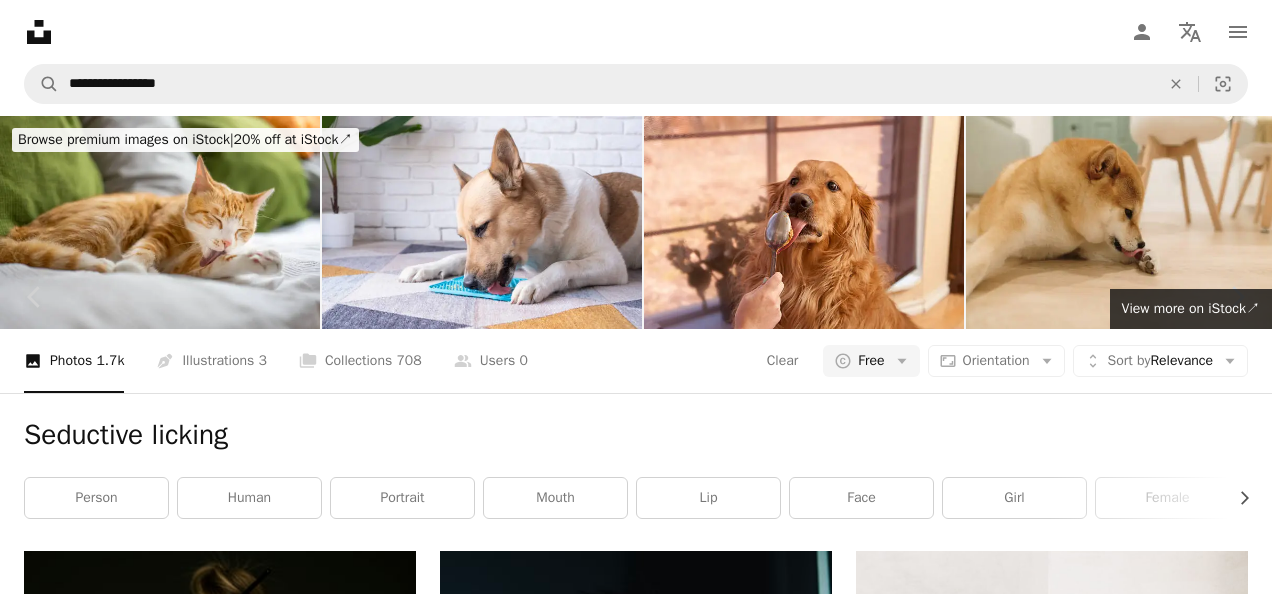 click on "Download free" at bounding box center (1073, 12309) 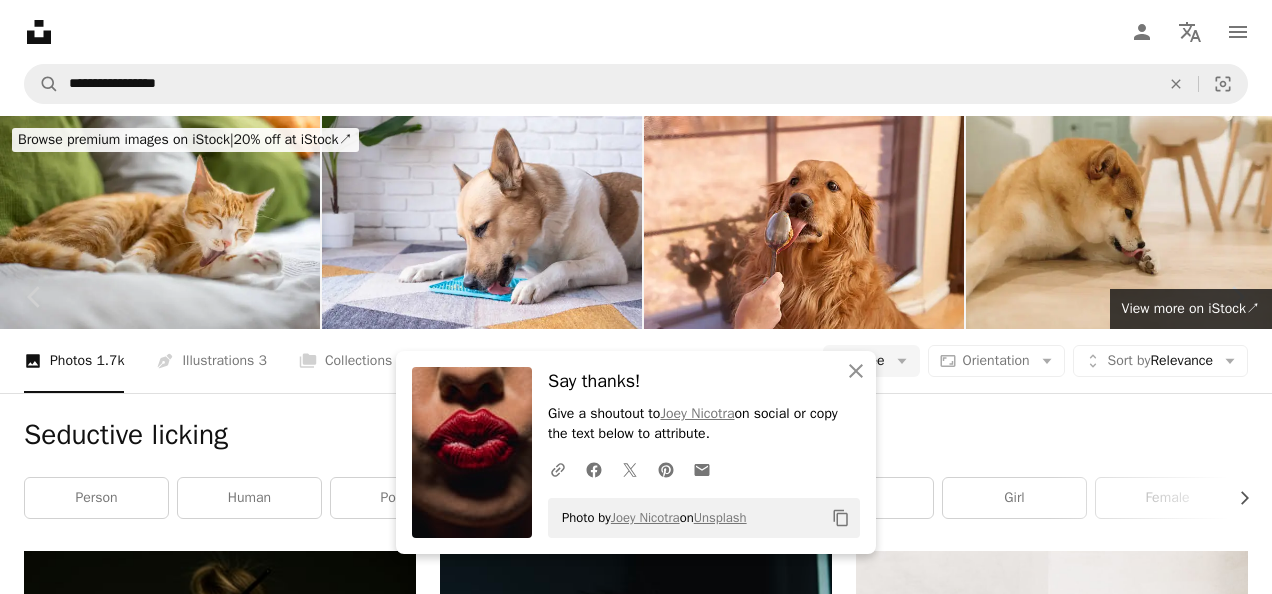drag, startPoint x: 17, startPoint y: 17, endPoint x: 173, endPoint y: 54, distance: 160.32779 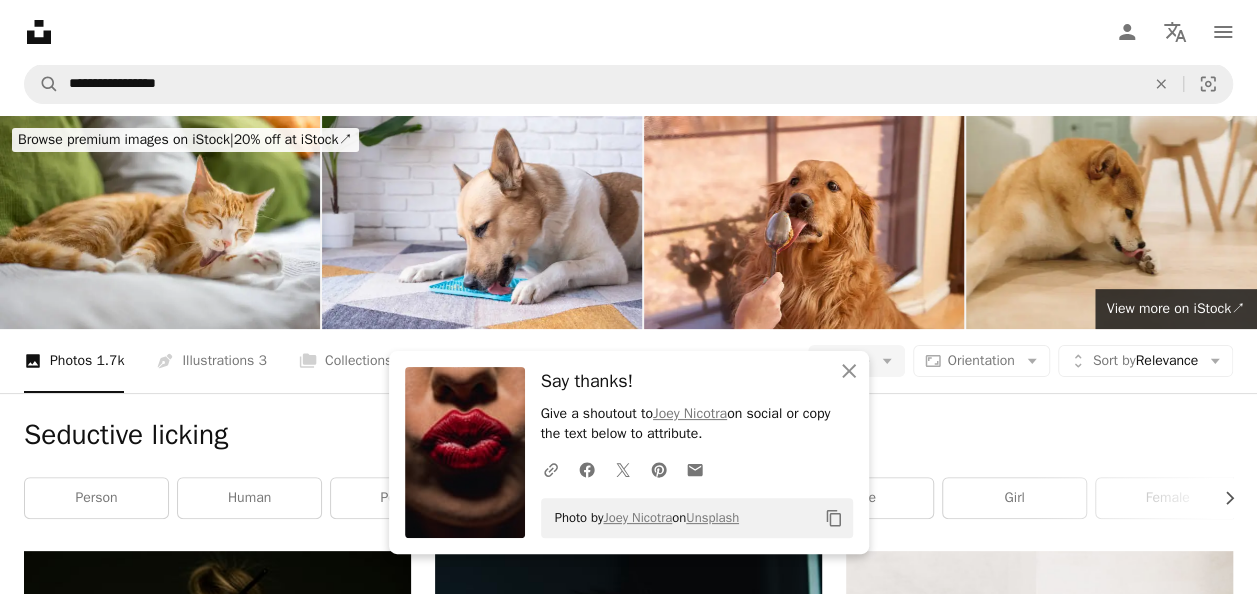 scroll, scrollTop: 7323, scrollLeft: 0, axis: vertical 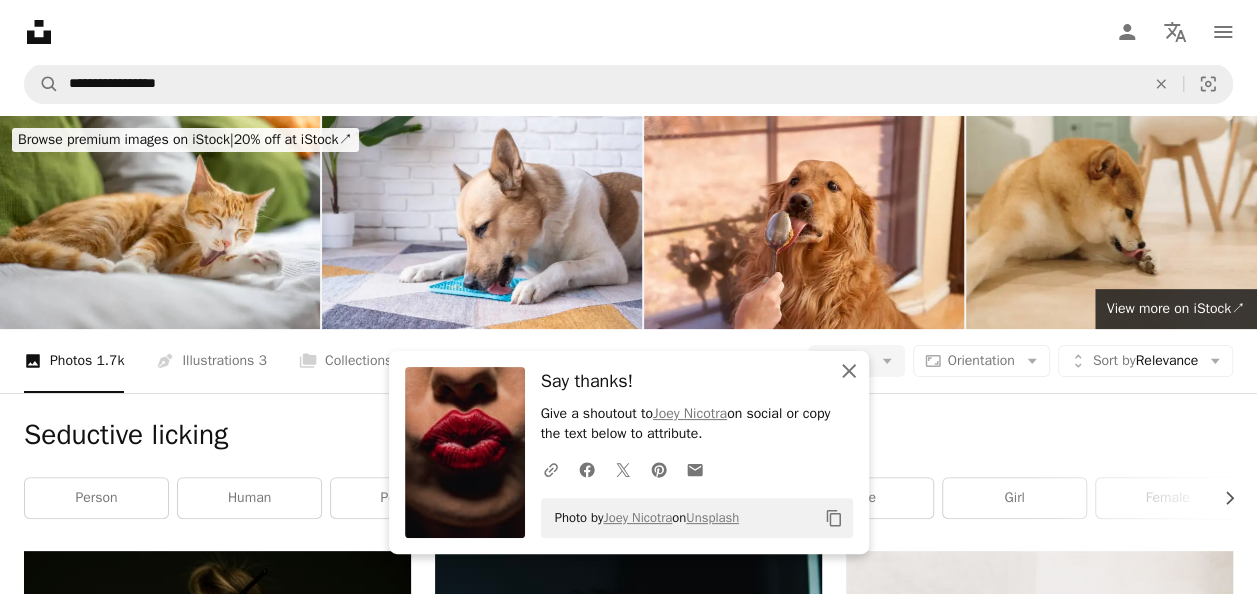 click 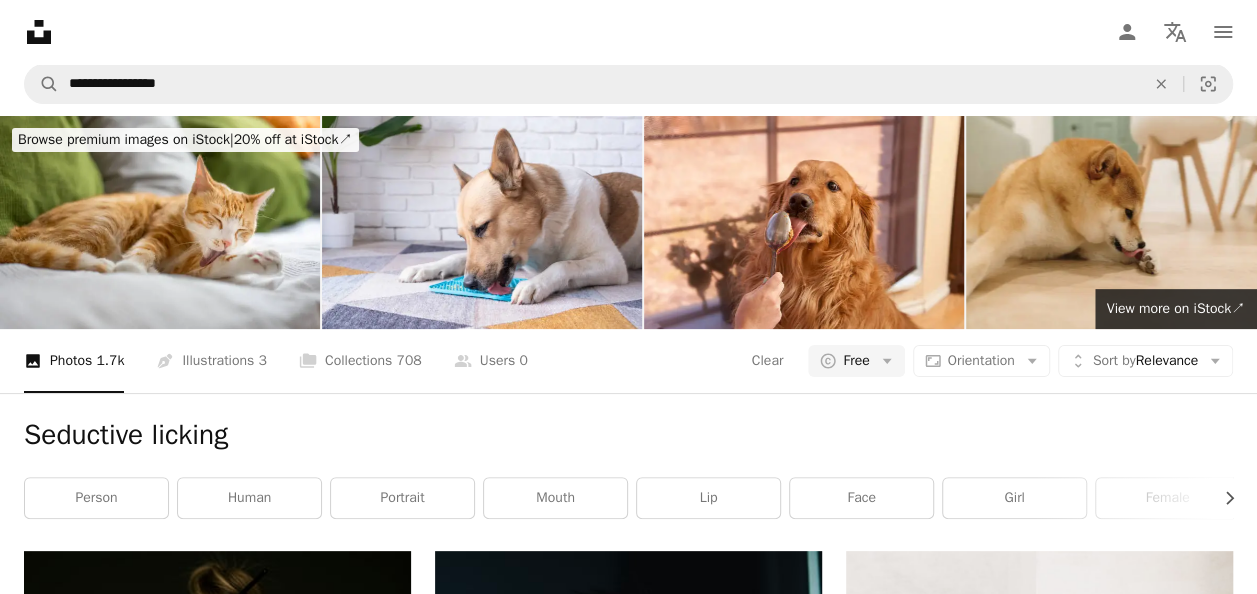 scroll, scrollTop: 9036, scrollLeft: 0, axis: vertical 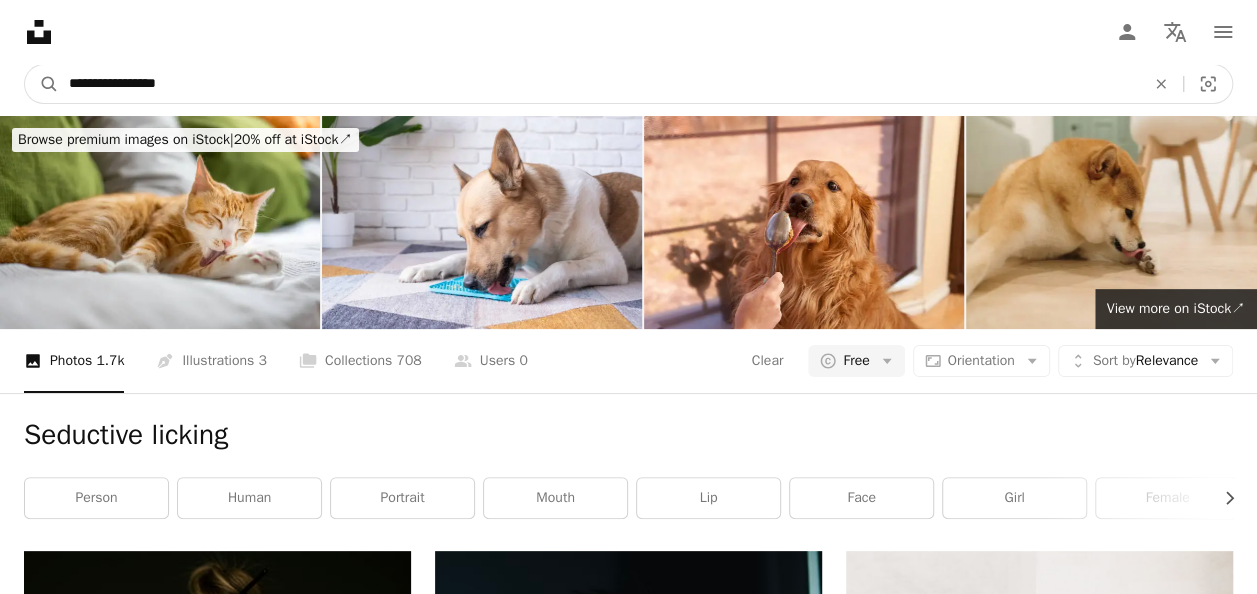 drag, startPoint x: 263, startPoint y: 82, endPoint x: 140, endPoint y: 79, distance: 123.03658 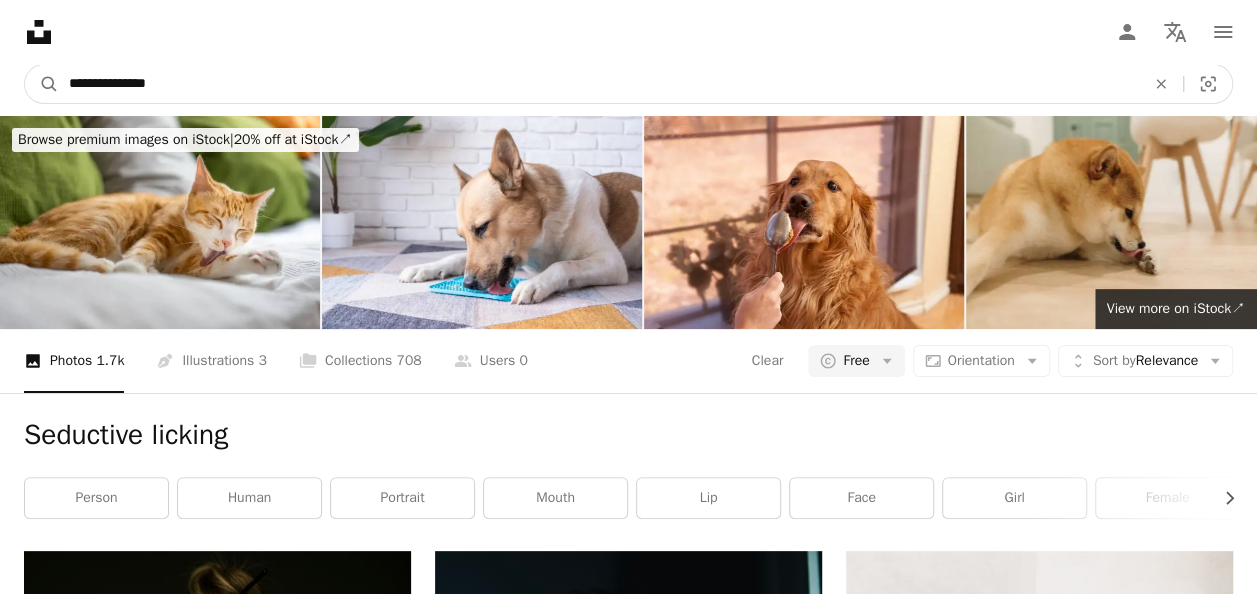 type on "**********" 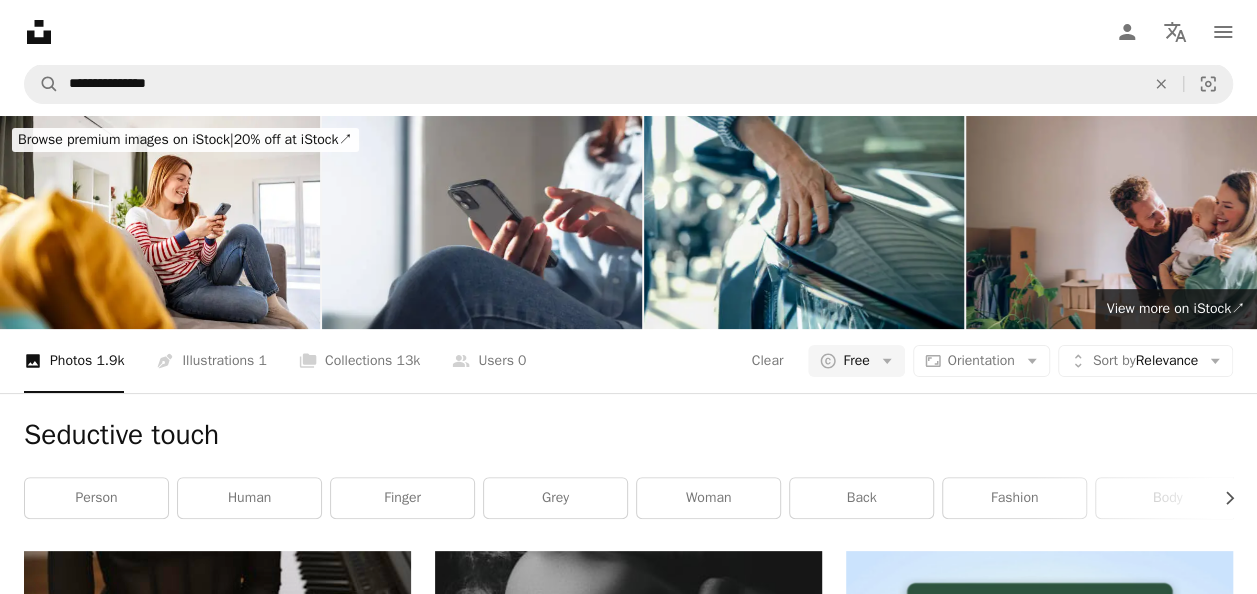 scroll, scrollTop: 1501, scrollLeft: 0, axis: vertical 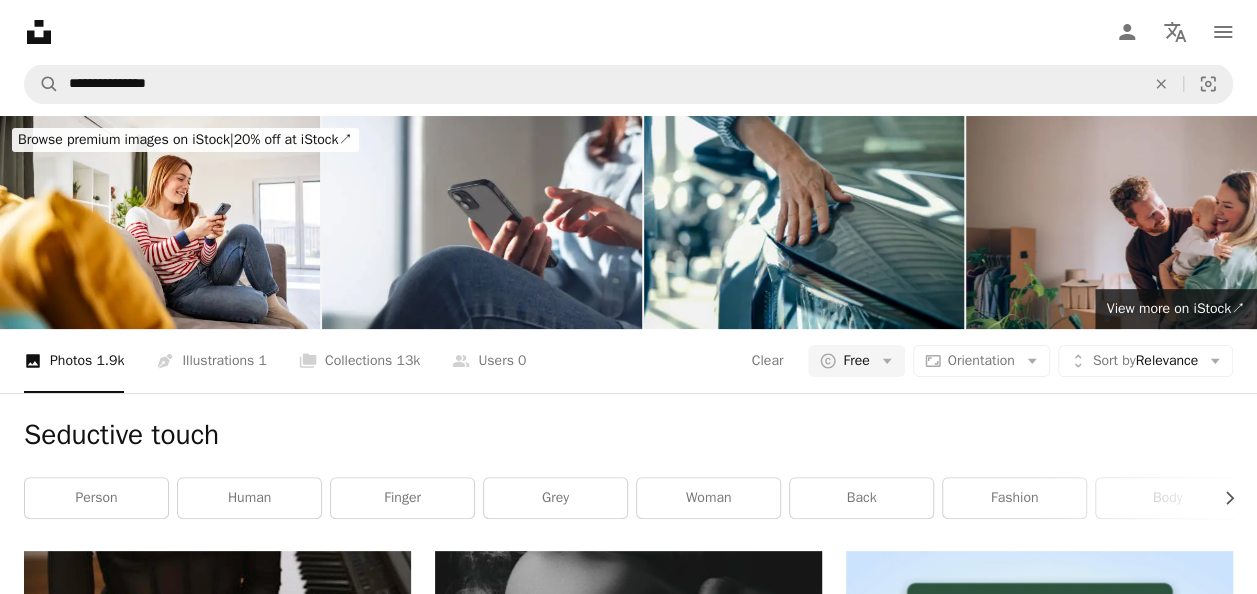 click at bounding box center (217, 1830) 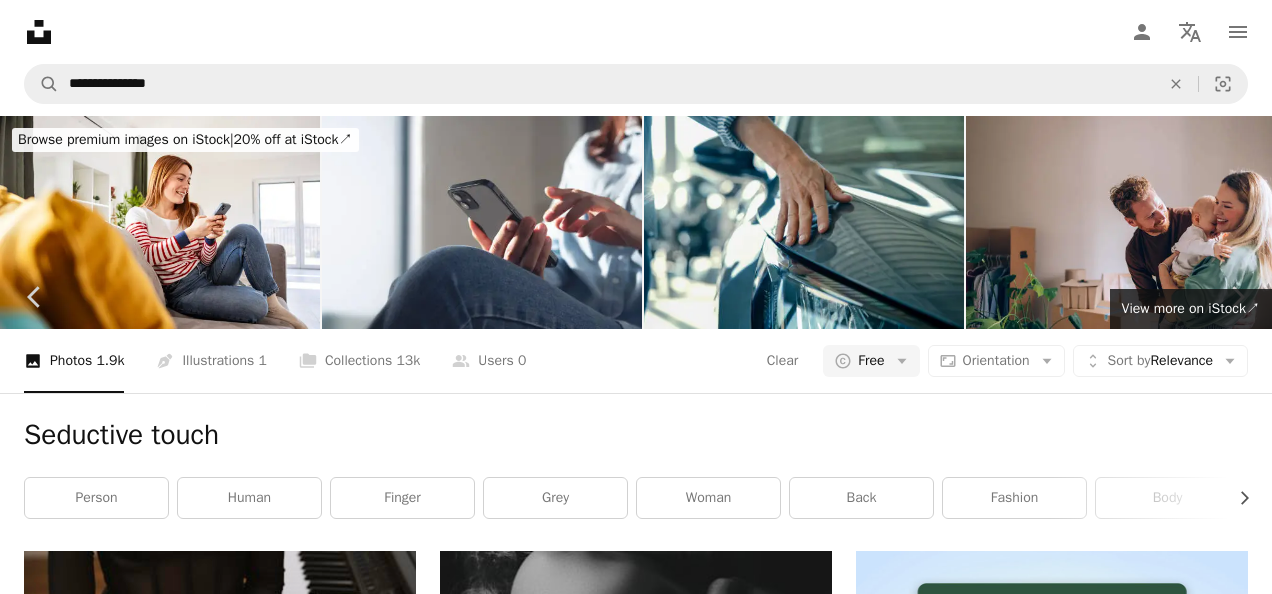 click on "Download free" at bounding box center [1073, 5044] 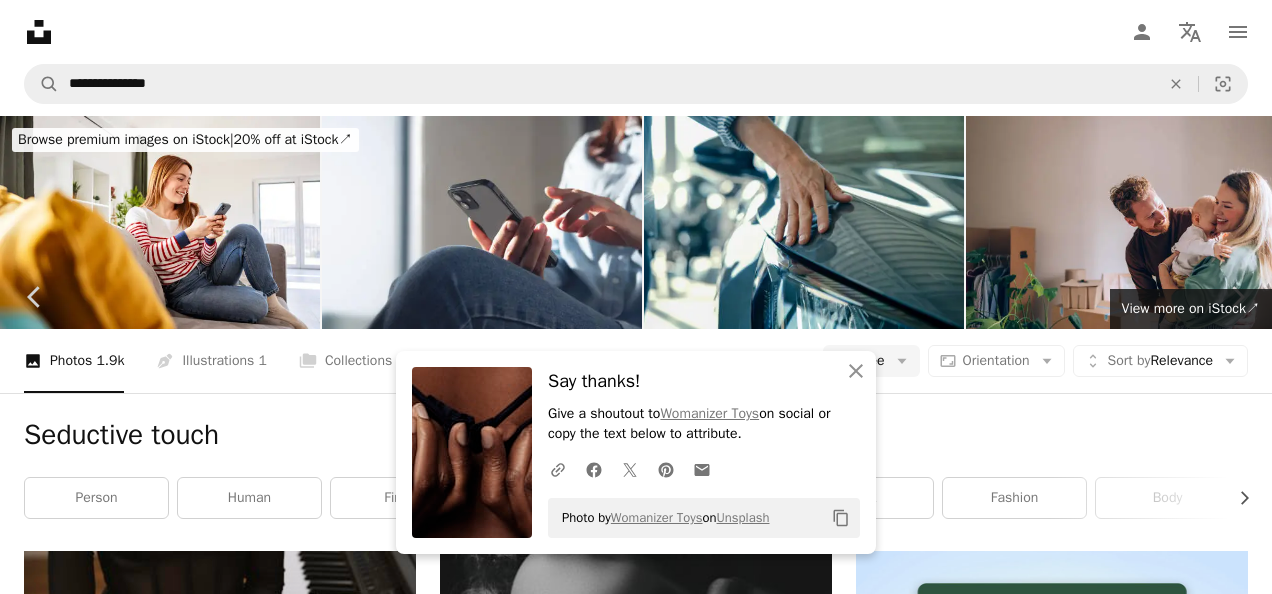 drag, startPoint x: 21, startPoint y: 21, endPoint x: 48, endPoint y: 35, distance: 30.413813 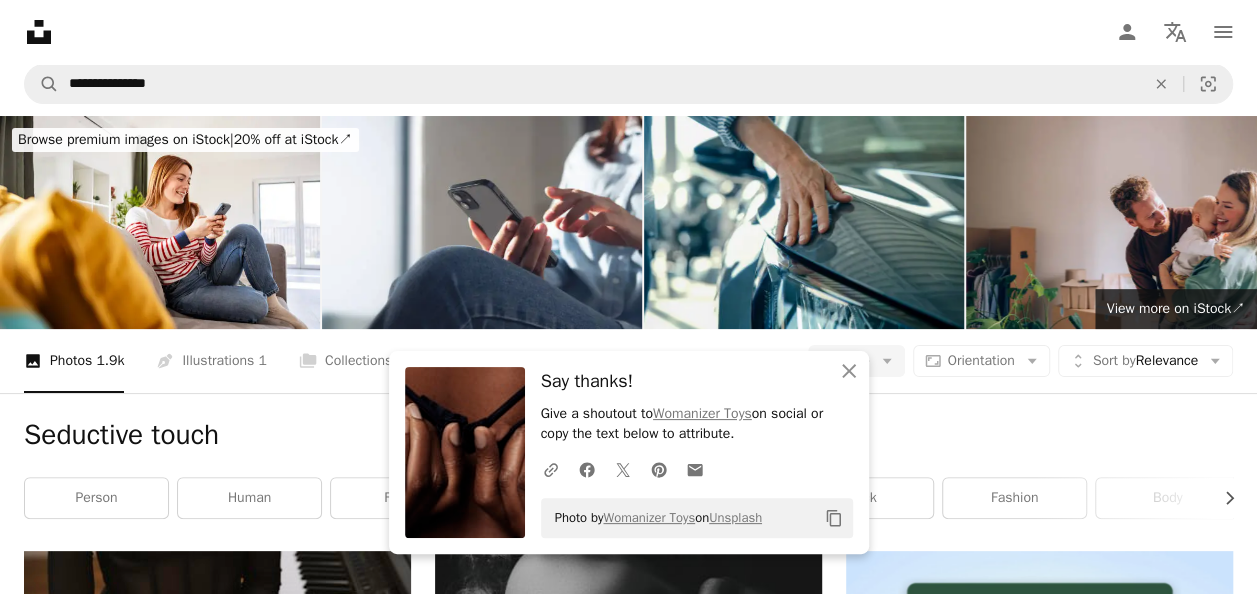 scroll, scrollTop: 1682, scrollLeft: 0, axis: vertical 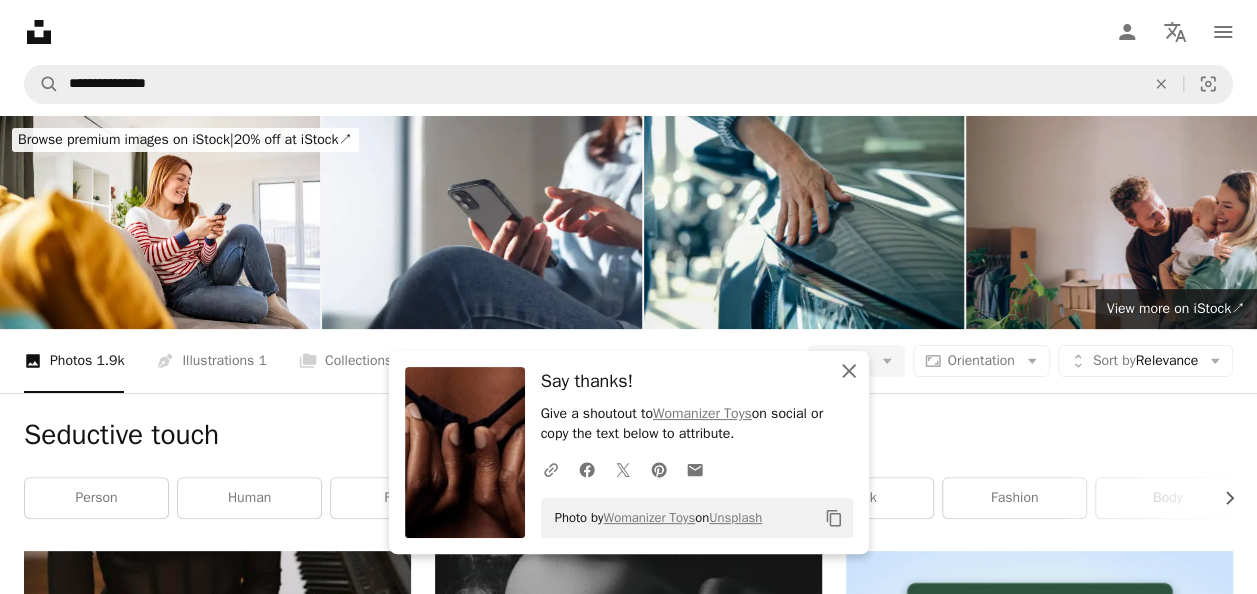 click on "An X shape" 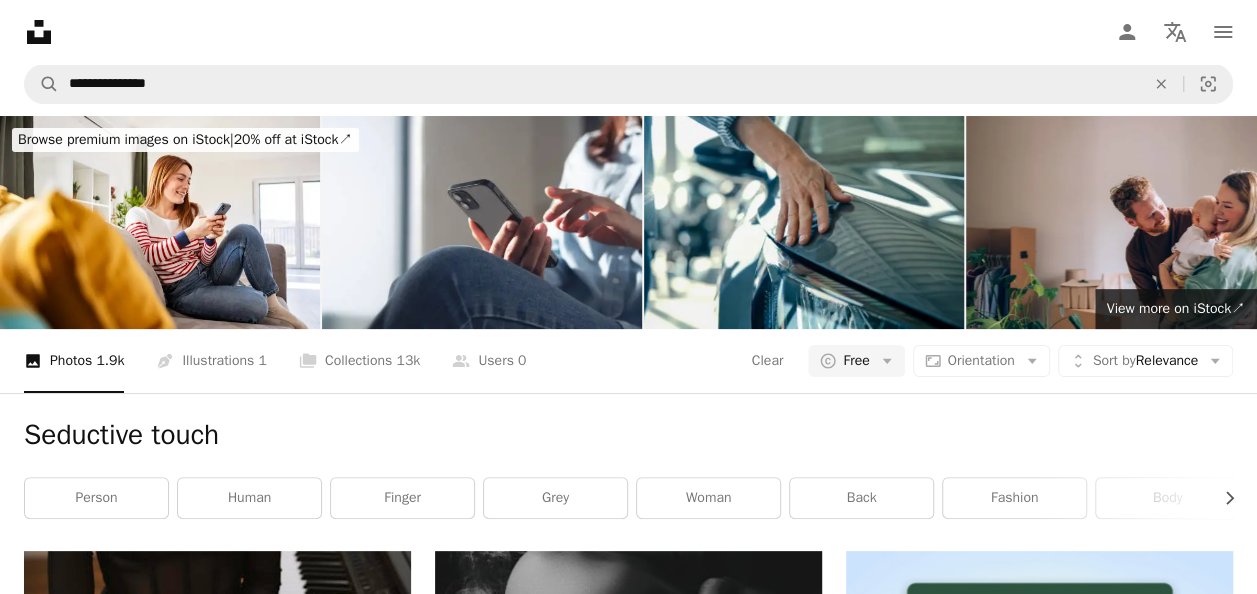 scroll, scrollTop: 0, scrollLeft: 0, axis: both 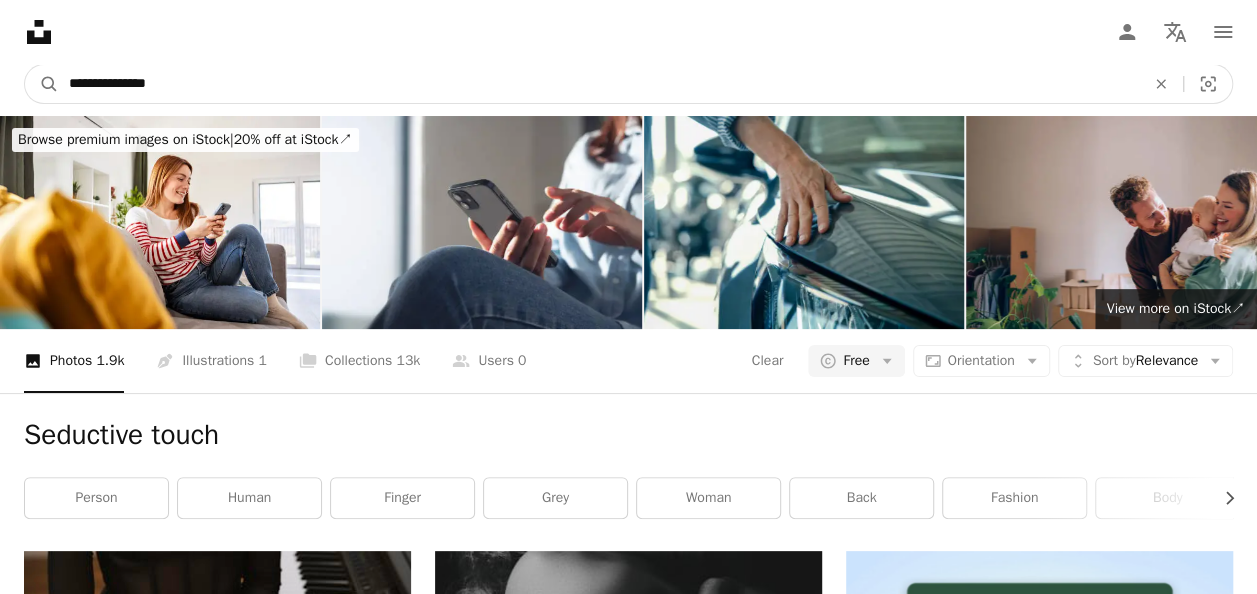 drag, startPoint x: 253, startPoint y: 73, endPoint x: 135, endPoint y: 74, distance: 118.004234 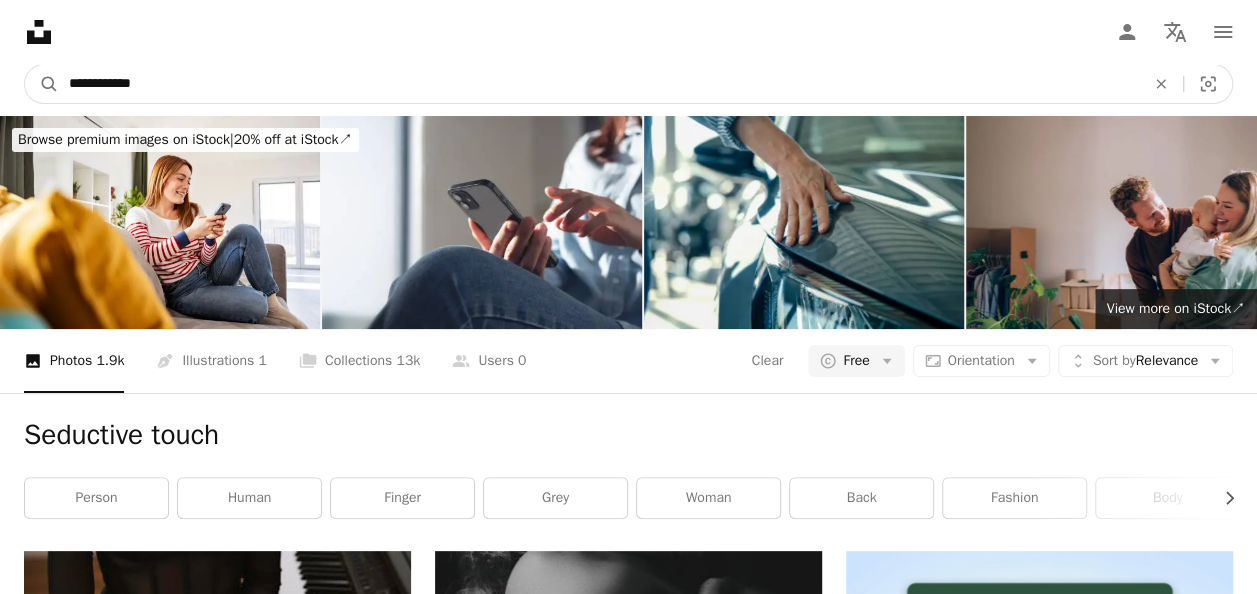 type on "**********" 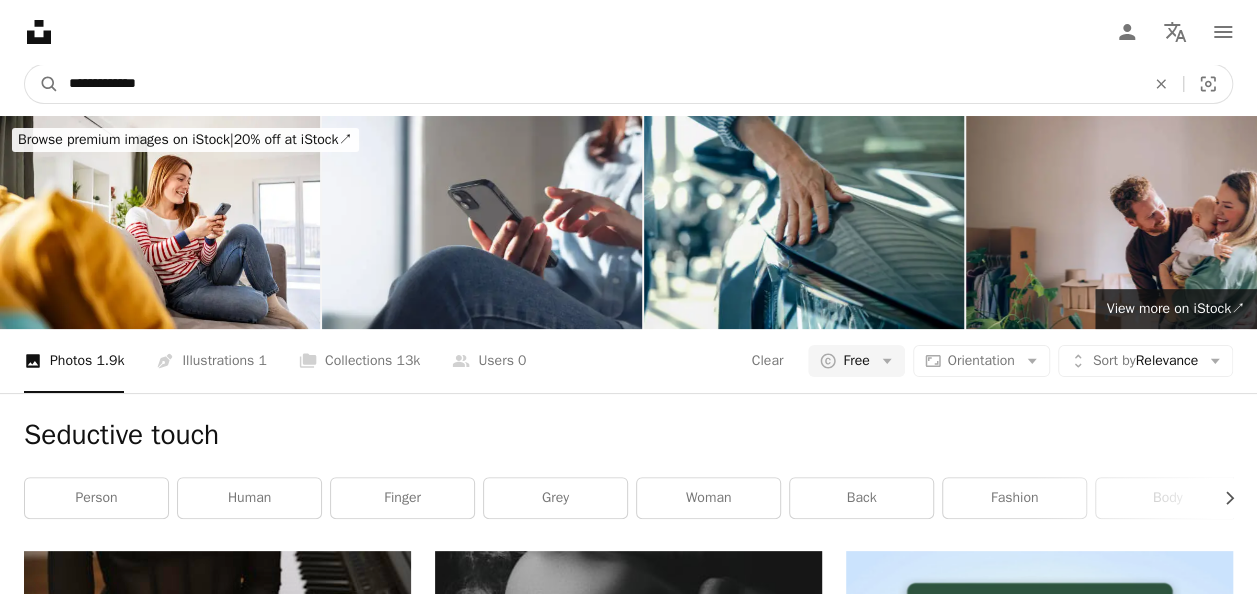 click on "A magnifying glass" at bounding box center [42, 84] 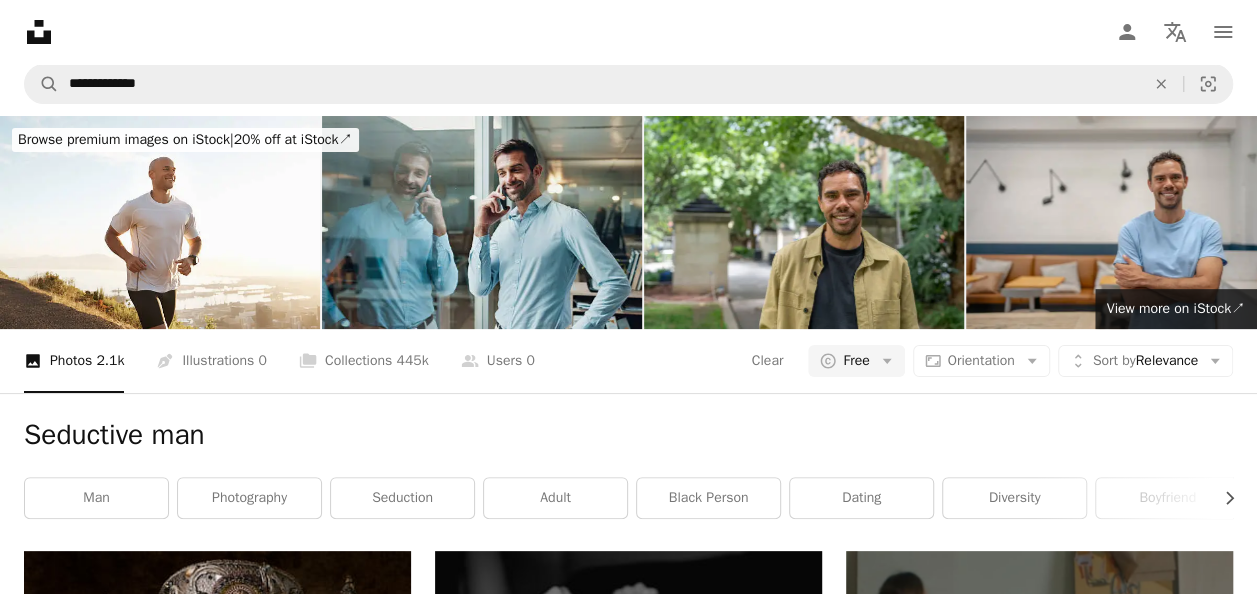 scroll, scrollTop: 1282, scrollLeft: 0, axis: vertical 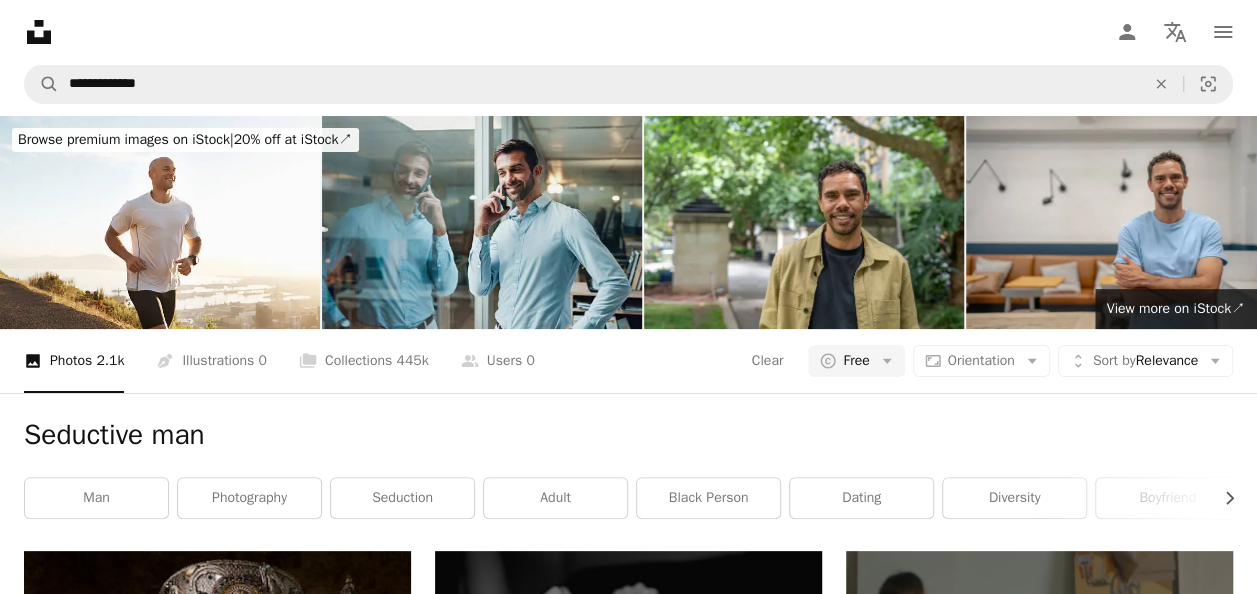 click at bounding box center (628, 1659) 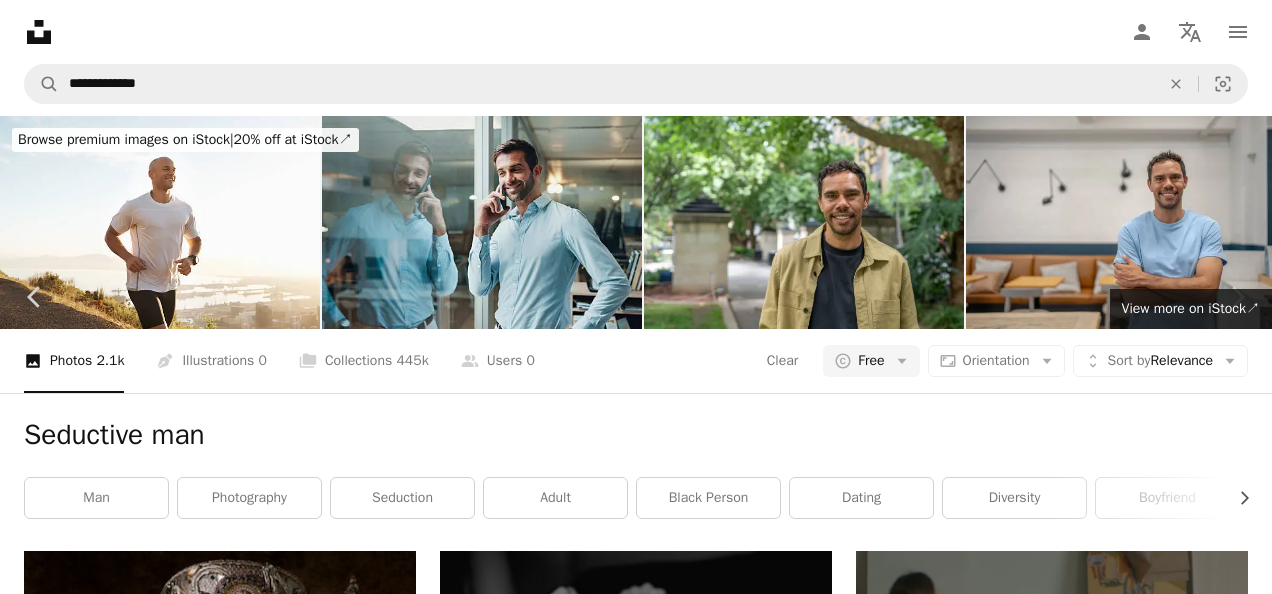click on "Download free" at bounding box center (1073, 5417) 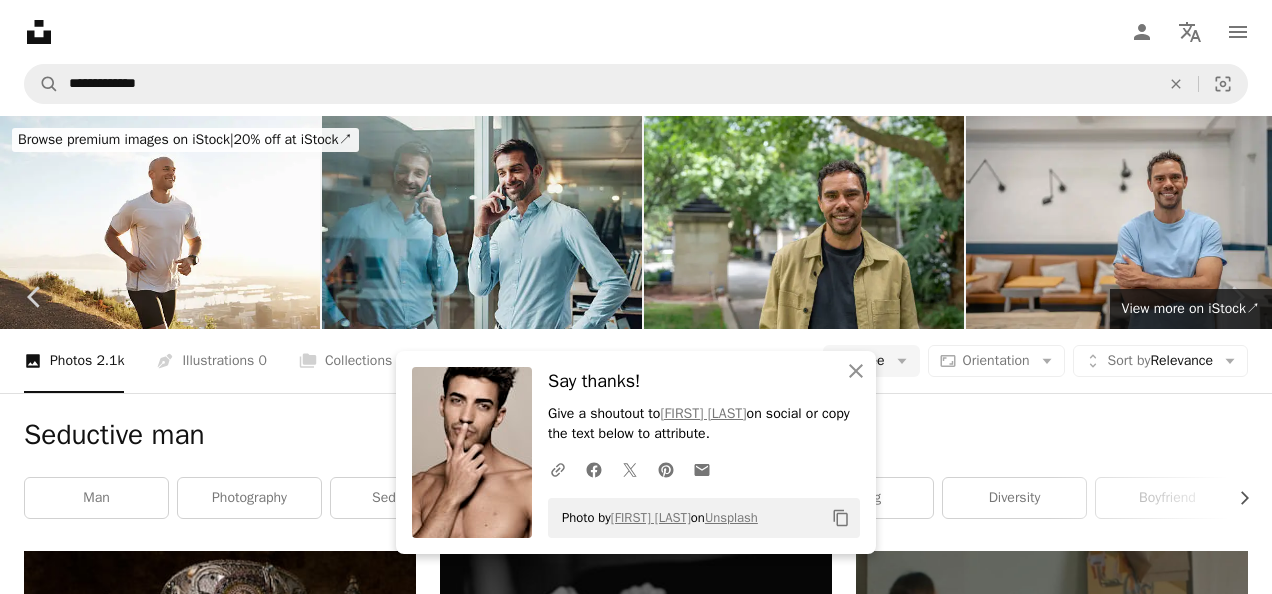 drag, startPoint x: 16, startPoint y: 18, endPoint x: 30, endPoint y: 33, distance: 20.518284 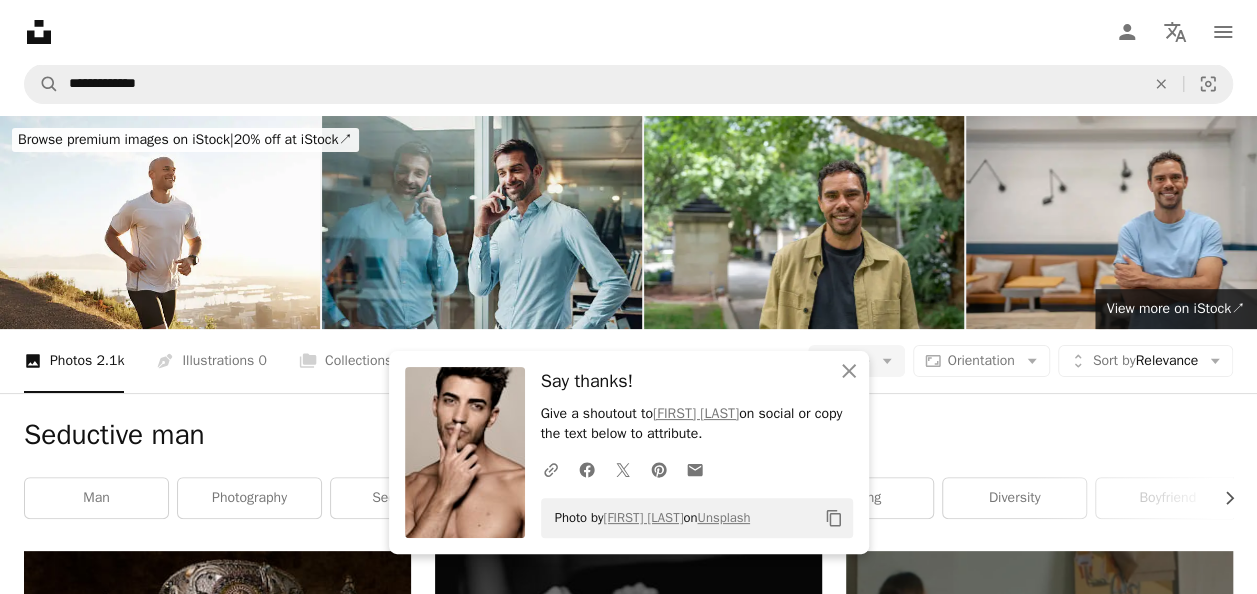 scroll, scrollTop: 1684, scrollLeft: 0, axis: vertical 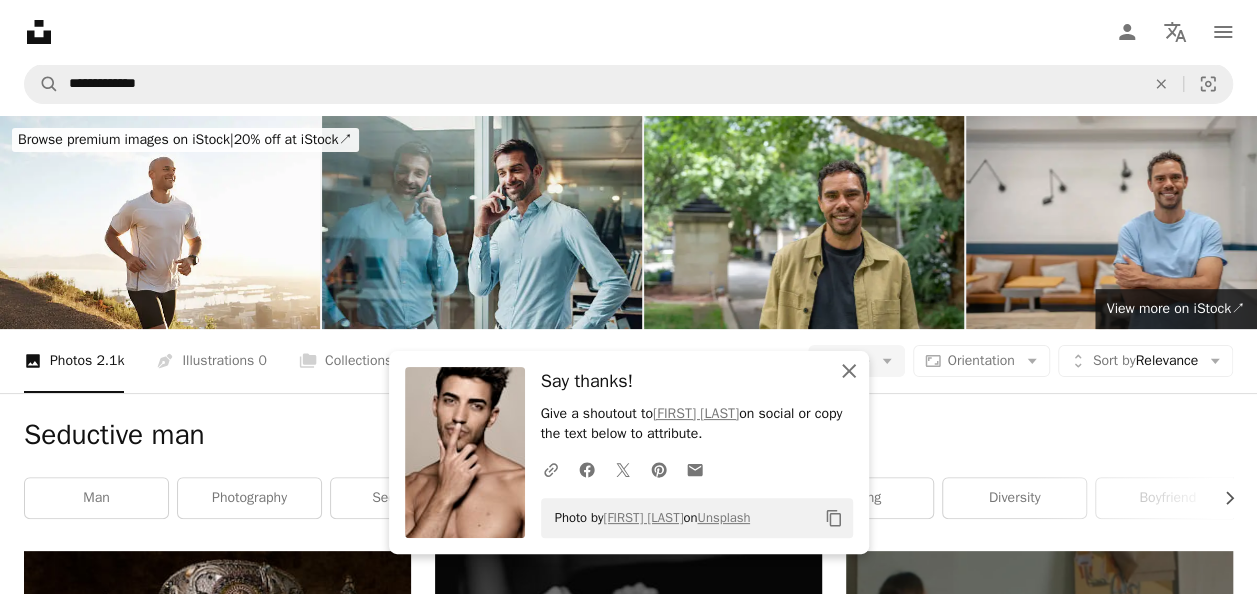 drag, startPoint x: 843, startPoint y: 370, endPoint x: 930, endPoint y: 355, distance: 88.28363 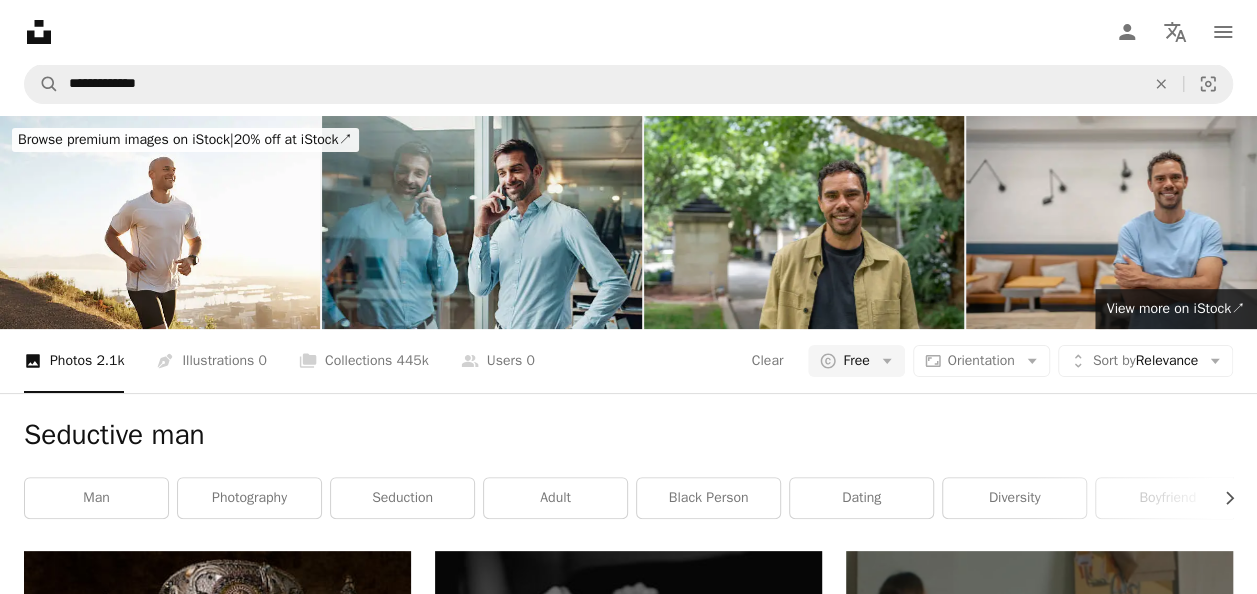 scroll, scrollTop: 0, scrollLeft: 0, axis: both 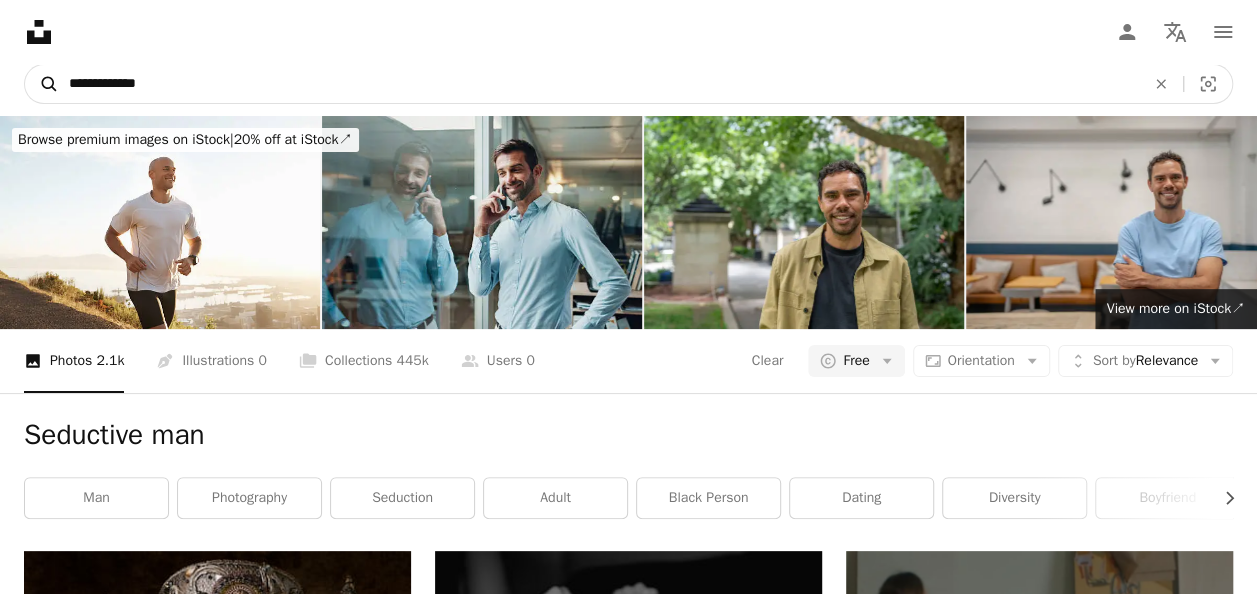drag, startPoint x: 177, startPoint y: 84, endPoint x: 39, endPoint y: 74, distance: 138.36185 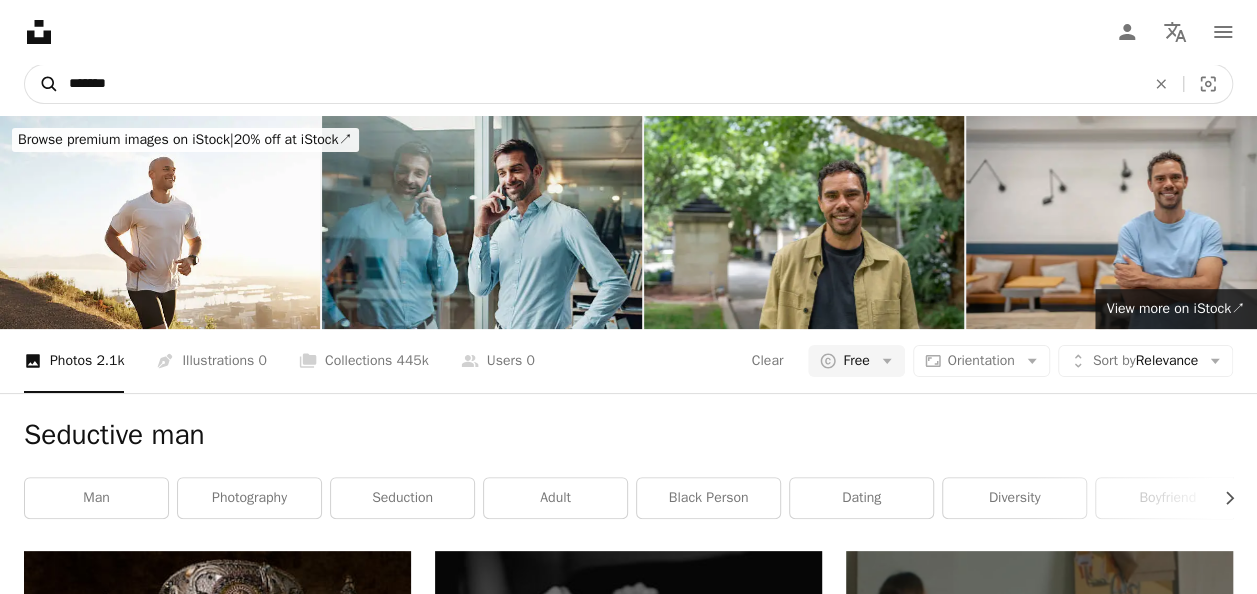 type on "********" 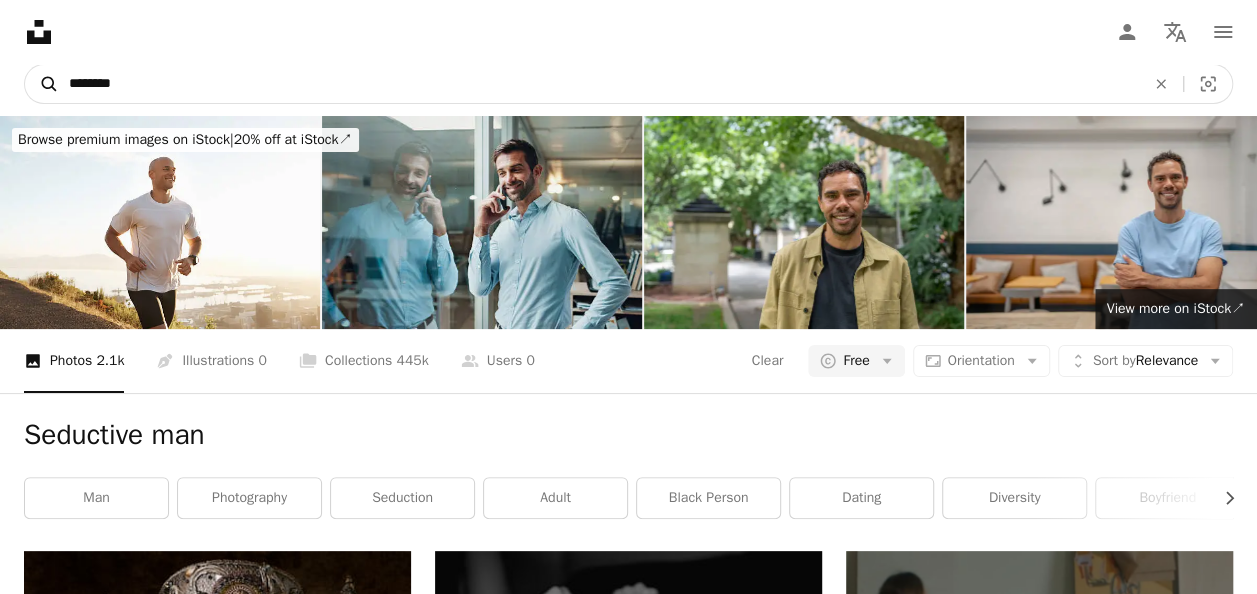 click on "A magnifying glass" at bounding box center (42, 84) 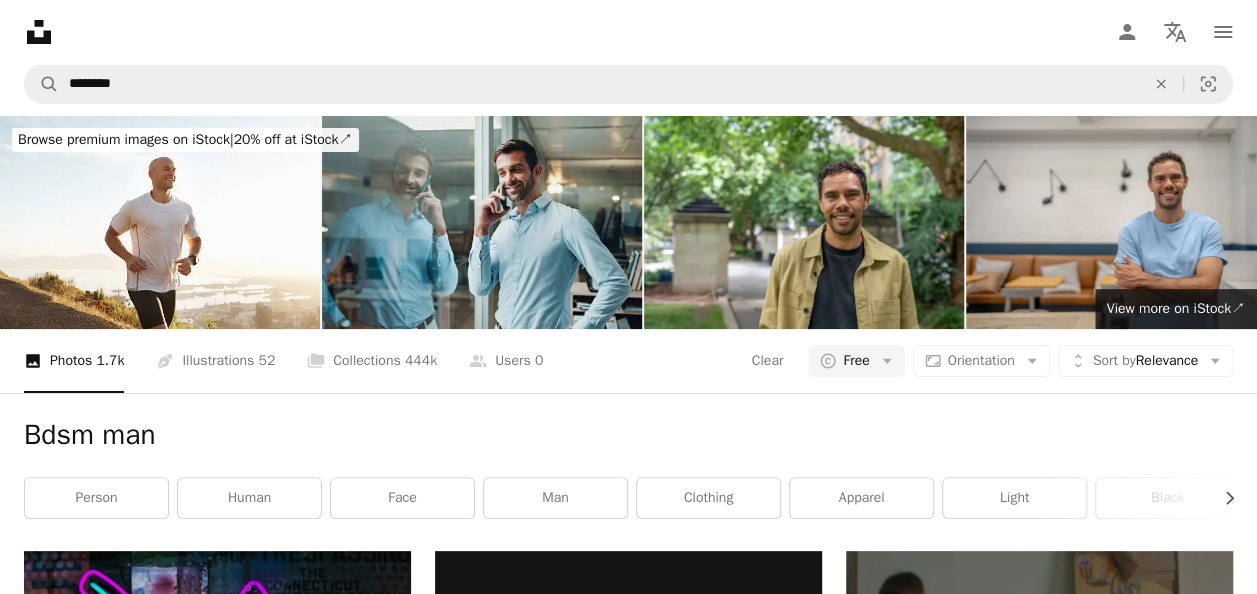 scroll, scrollTop: 2166, scrollLeft: 0, axis: vertical 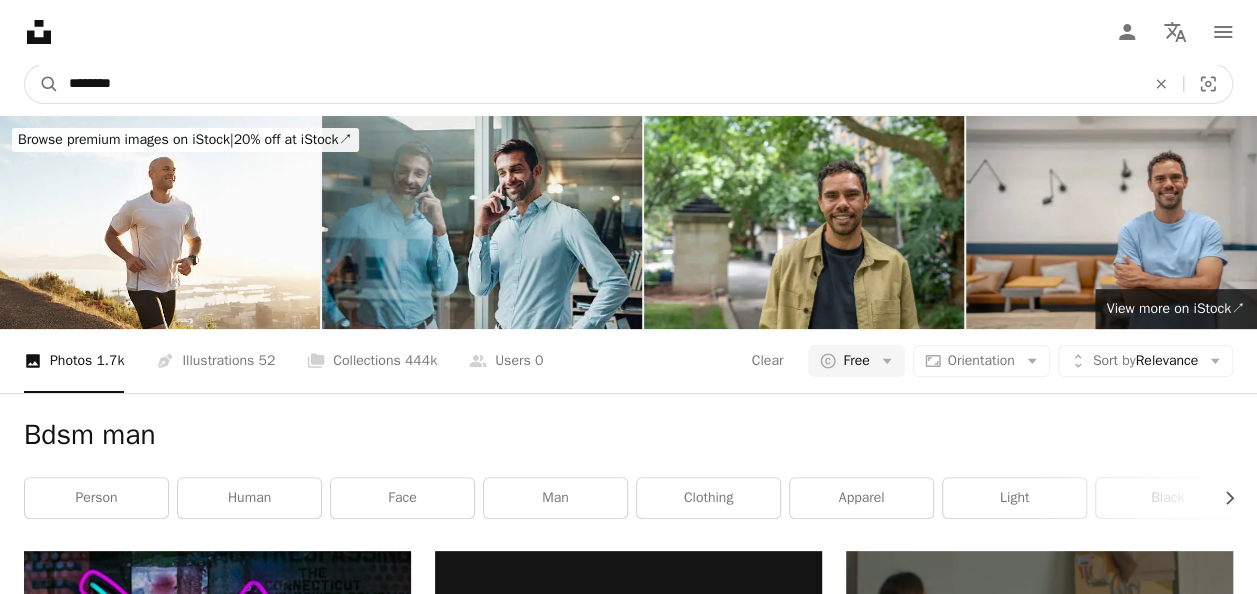 click on "********" at bounding box center (599, 84) 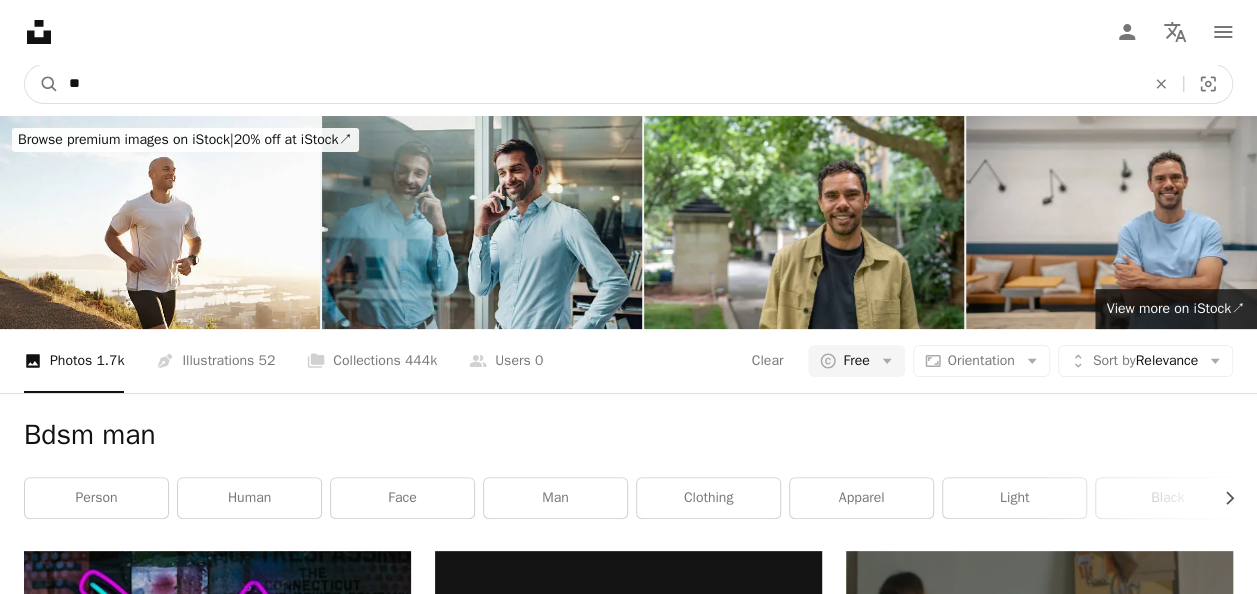type on "*" 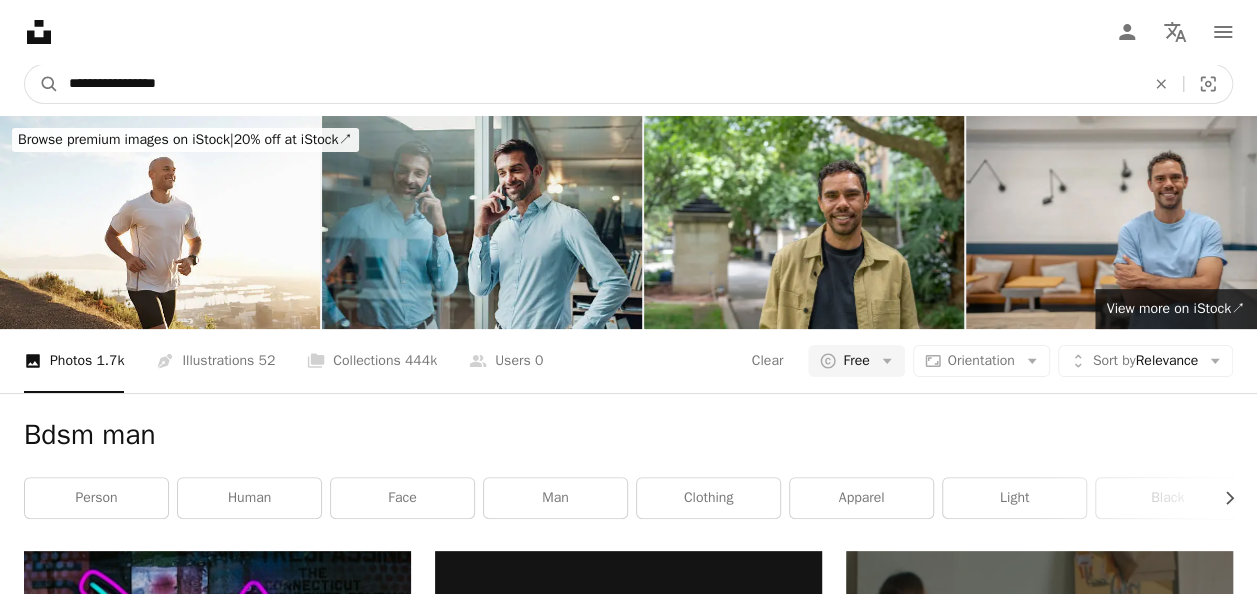 type on "**********" 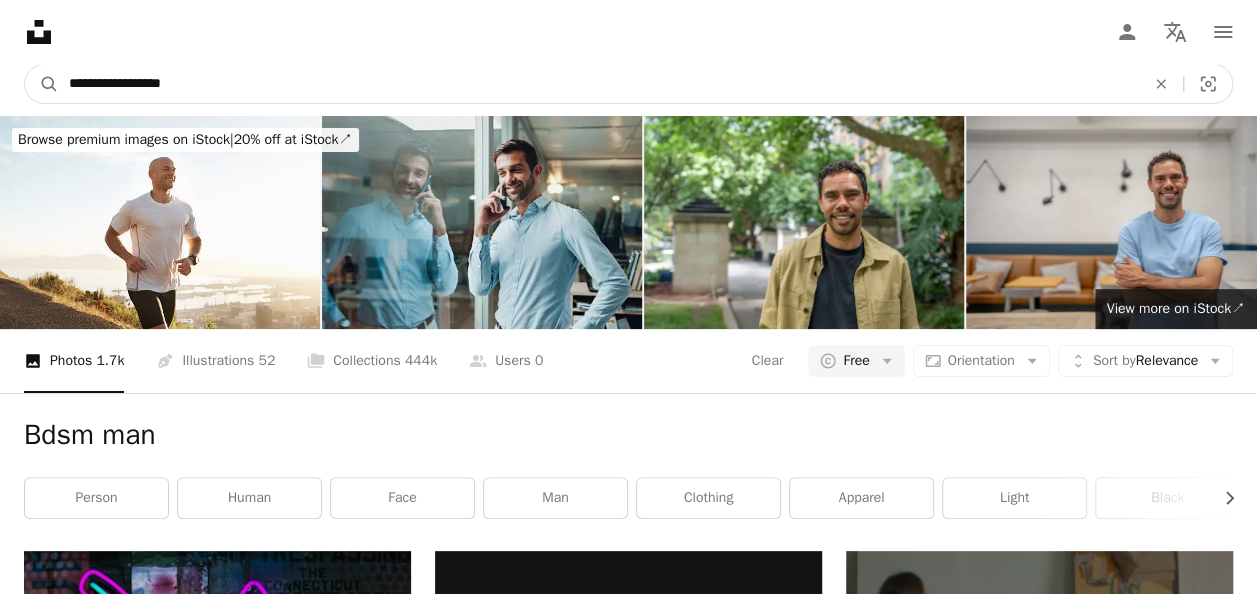 click on "A magnifying glass" at bounding box center (42, 84) 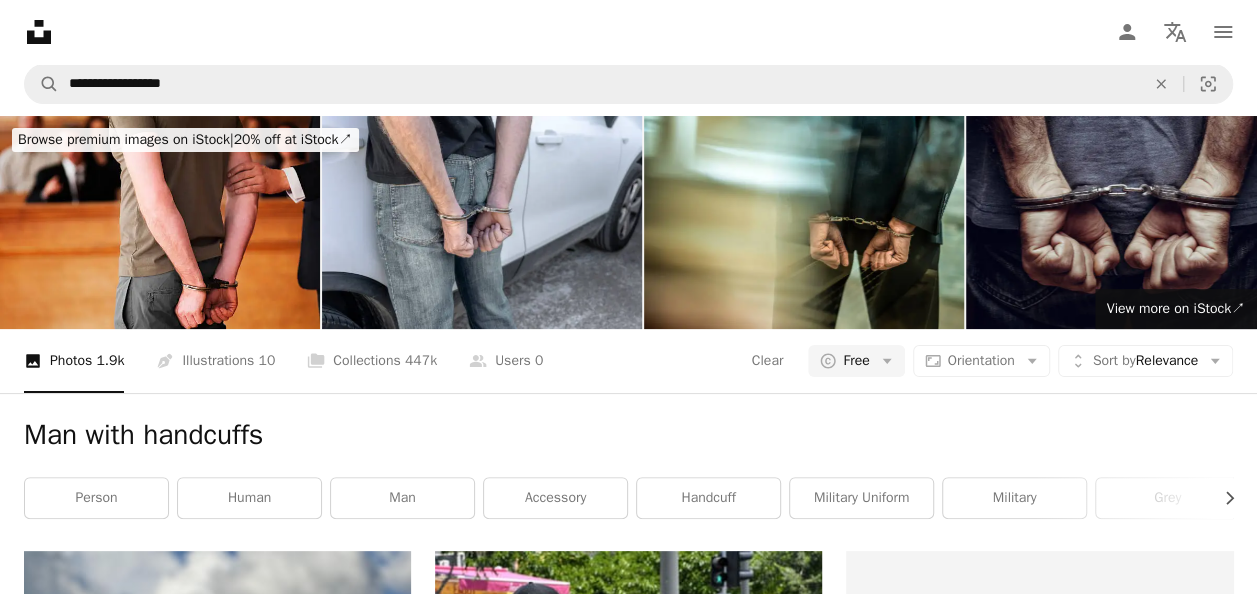 scroll, scrollTop: 0, scrollLeft: 0, axis: both 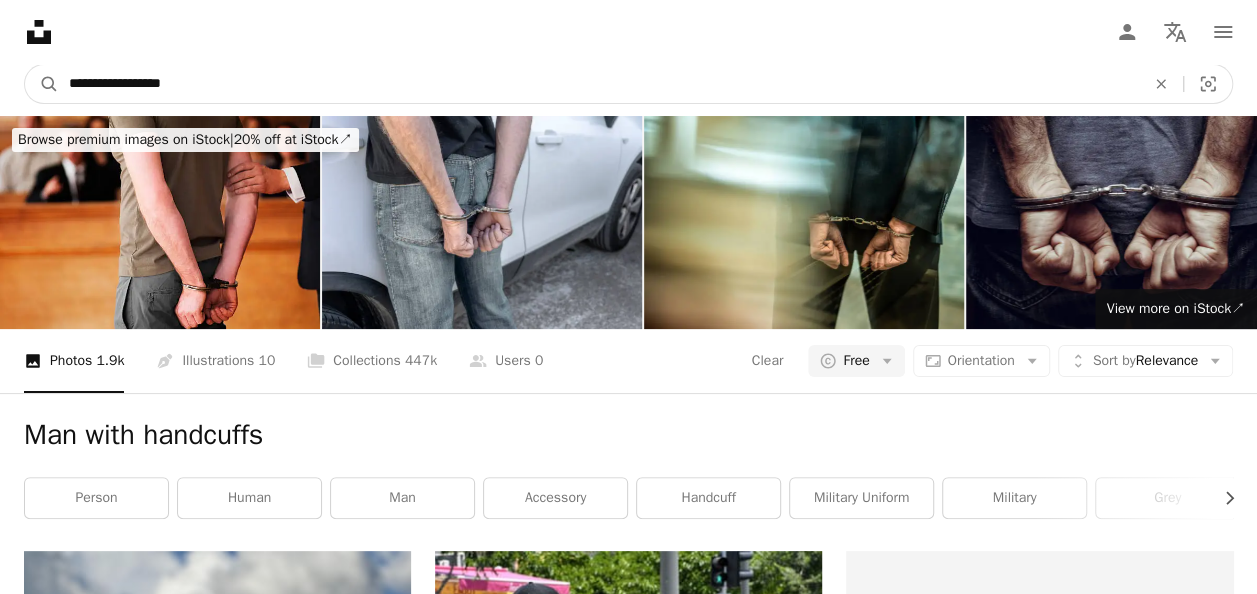 click on "**********" at bounding box center (599, 84) 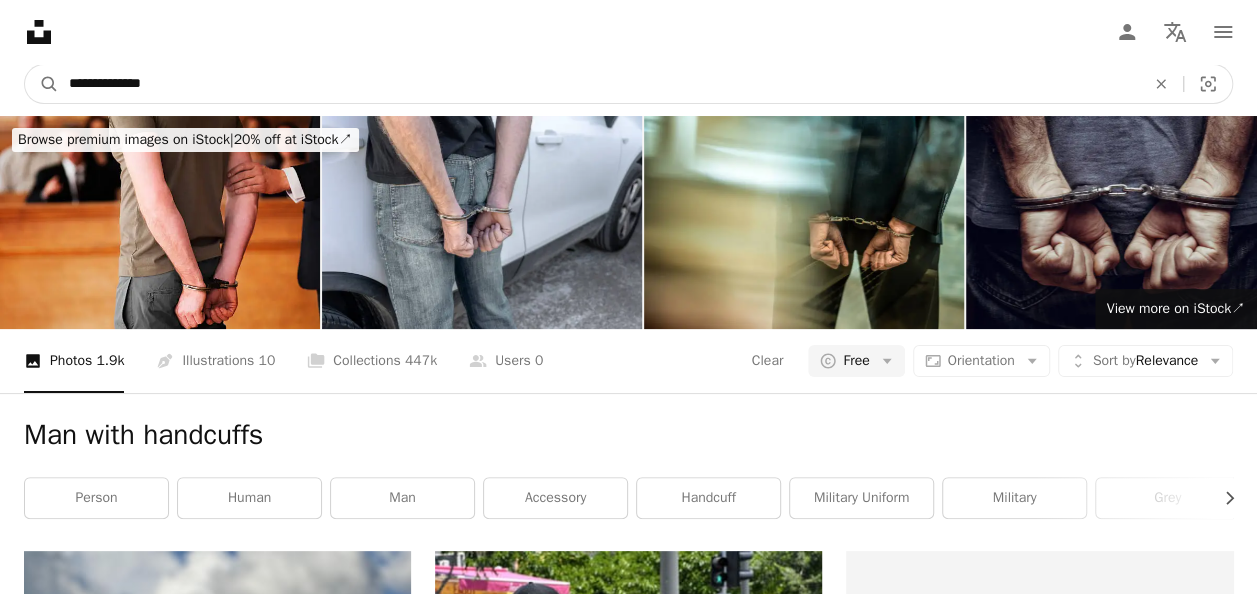 type on "**********" 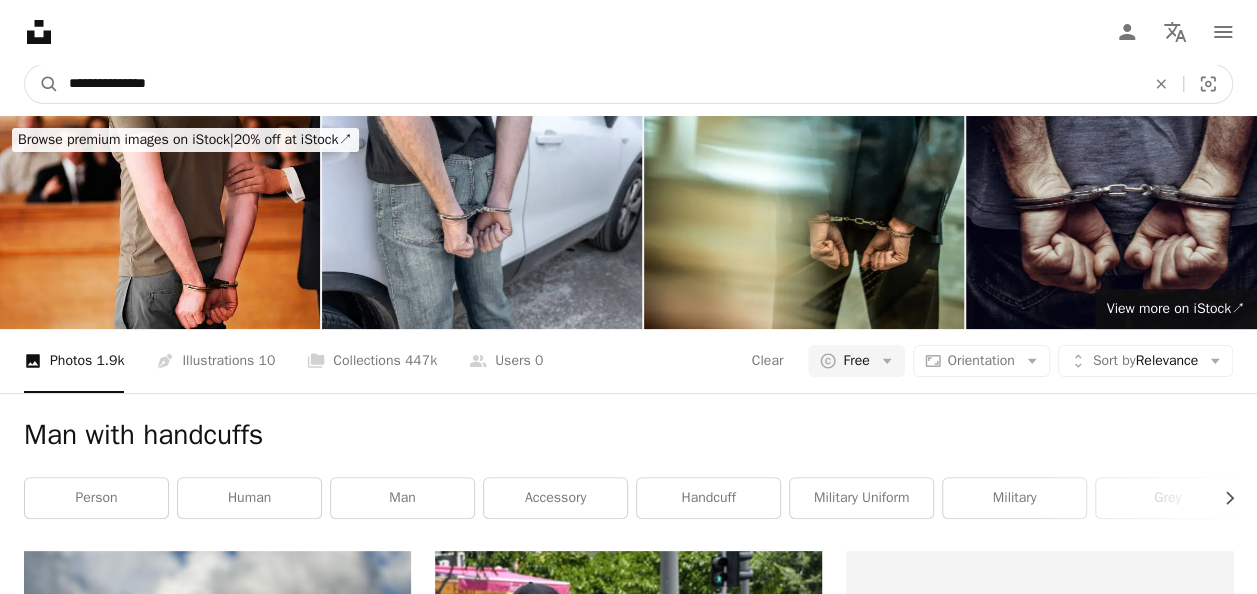 click on "A magnifying glass" at bounding box center (42, 84) 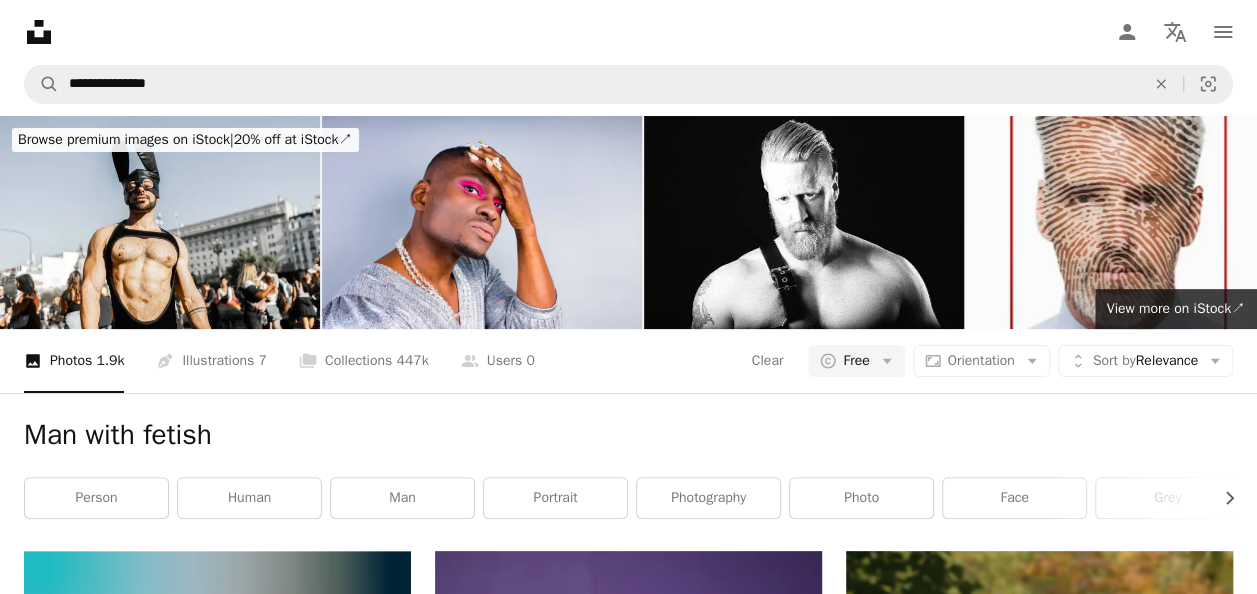 scroll, scrollTop: 0, scrollLeft: 0, axis: both 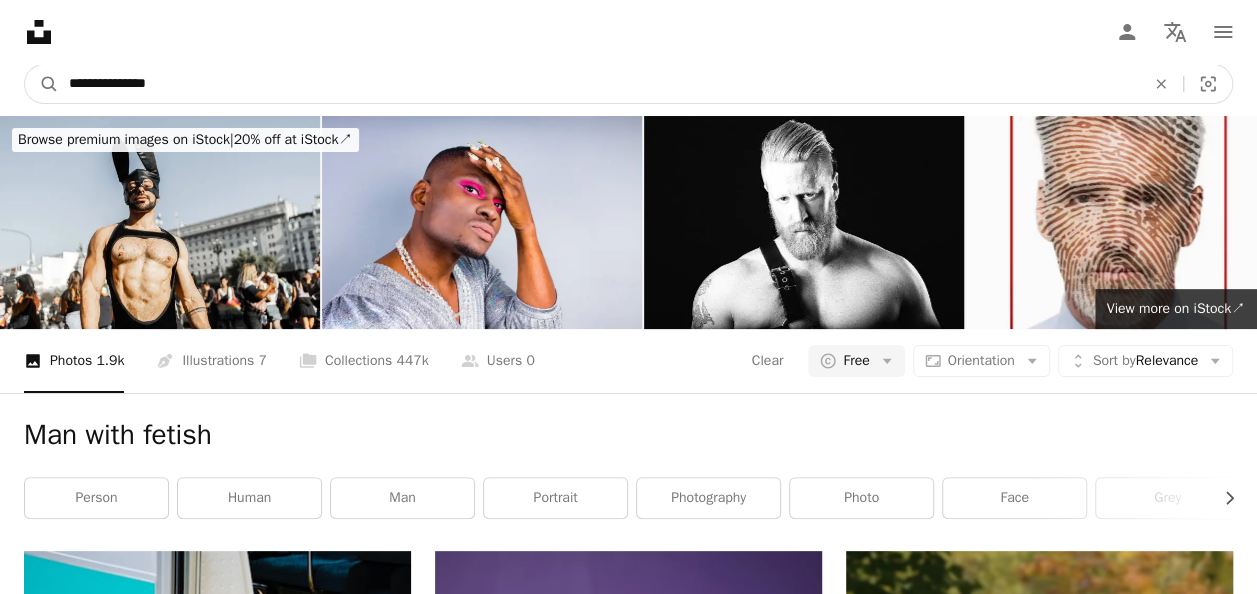 drag, startPoint x: 210, startPoint y: 77, endPoint x: 11, endPoint y: 82, distance: 199.0628 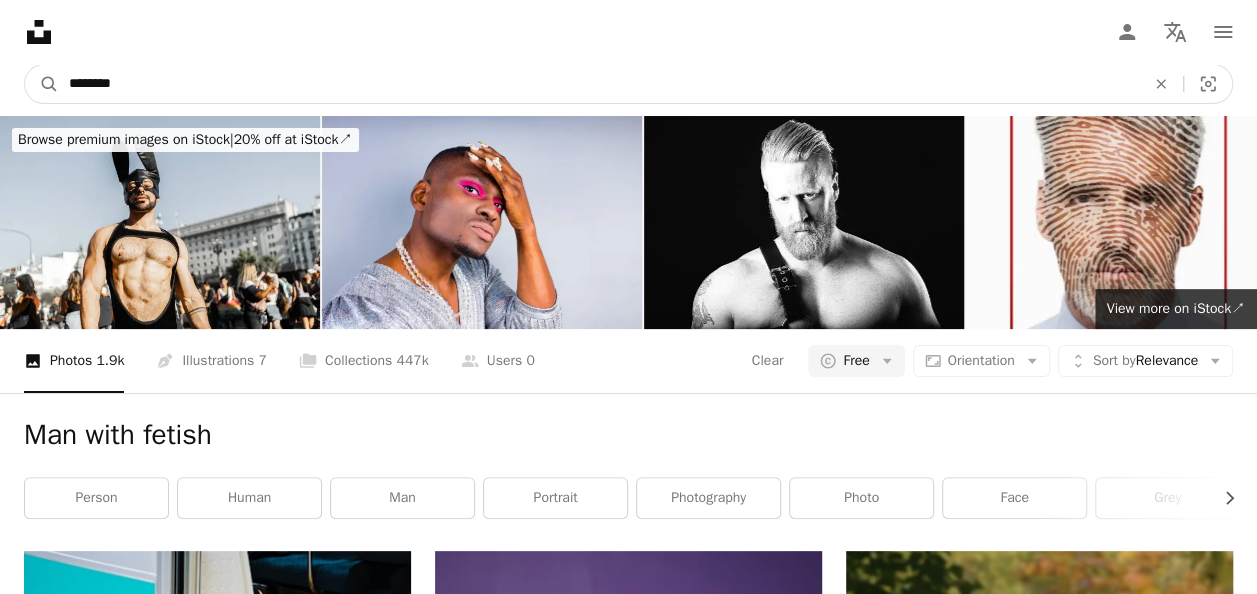 type on "********" 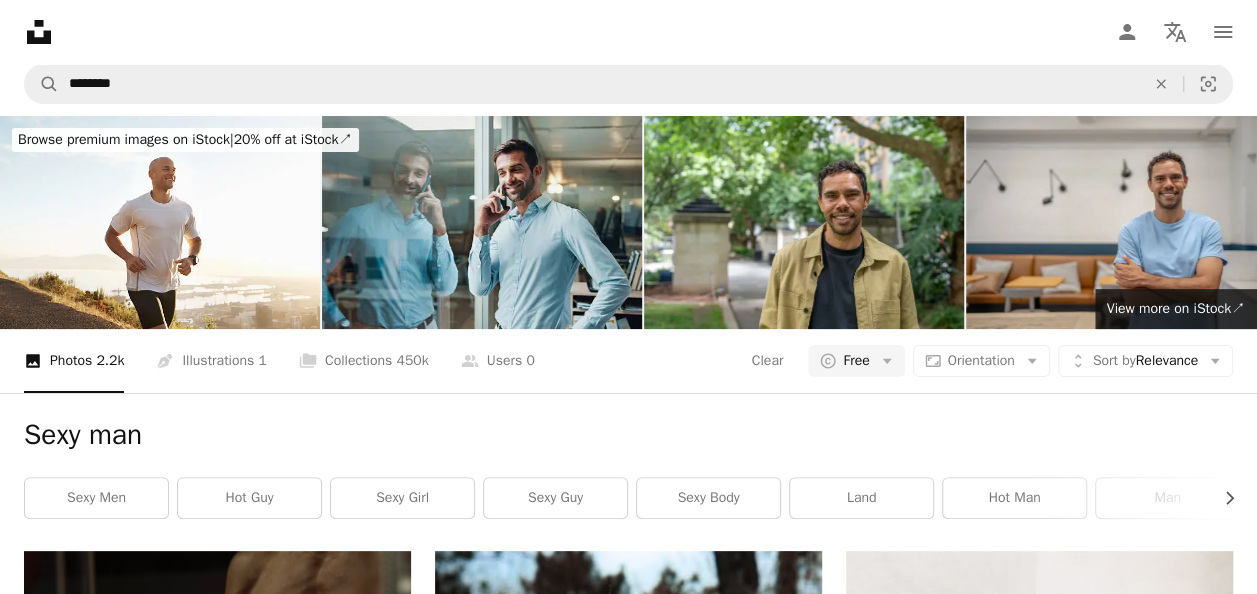 scroll, scrollTop: 0, scrollLeft: 0, axis: both 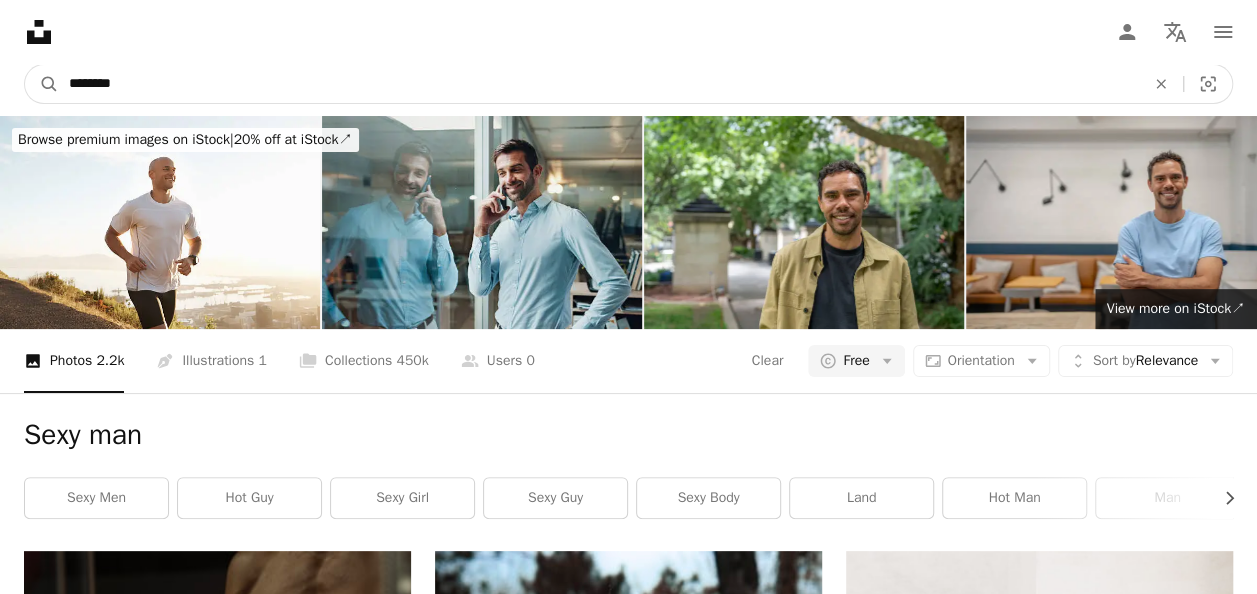 click on "********" at bounding box center (599, 84) 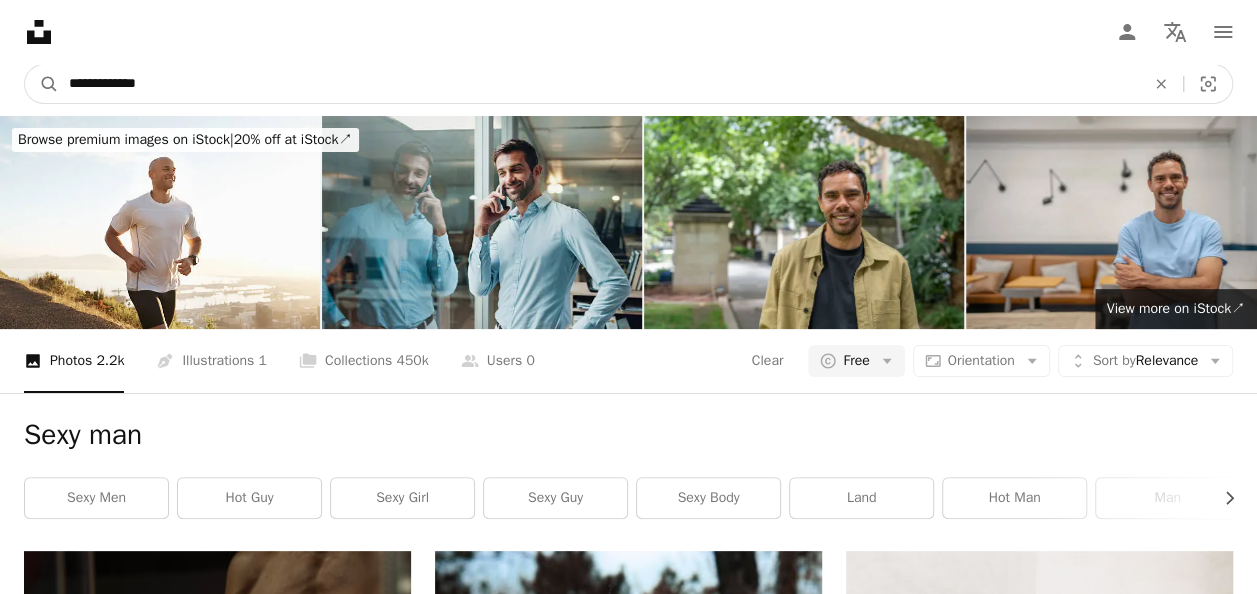 type on "**********" 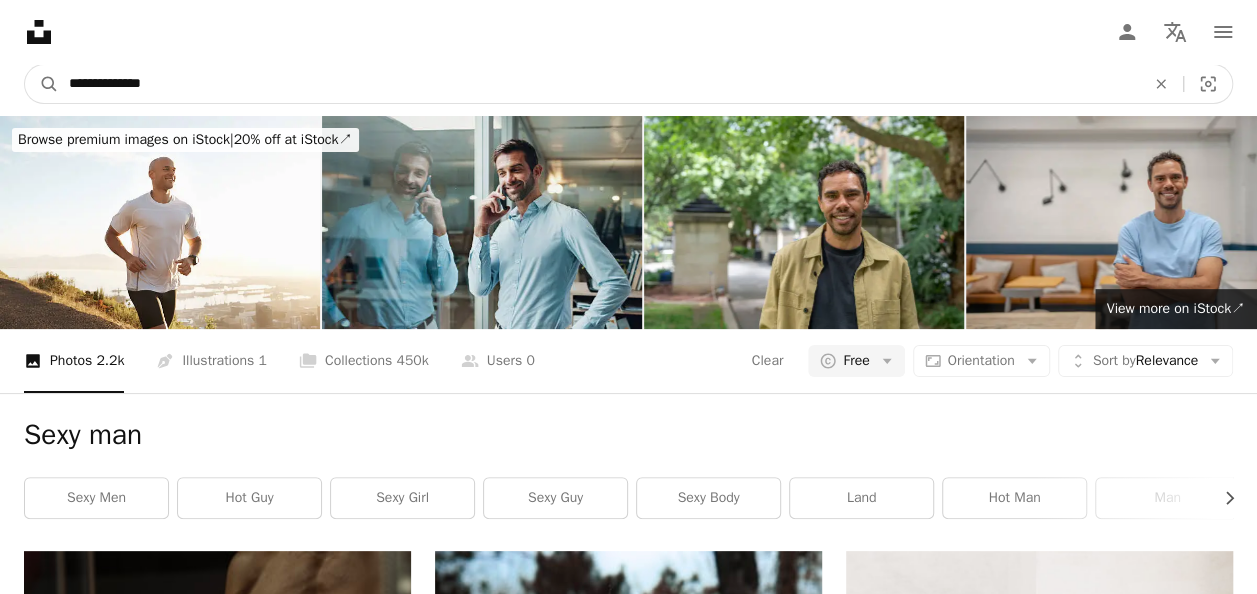 click on "A magnifying glass" at bounding box center [42, 84] 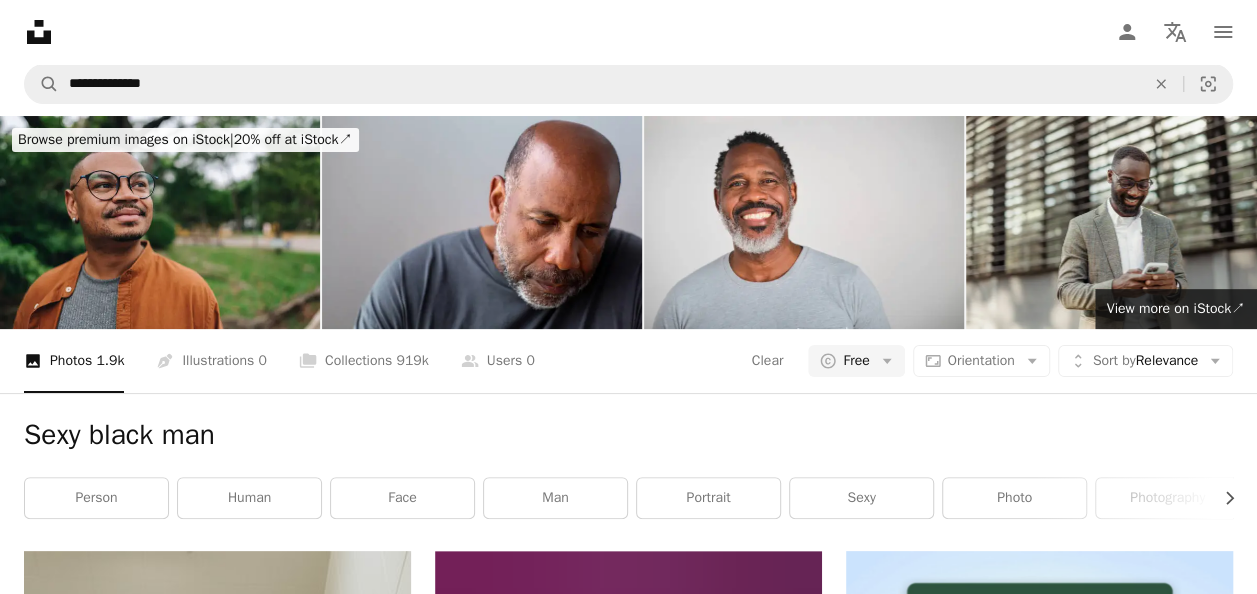 scroll, scrollTop: 0, scrollLeft: 0, axis: both 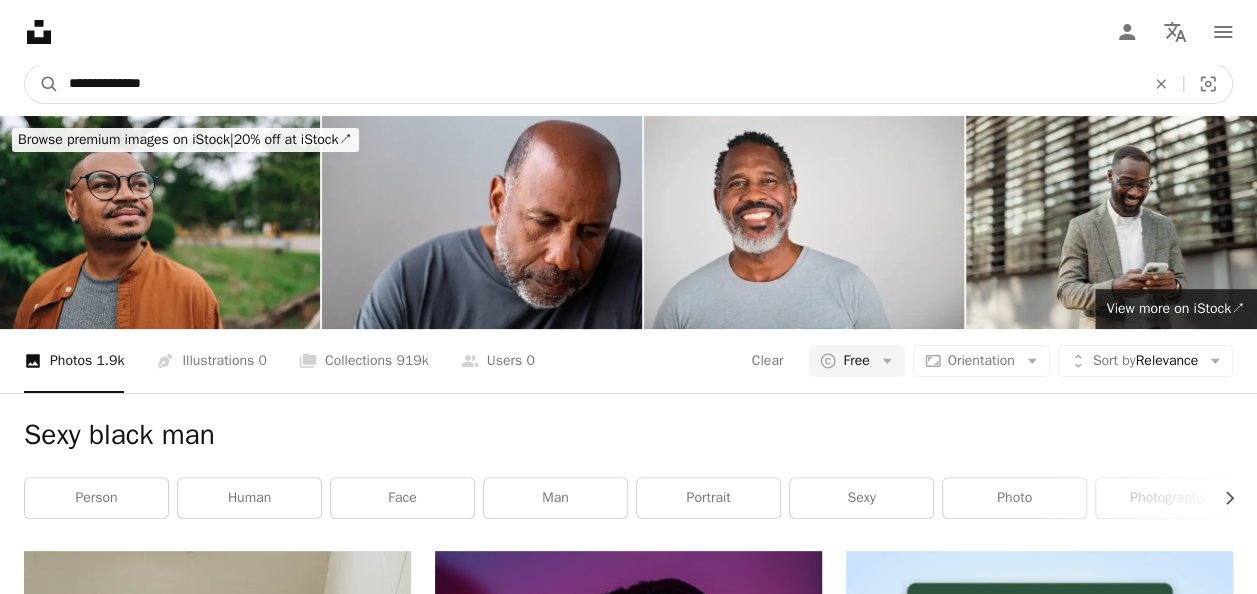 drag, startPoint x: 190, startPoint y: 85, endPoint x: -2, endPoint y: 50, distance: 195.16403 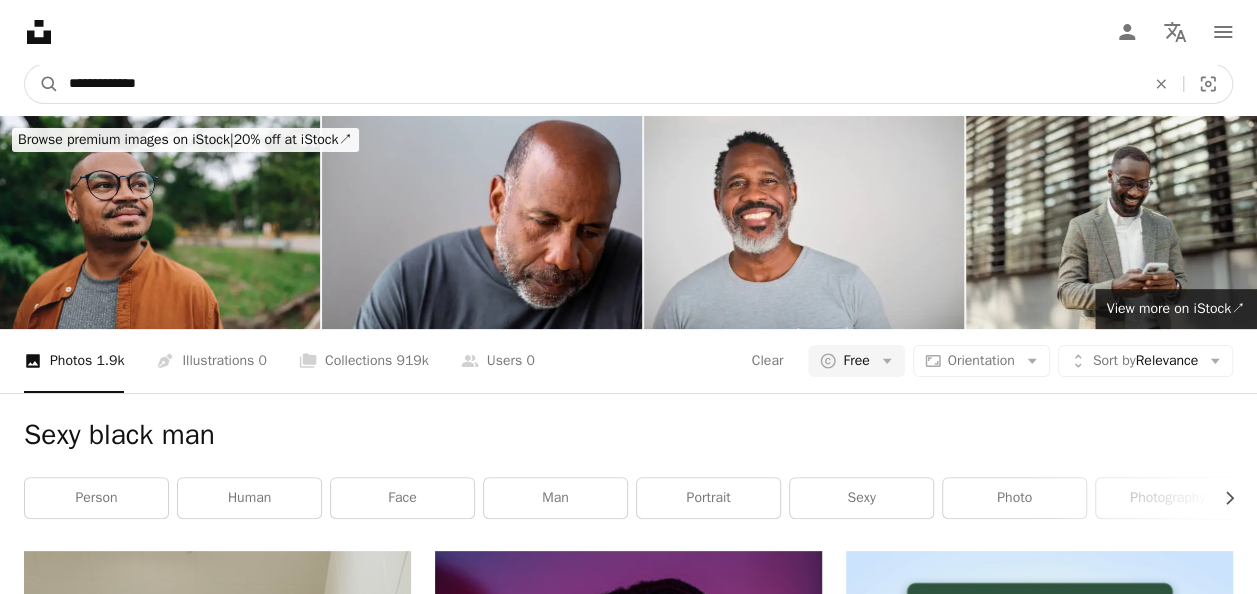 type on "**********" 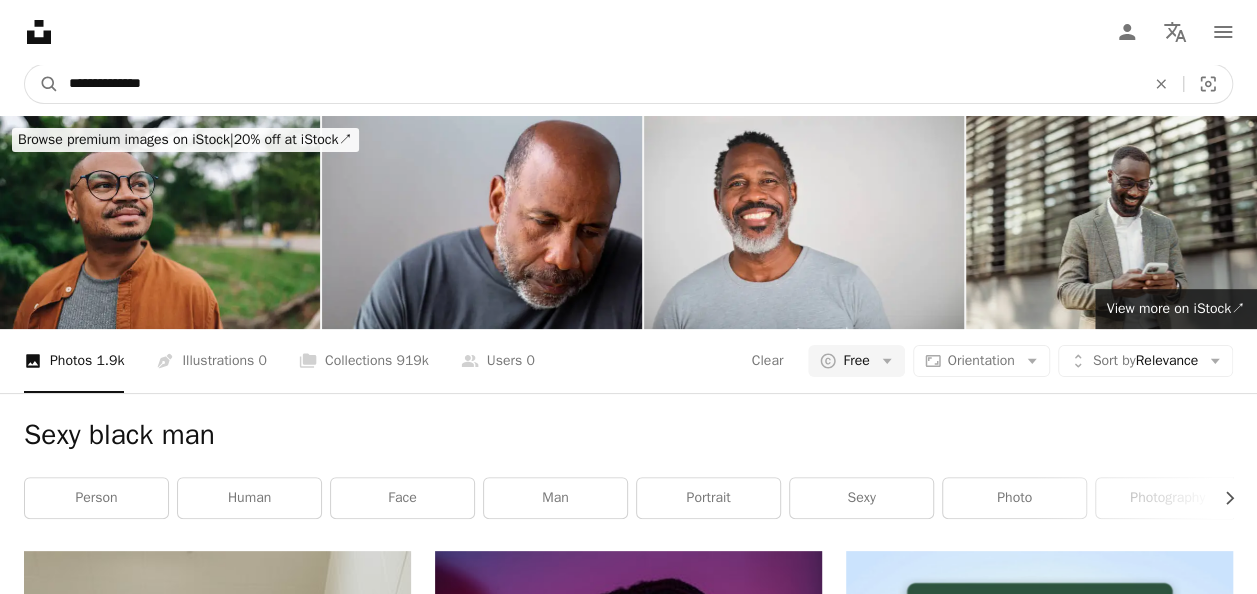click on "A magnifying glass" at bounding box center (42, 84) 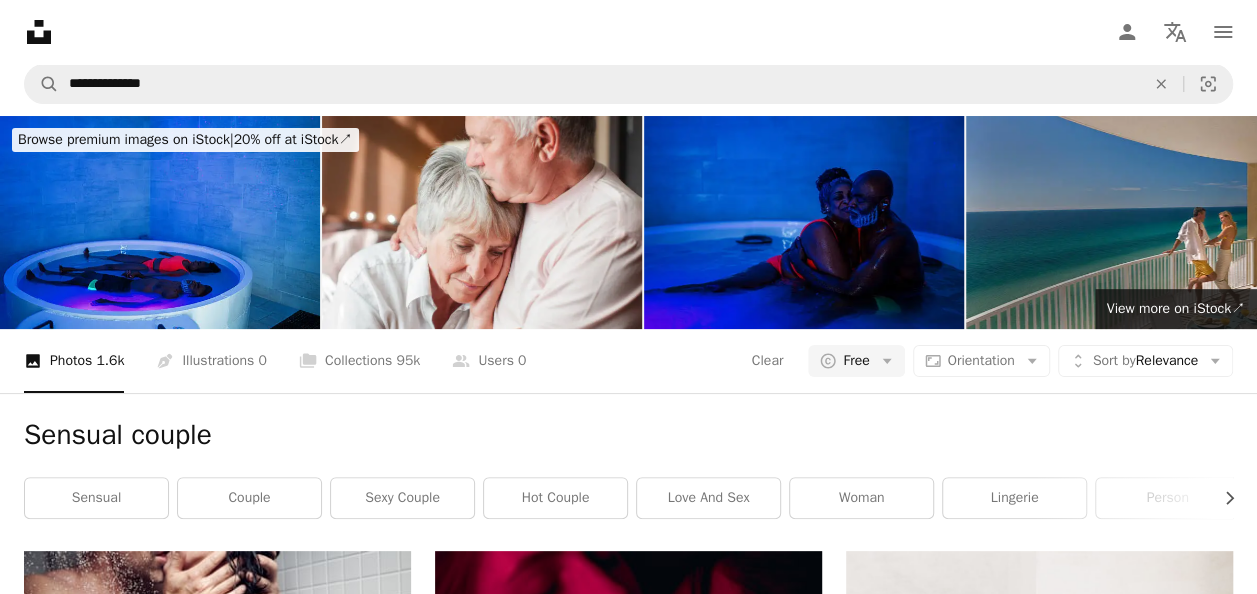 scroll, scrollTop: 422, scrollLeft: 0, axis: vertical 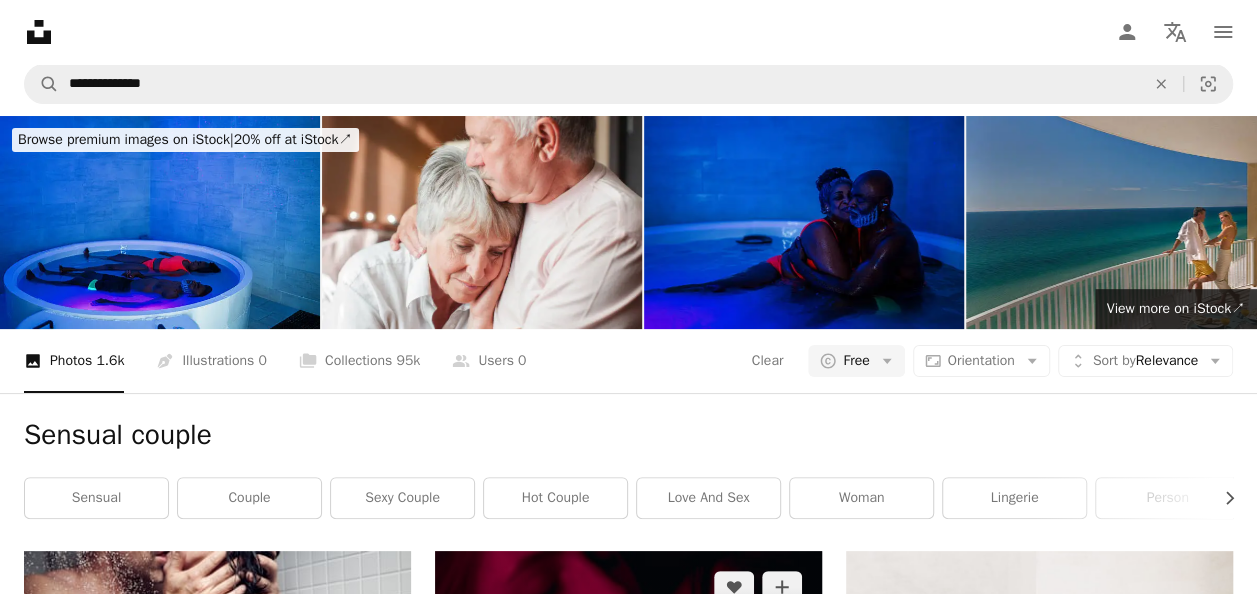 click at bounding box center (628, 841) 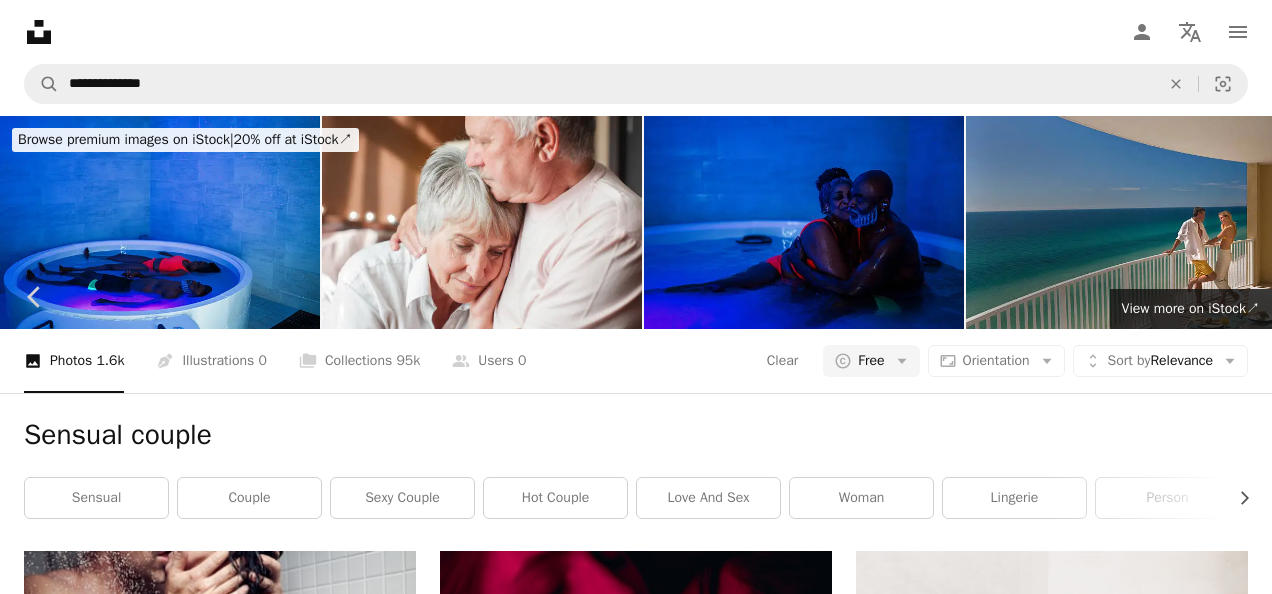click on "Download free" at bounding box center (1073, 5052) 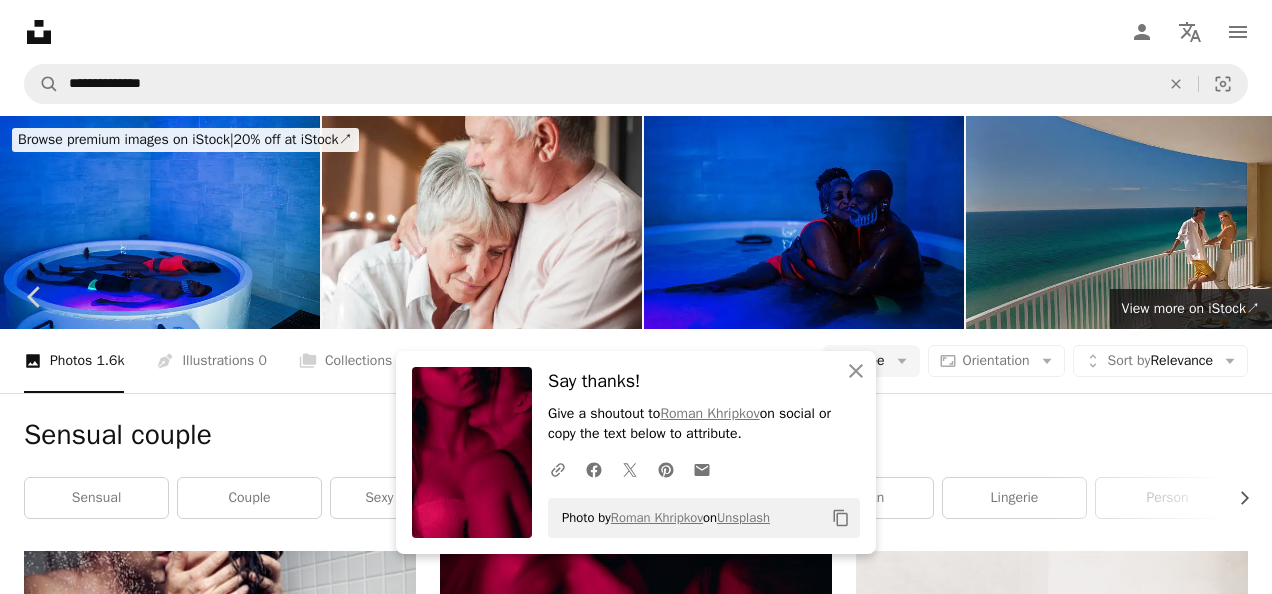 drag, startPoint x: 12, startPoint y: 10, endPoint x: 24, endPoint y: 14, distance: 12.649111 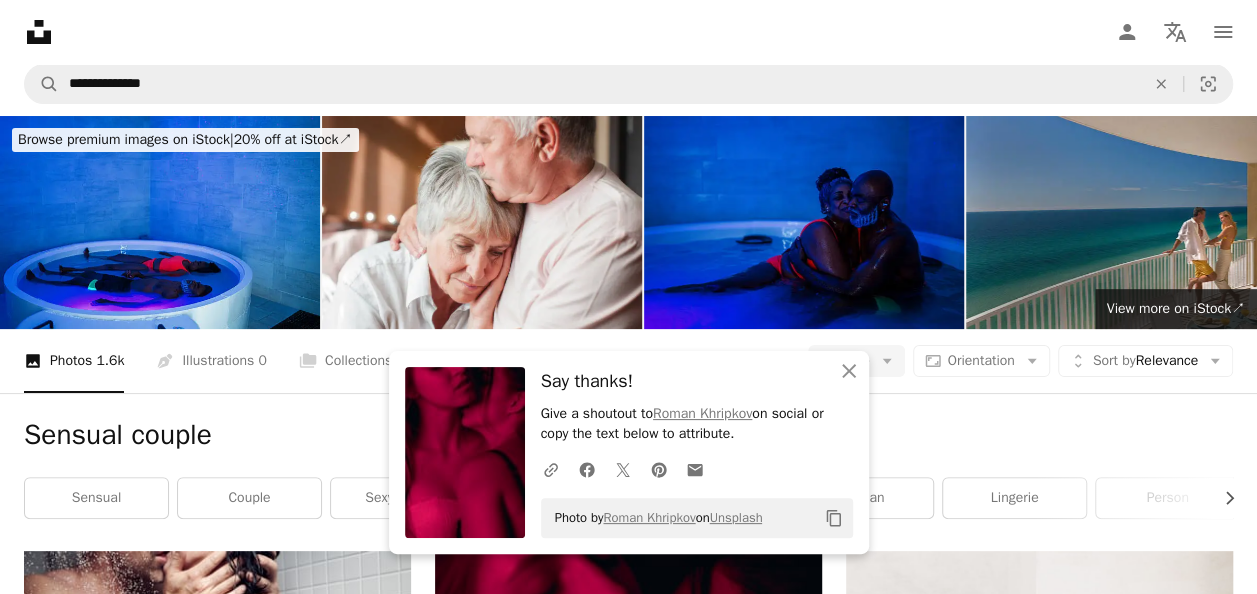 scroll, scrollTop: 482, scrollLeft: 0, axis: vertical 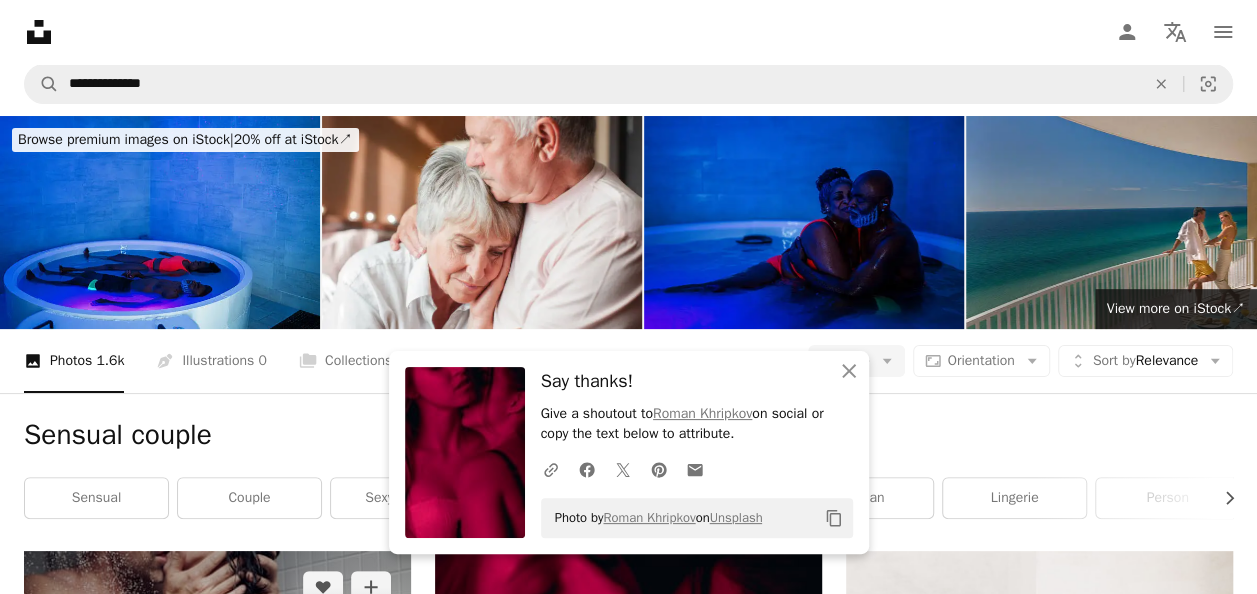 click at bounding box center (217, 680) 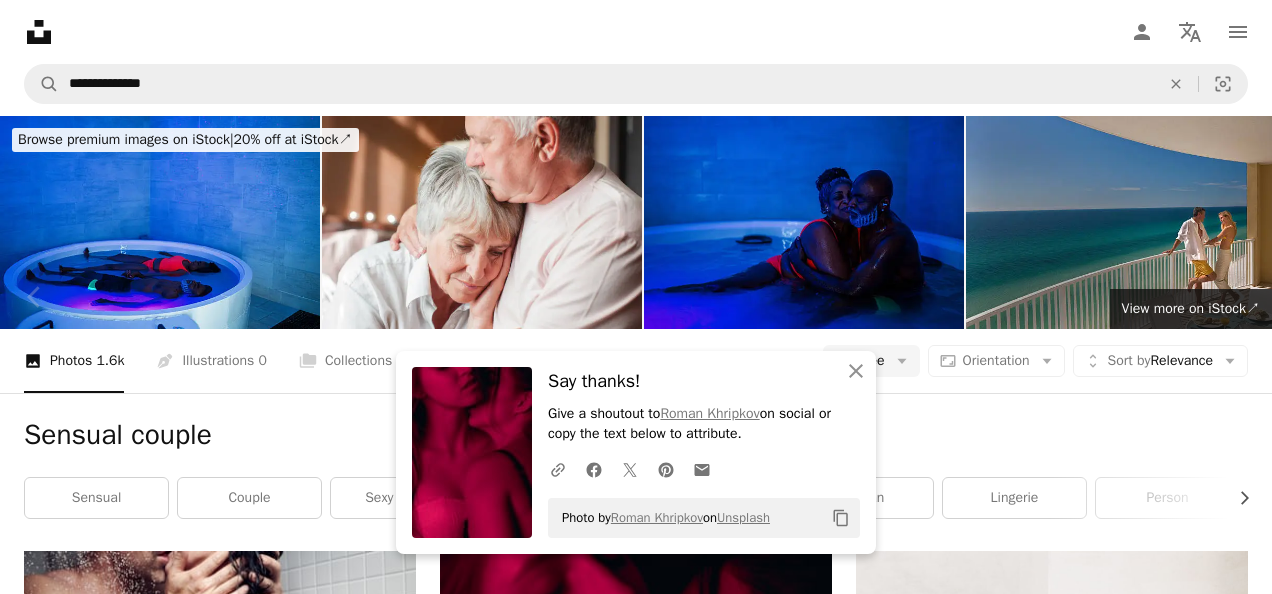 click on "Download free" at bounding box center [1073, 5052] 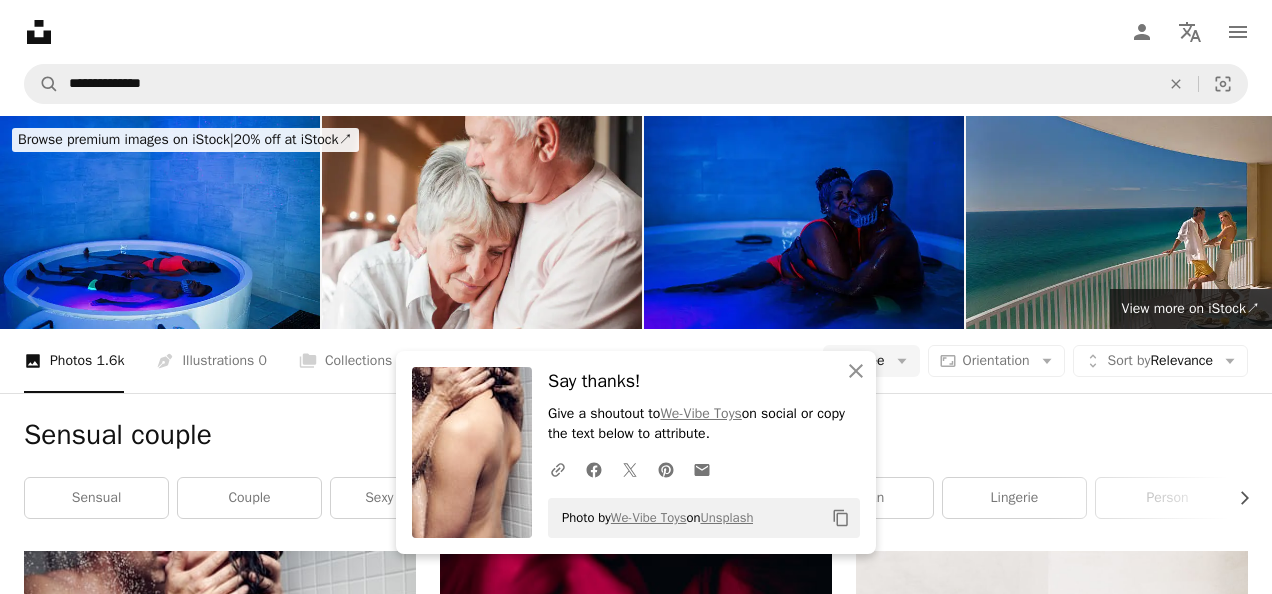 click on "An X shape" at bounding box center [20, 20] 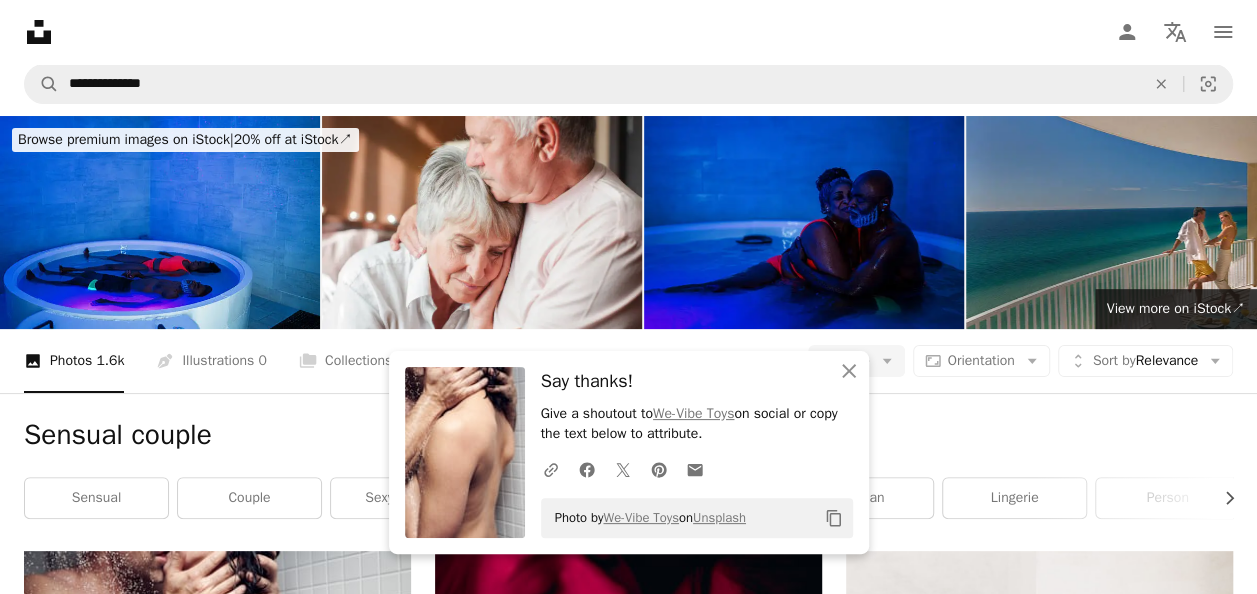 scroll, scrollTop: 754, scrollLeft: 0, axis: vertical 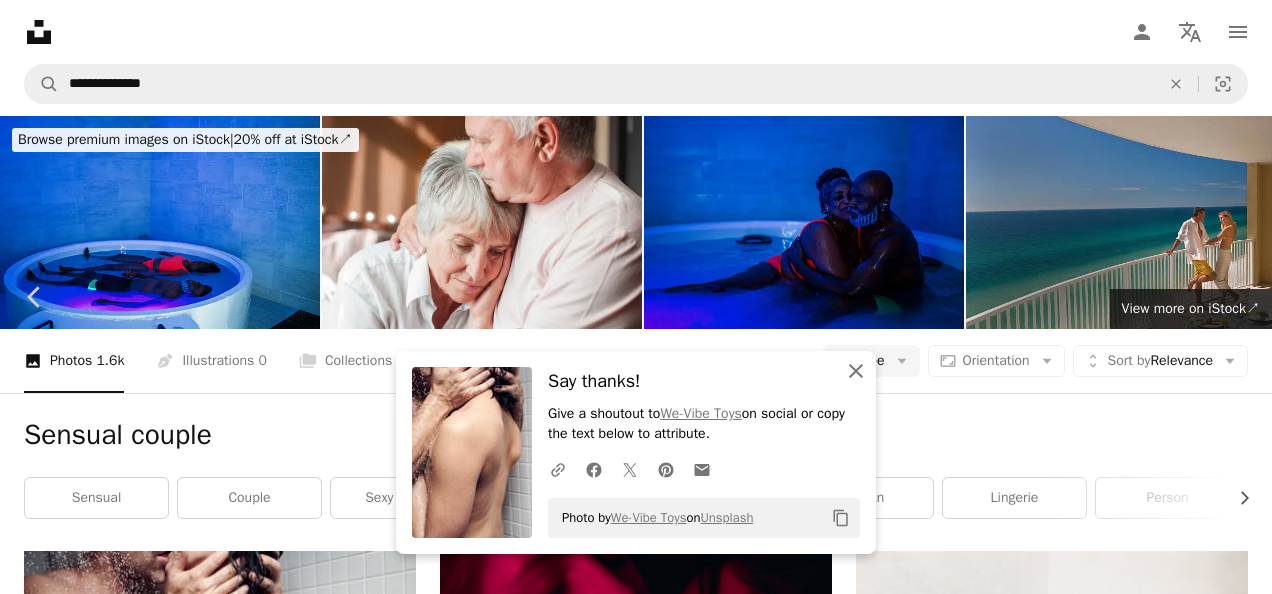 click on "An X shape" 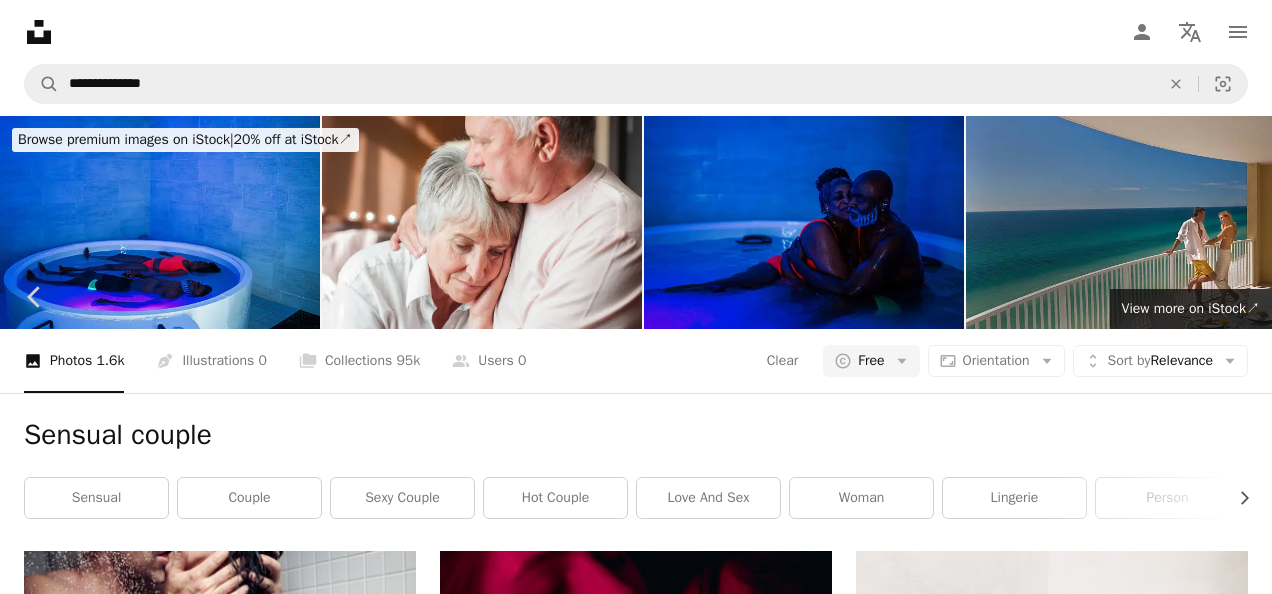click on "Download free" at bounding box center (1073, 5052) 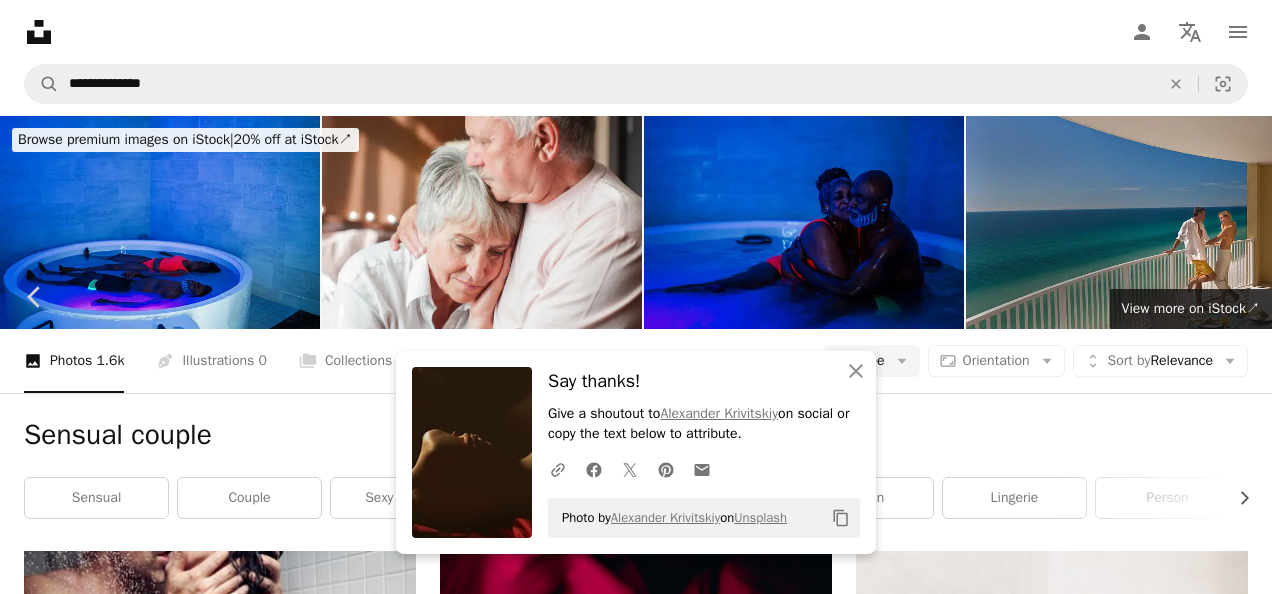 click on "An X shape" at bounding box center [20, 20] 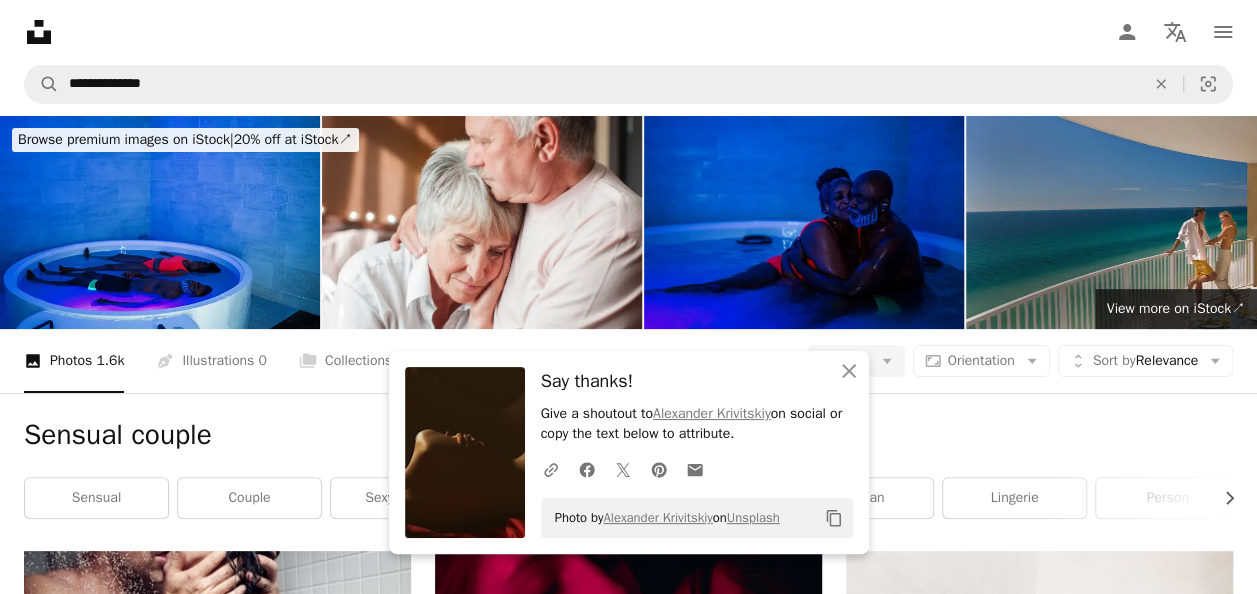 scroll, scrollTop: 808, scrollLeft: 0, axis: vertical 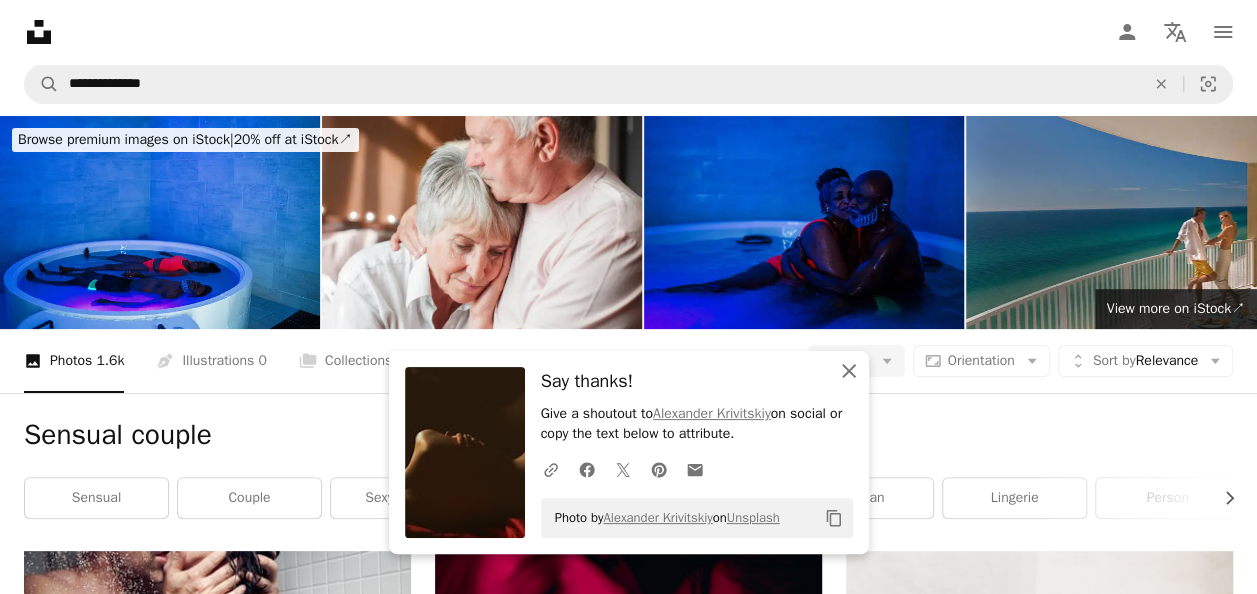 click on "An X shape Close" at bounding box center [849, 371] 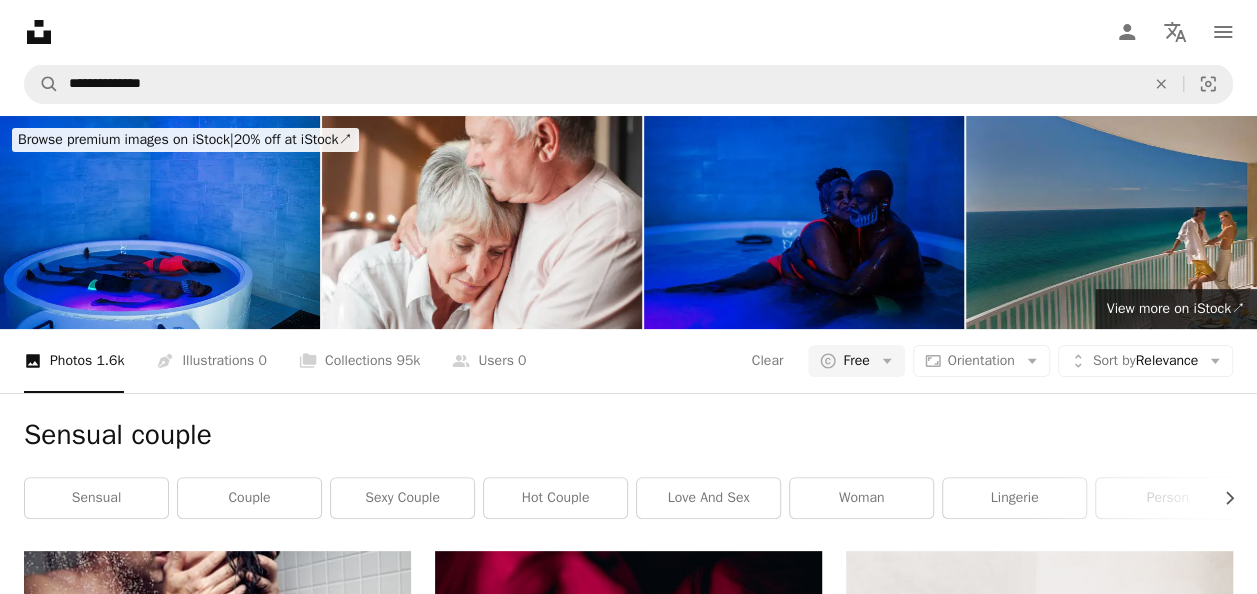 scroll, scrollTop: 0, scrollLeft: 0, axis: both 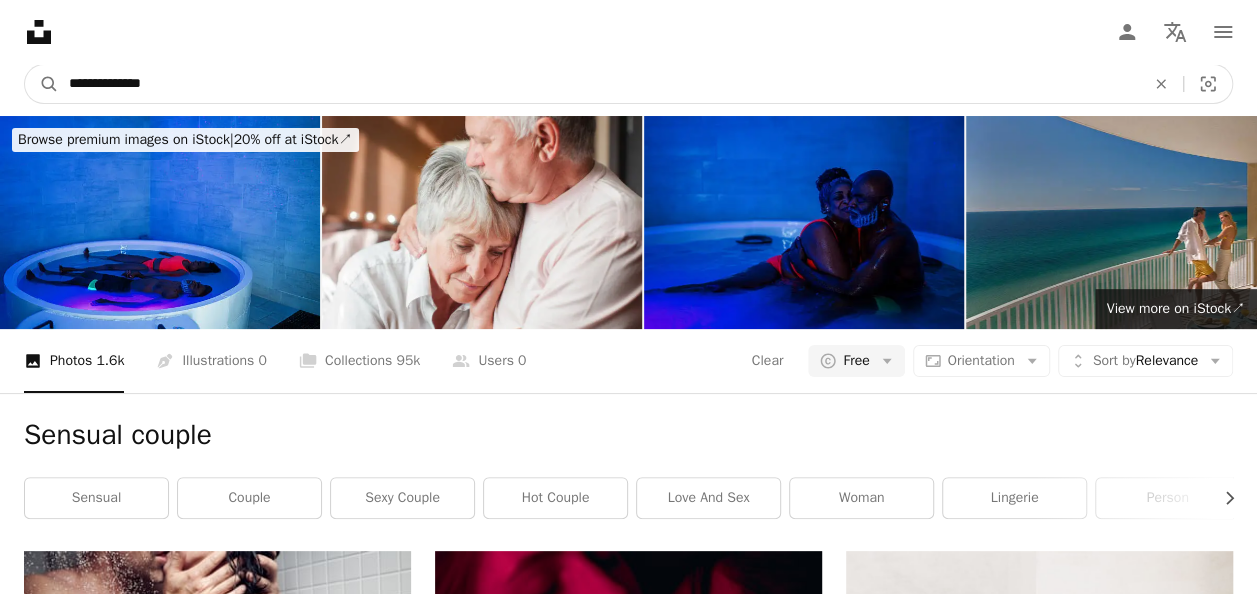 drag, startPoint x: 202, startPoint y: 82, endPoint x: 0, endPoint y: 84, distance: 202.0099 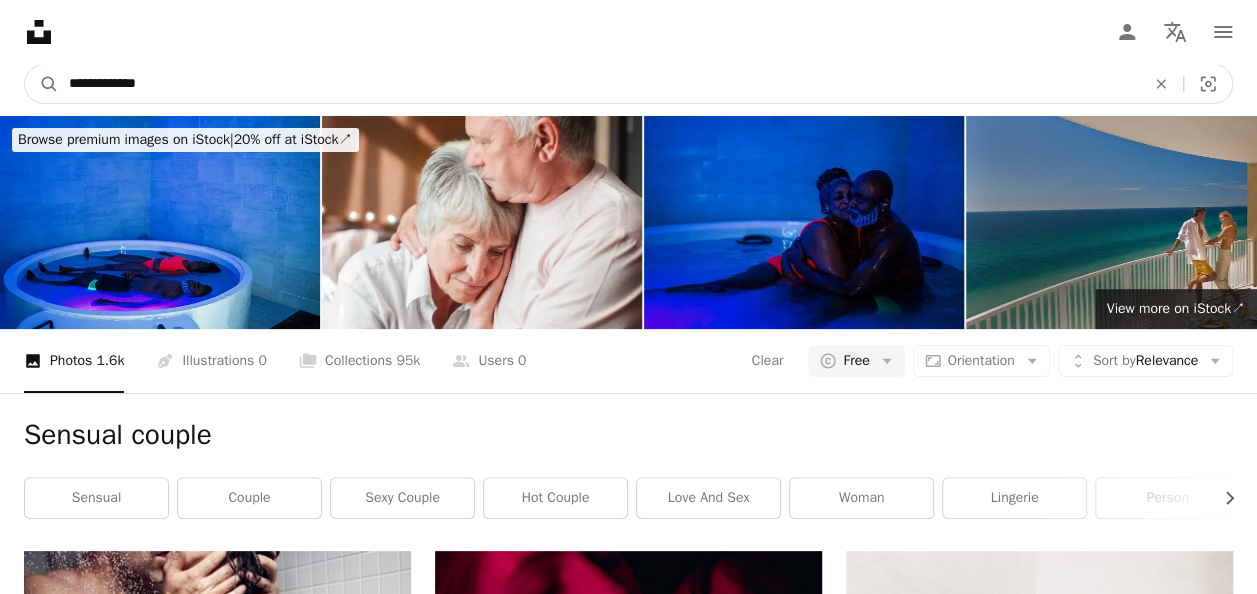 type on "**********" 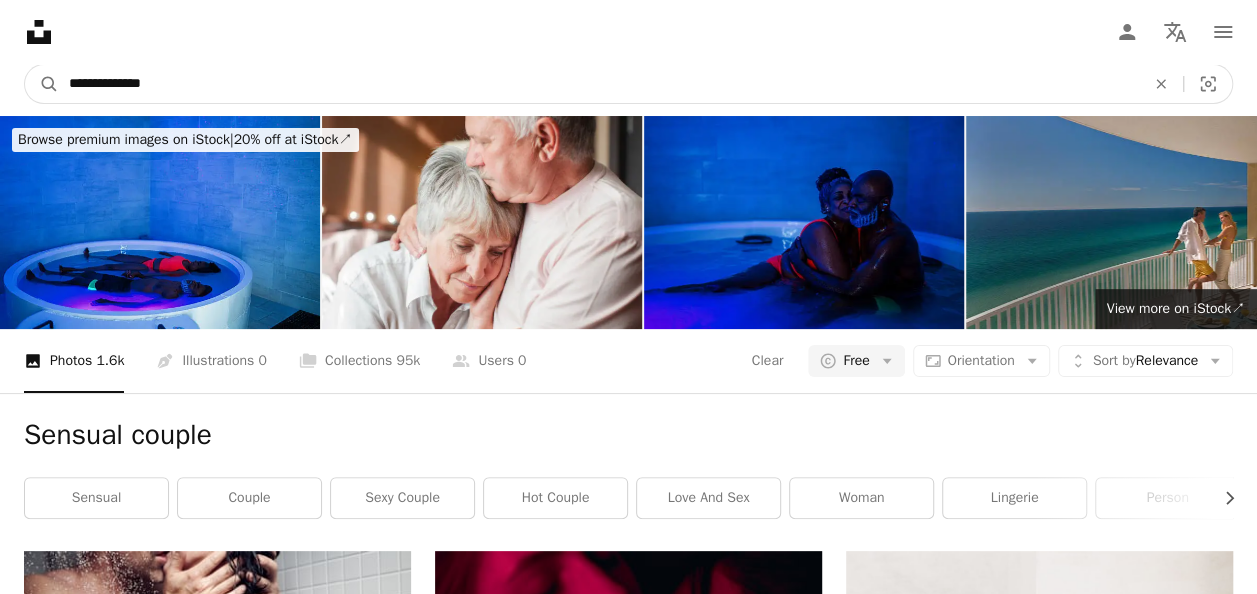 click on "A magnifying glass" at bounding box center (42, 84) 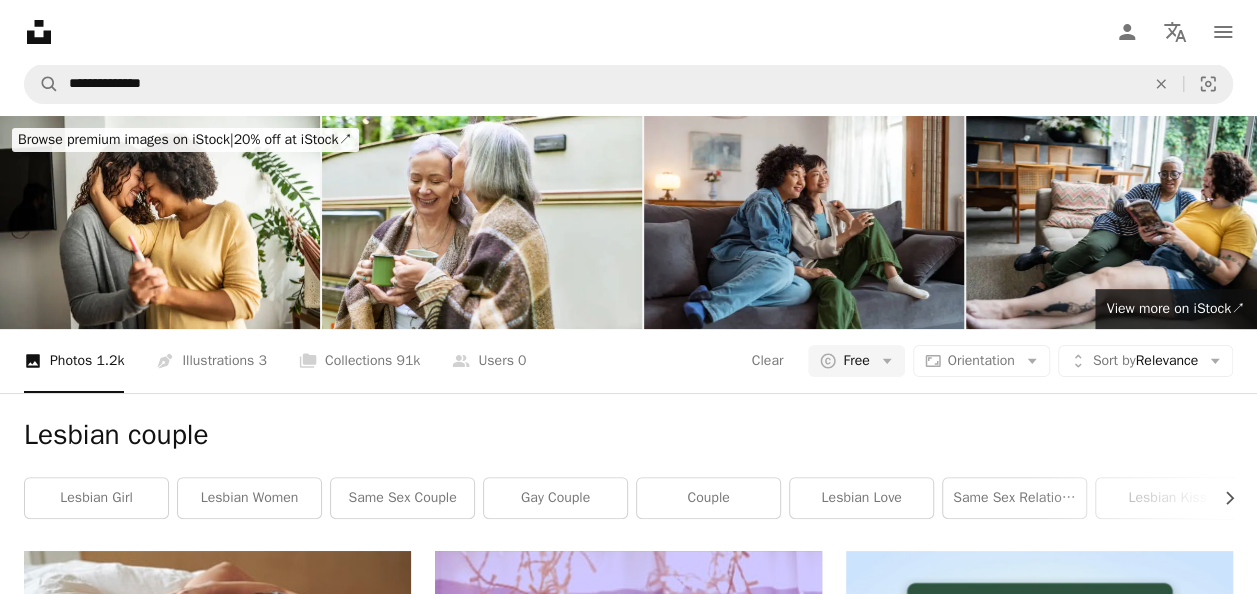 scroll, scrollTop: 0, scrollLeft: 0, axis: both 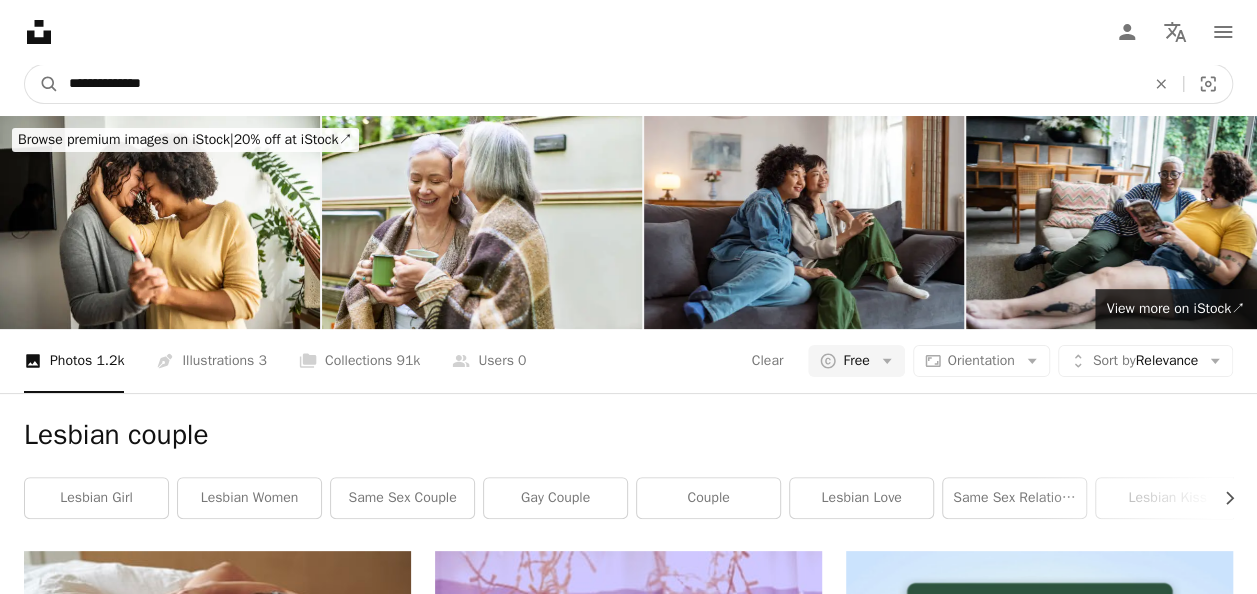 drag, startPoint x: 172, startPoint y: 84, endPoint x: 0, endPoint y: 78, distance: 172.10461 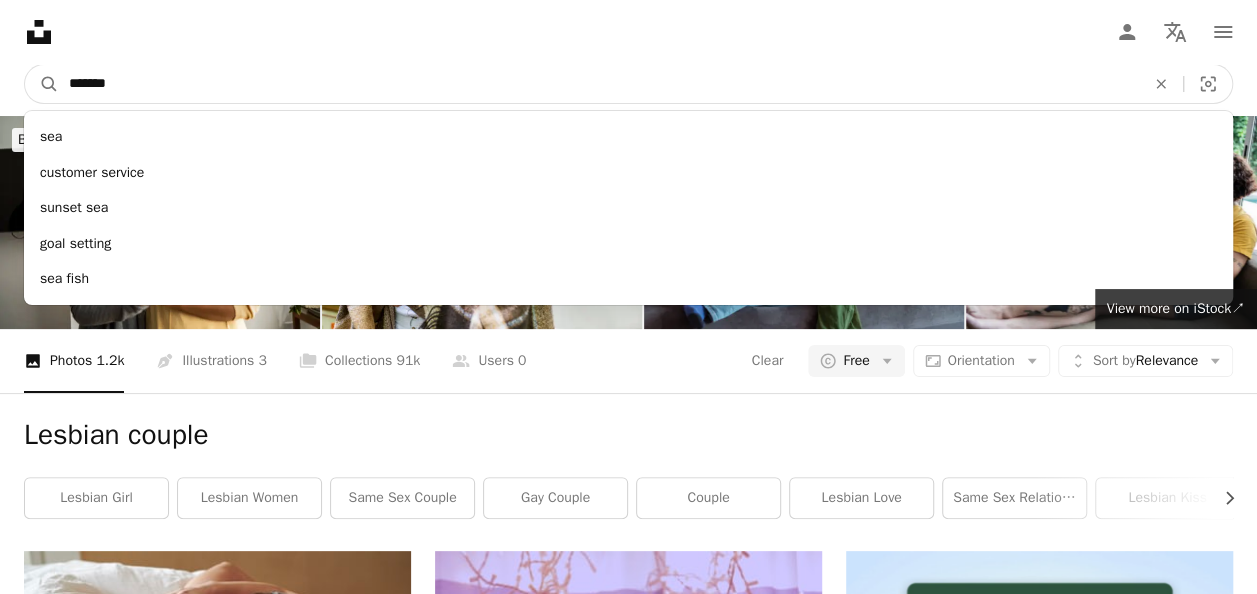 type on "********" 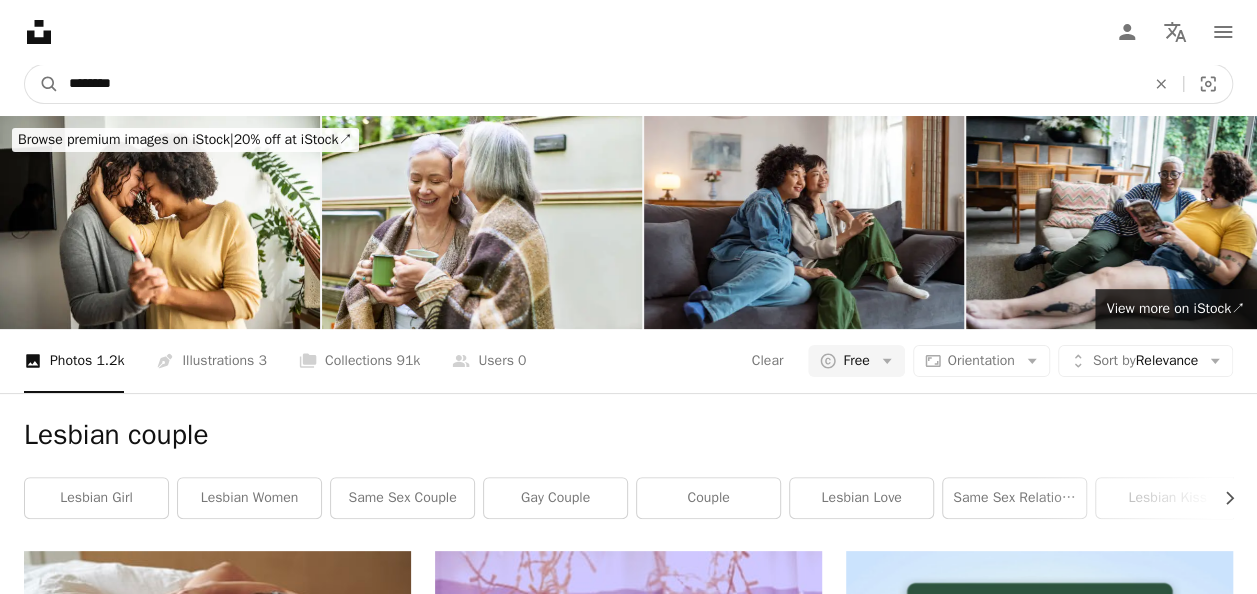 click on "A magnifying glass" at bounding box center (42, 84) 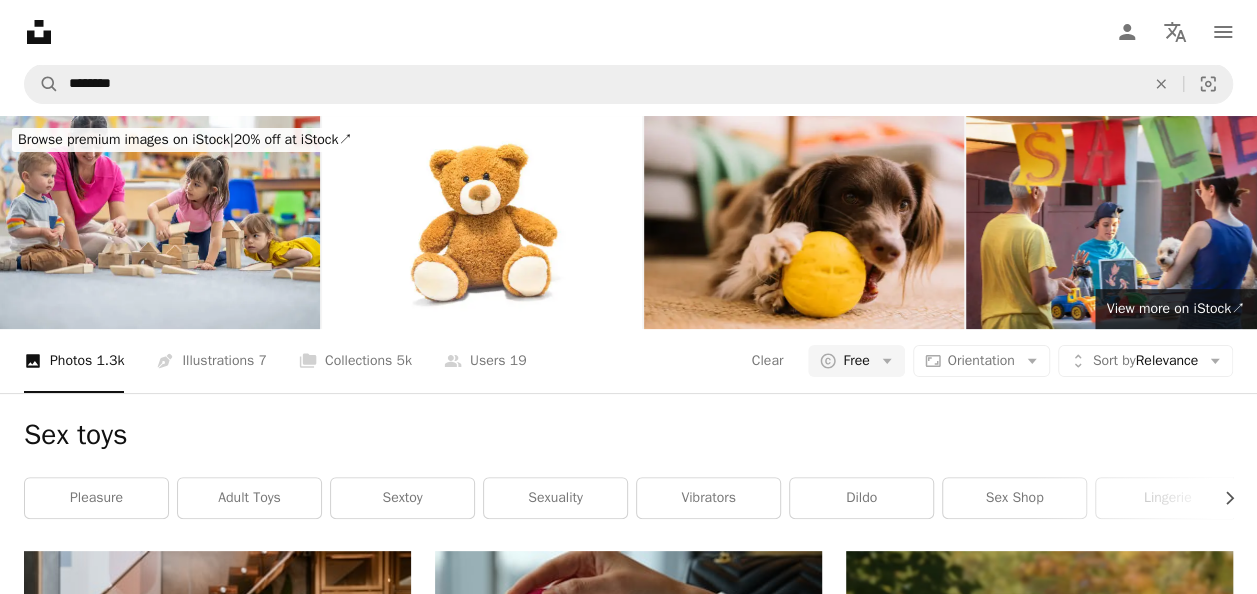 scroll, scrollTop: 621, scrollLeft: 0, axis: vertical 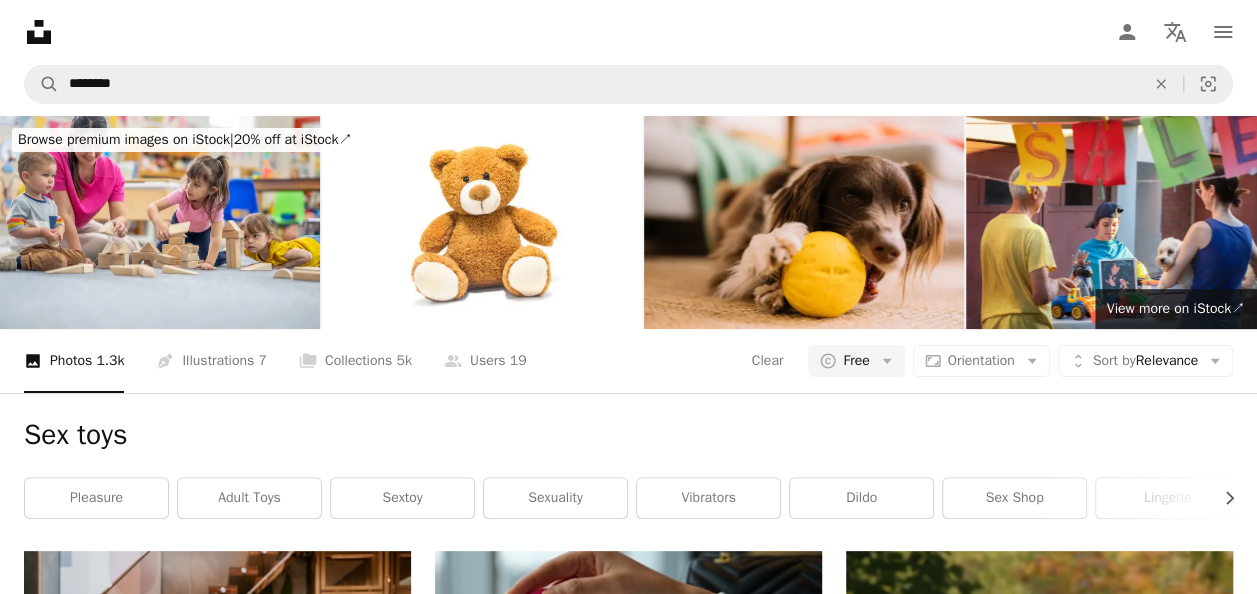 click at bounding box center (628, 943) 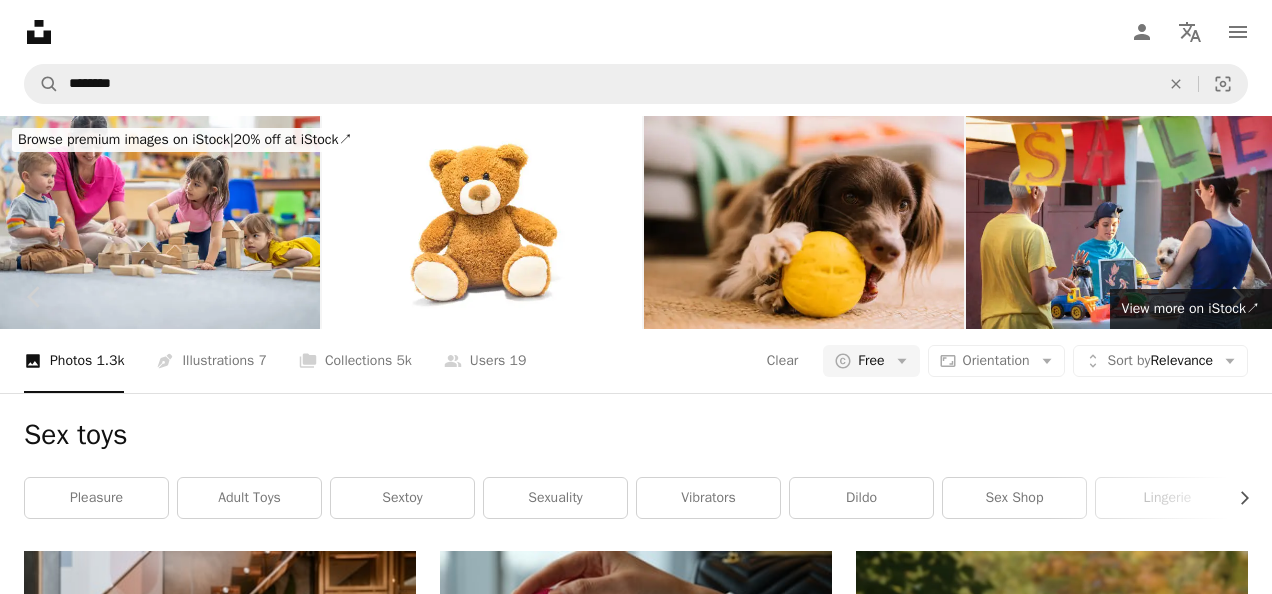 click on "Download free" at bounding box center [1073, 4039] 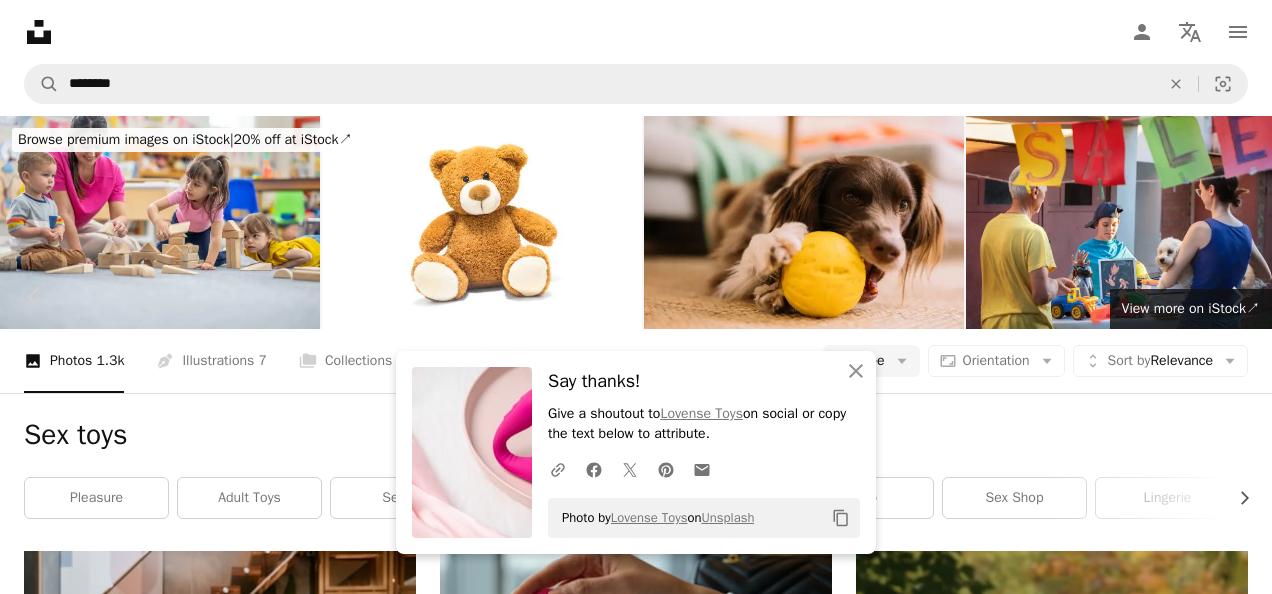 click on "An X shape" at bounding box center (20, 20) 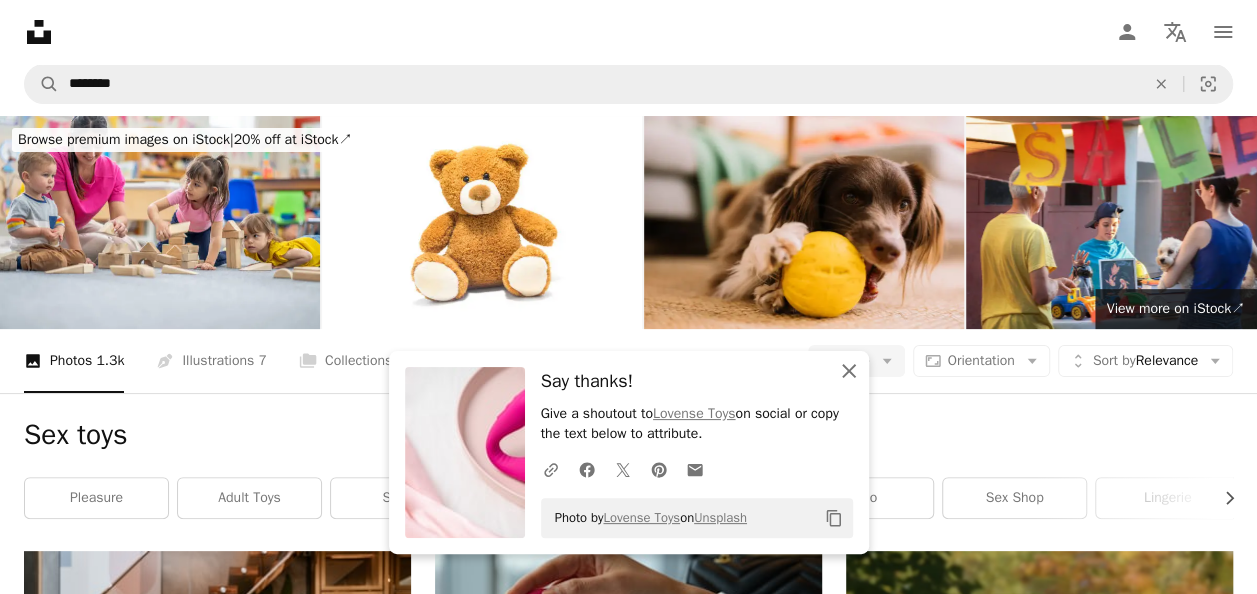 click on "An X shape" 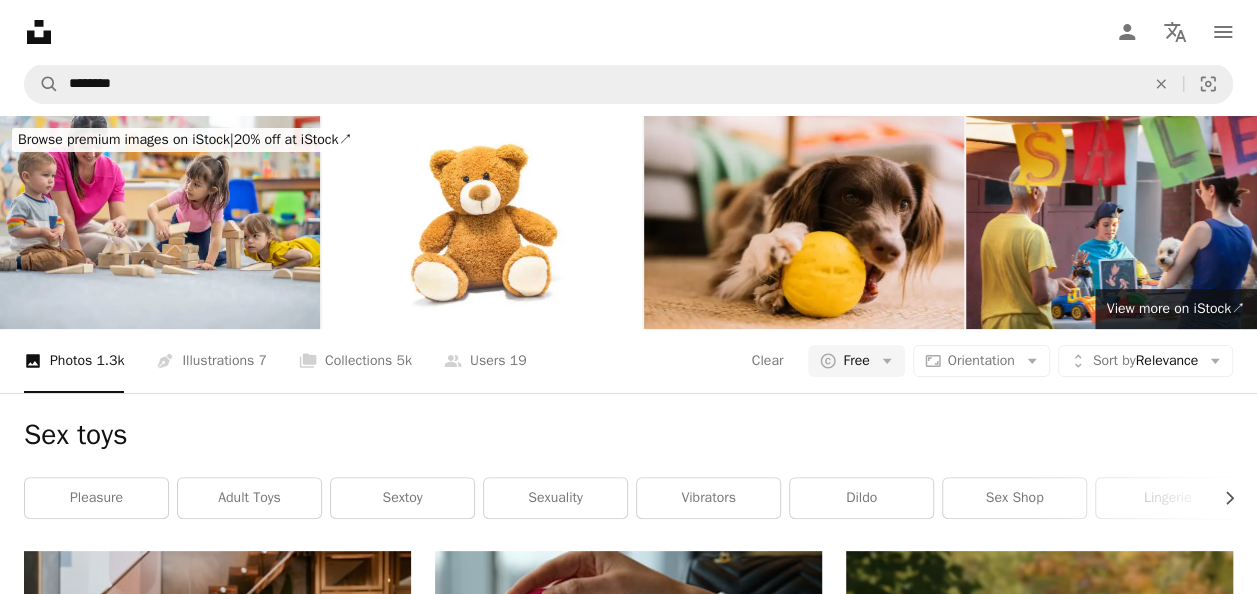 scroll, scrollTop: 1343, scrollLeft: 0, axis: vertical 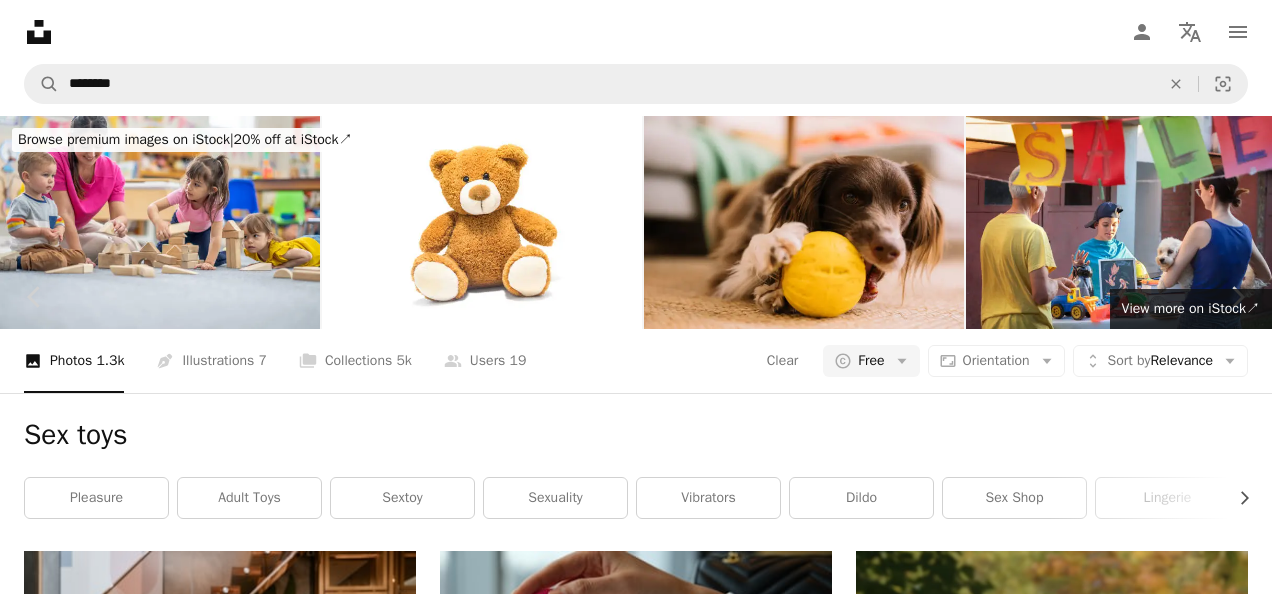 click on "Download free" at bounding box center [1073, 4039] 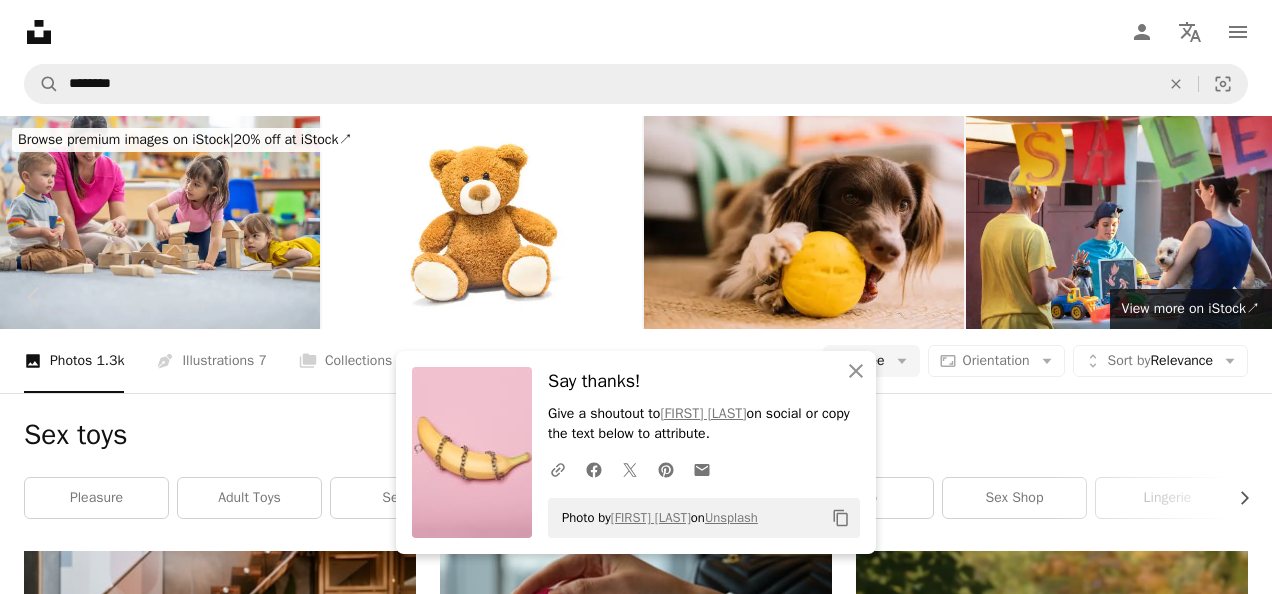 drag, startPoint x: 20, startPoint y: 16, endPoint x: 31, endPoint y: 16, distance: 11 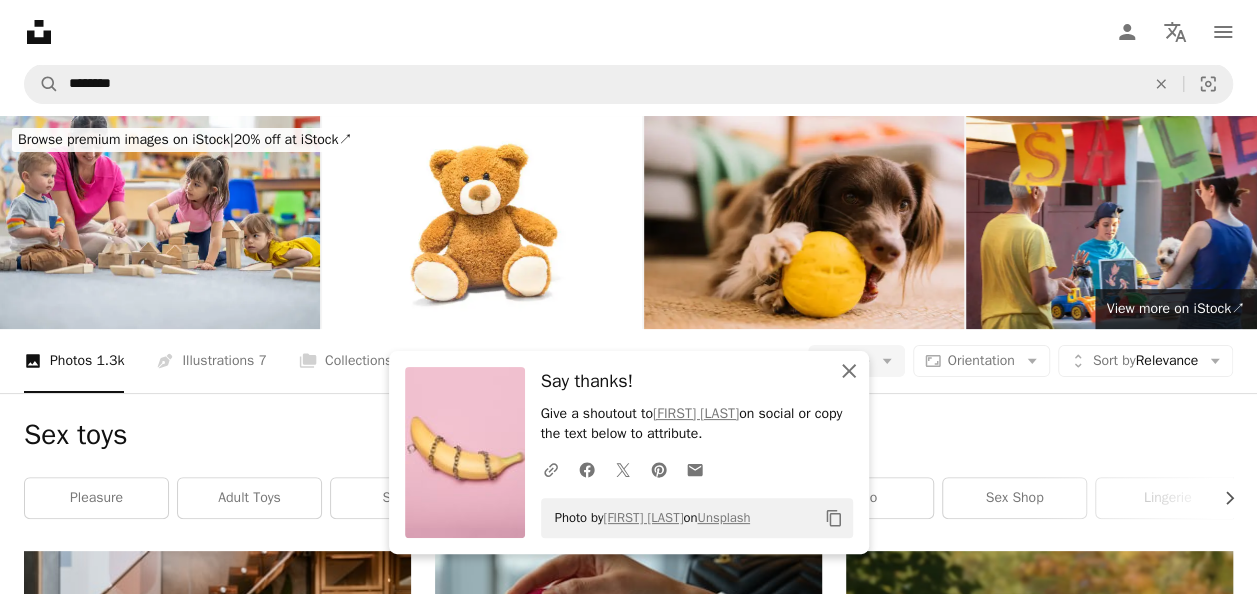 click on "An X shape" 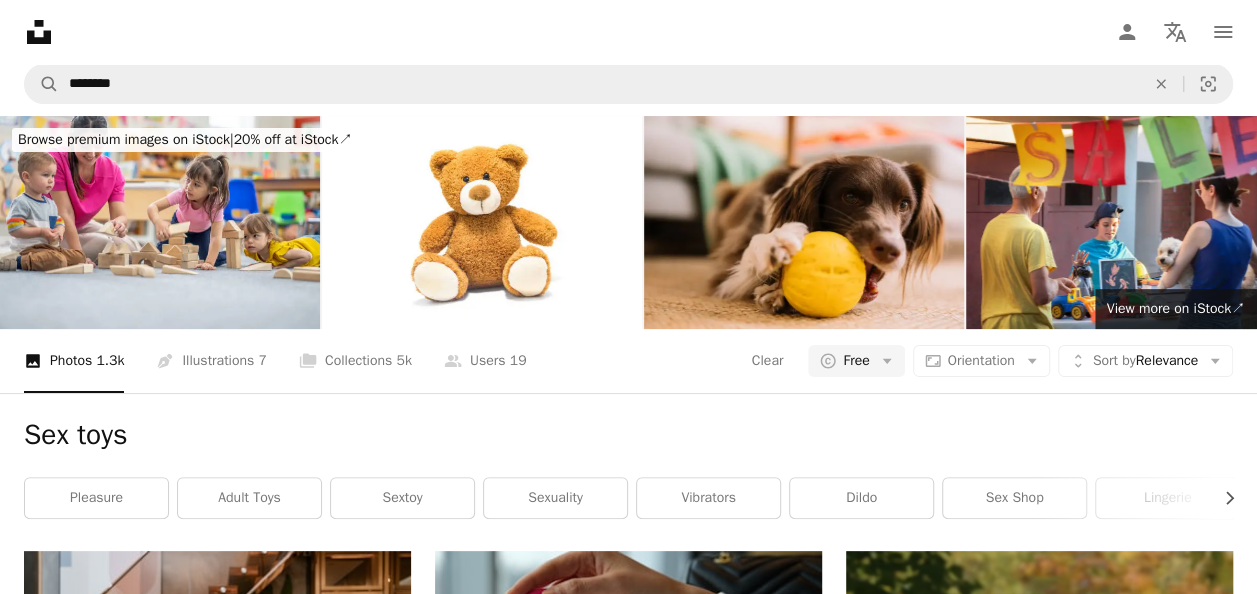 scroll, scrollTop: 1772, scrollLeft: 0, axis: vertical 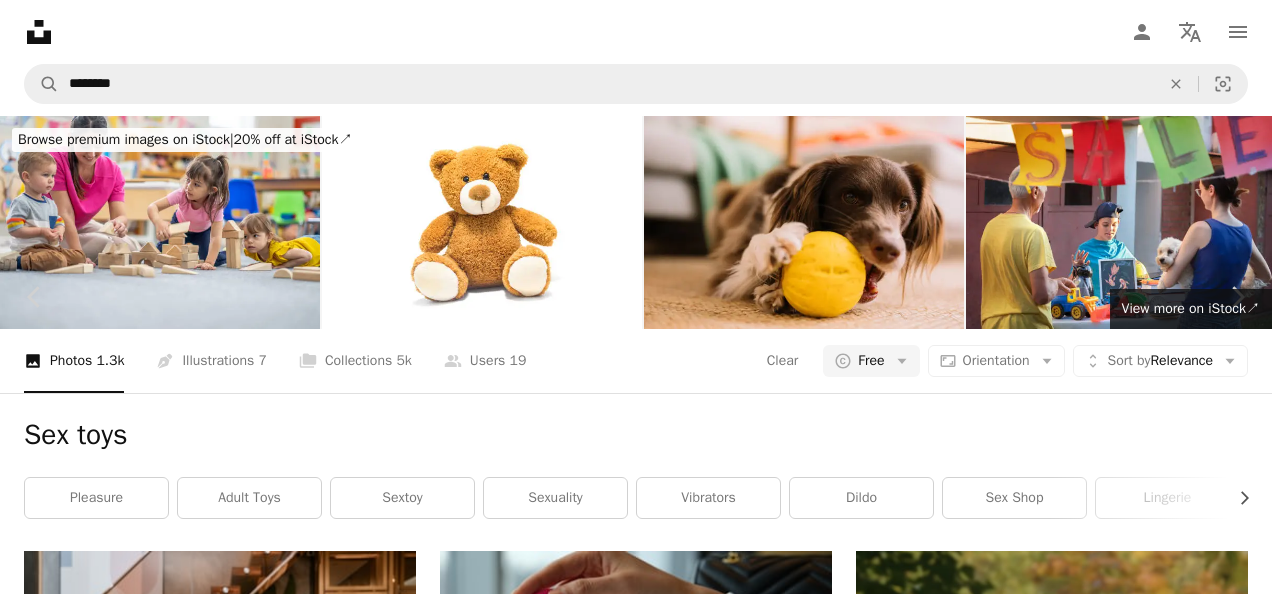 click on "Download free" at bounding box center (1073, 4039) 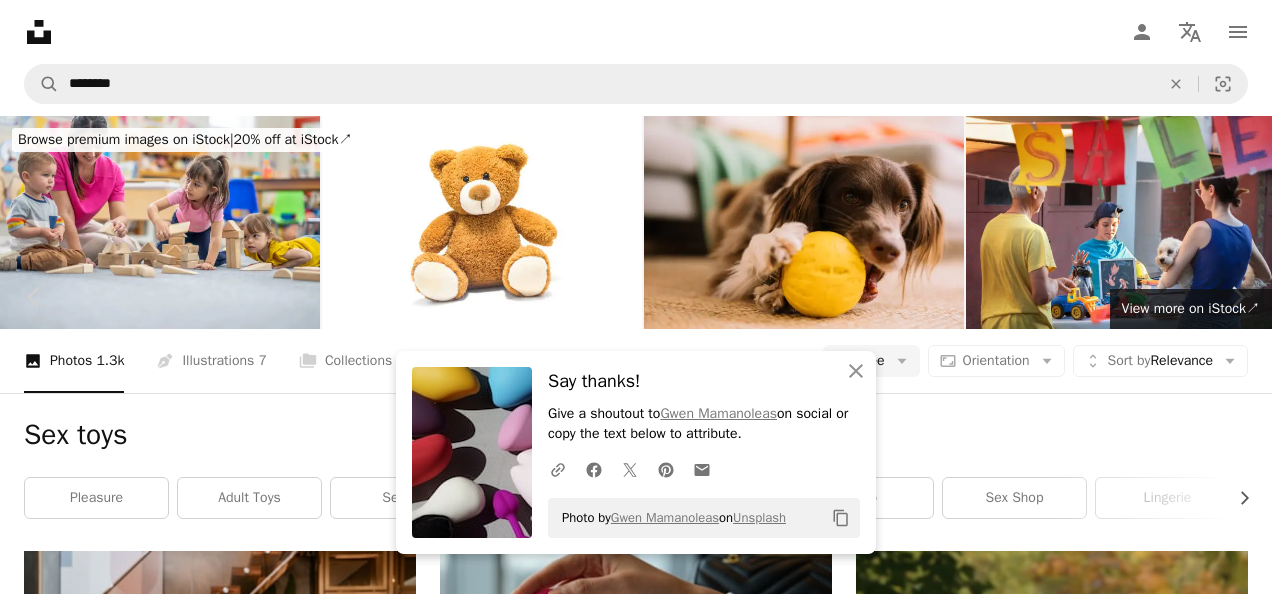click on "An X shape" at bounding box center (20, 20) 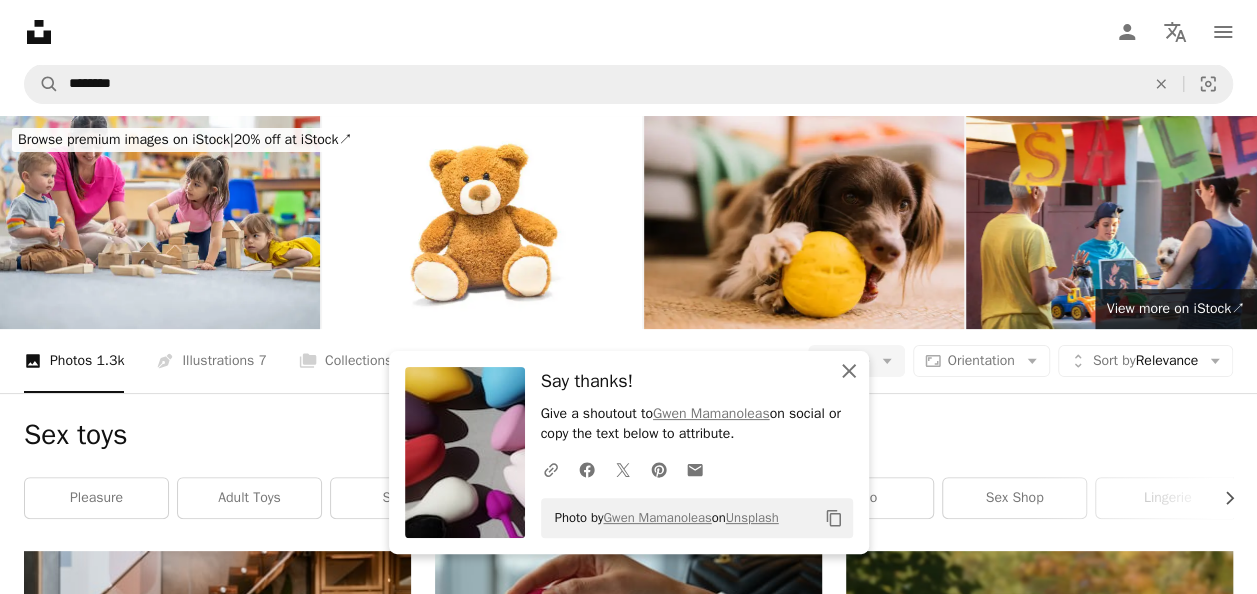 drag, startPoint x: 850, startPoint y: 363, endPoint x: 961, endPoint y: 355, distance: 111.28792 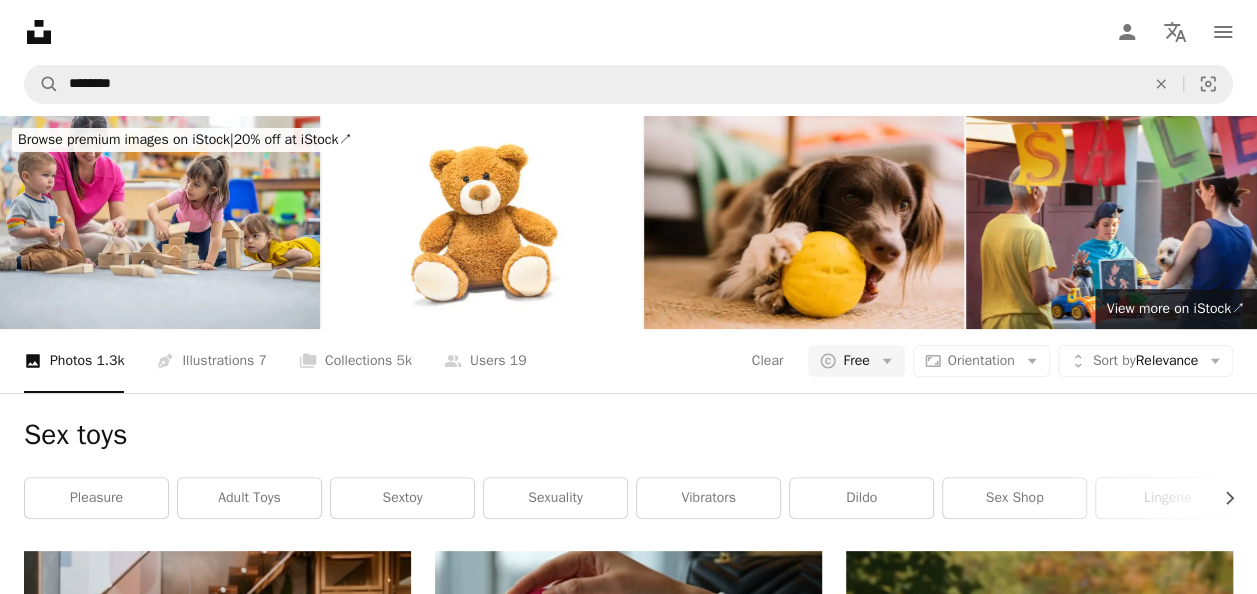 scroll, scrollTop: 2133, scrollLeft: 0, axis: vertical 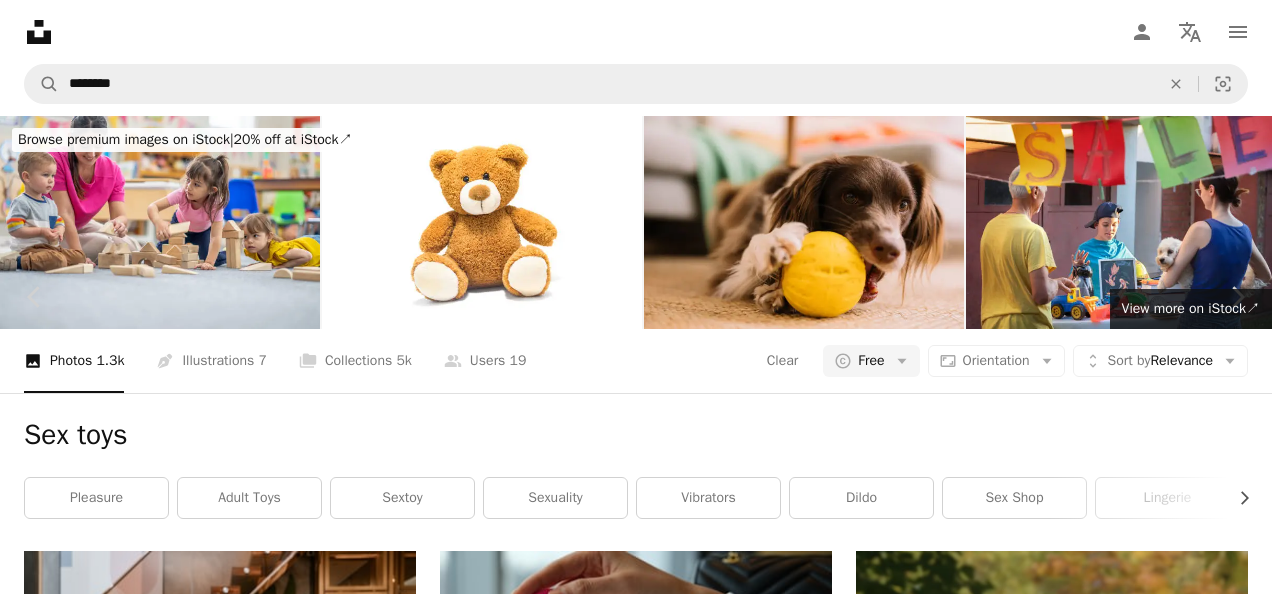 click on "Download free" at bounding box center [1073, 4039] 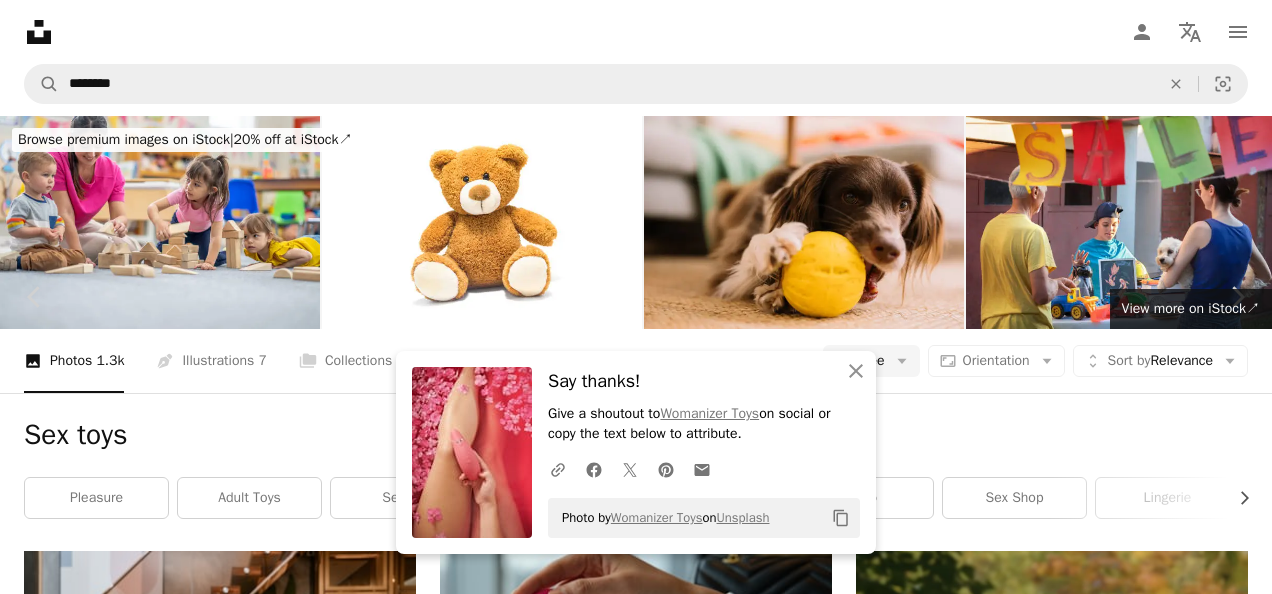 click on "An X shape" at bounding box center (20, 20) 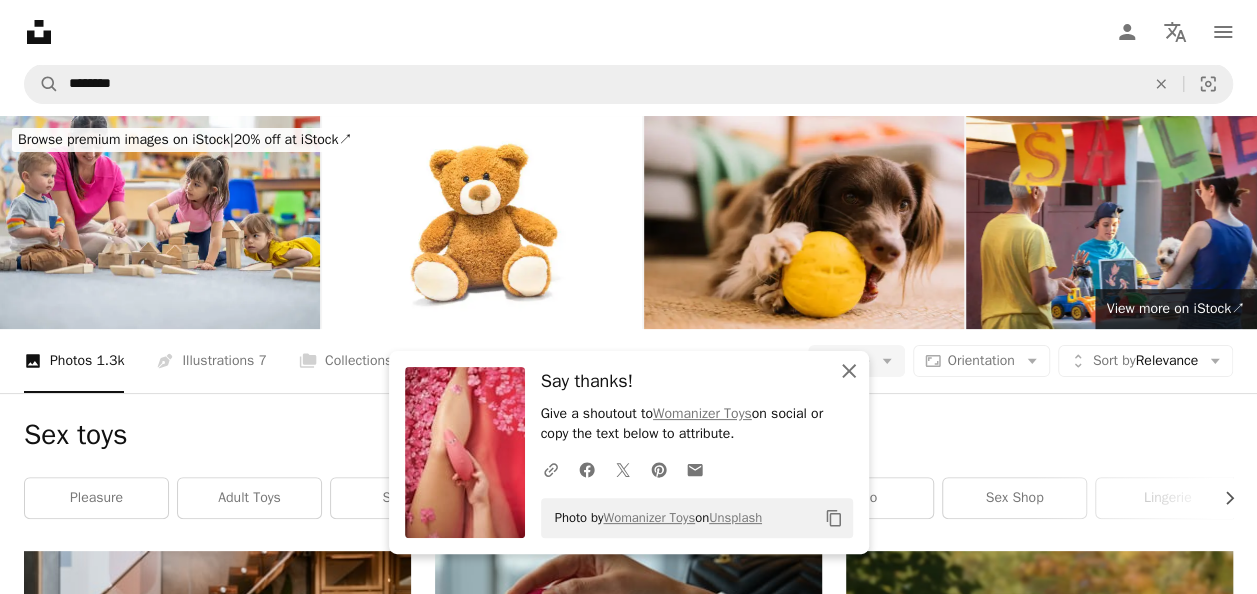 click on "An X shape" 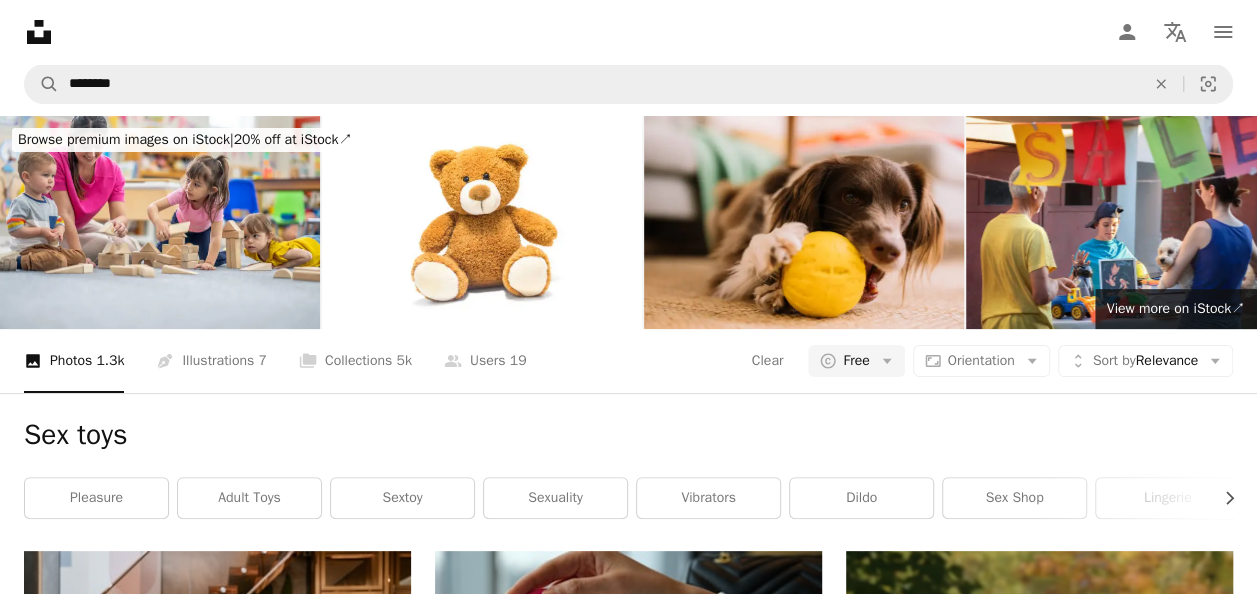 scroll, scrollTop: 1396, scrollLeft: 0, axis: vertical 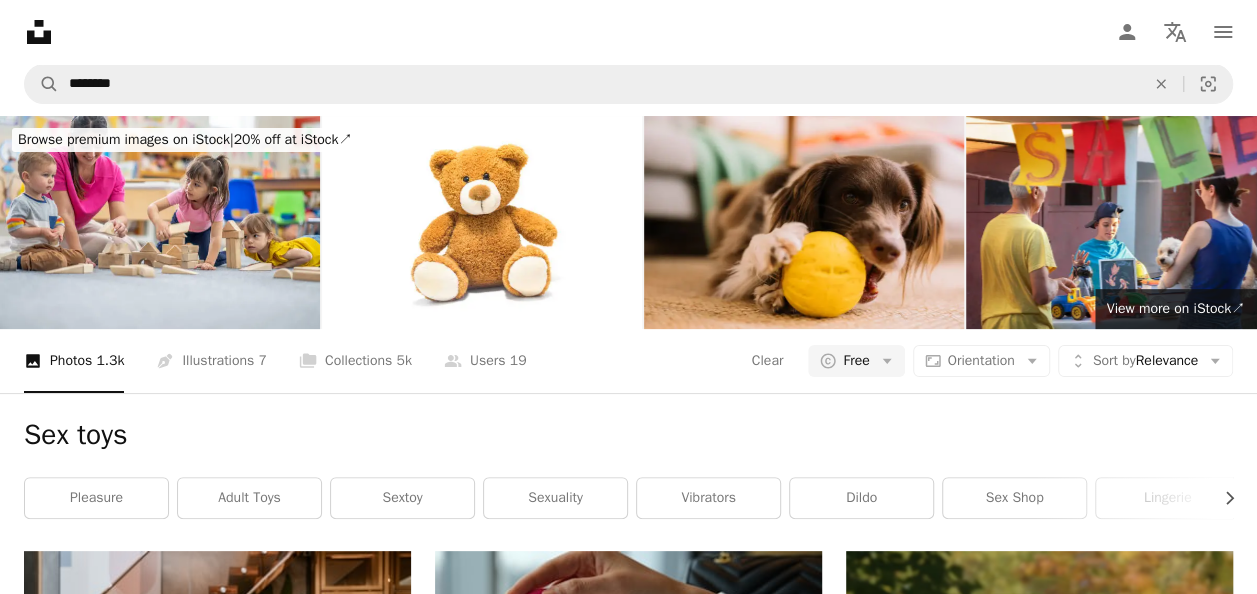 click at bounding box center [217, 1785] 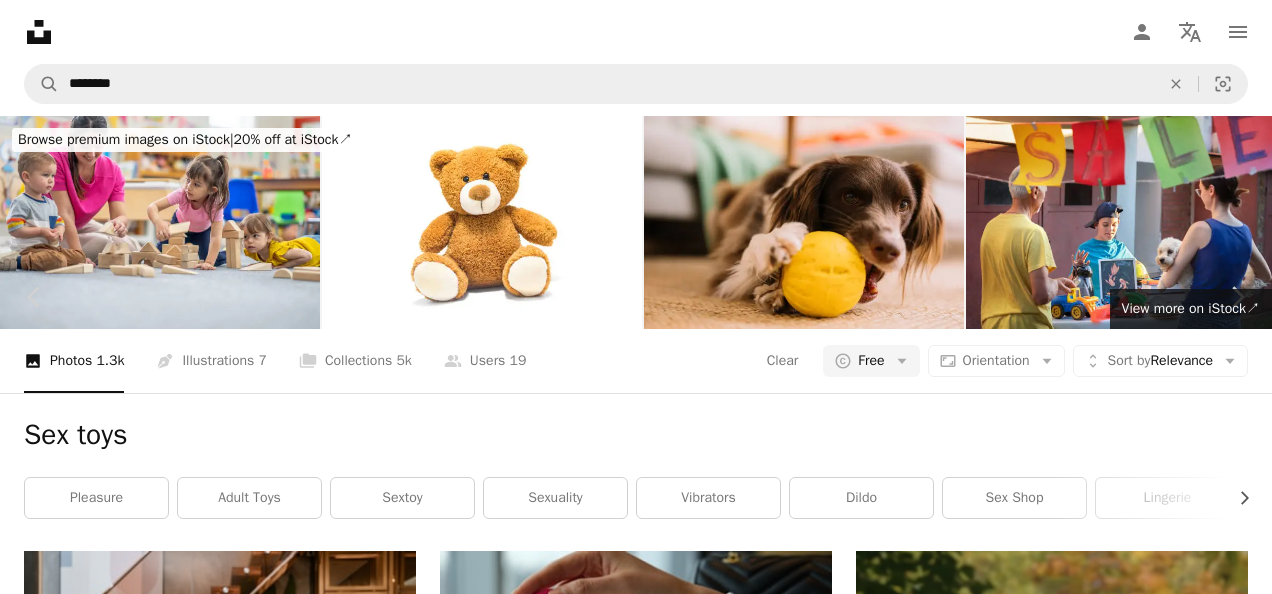click on "Download free" at bounding box center (1073, 7126) 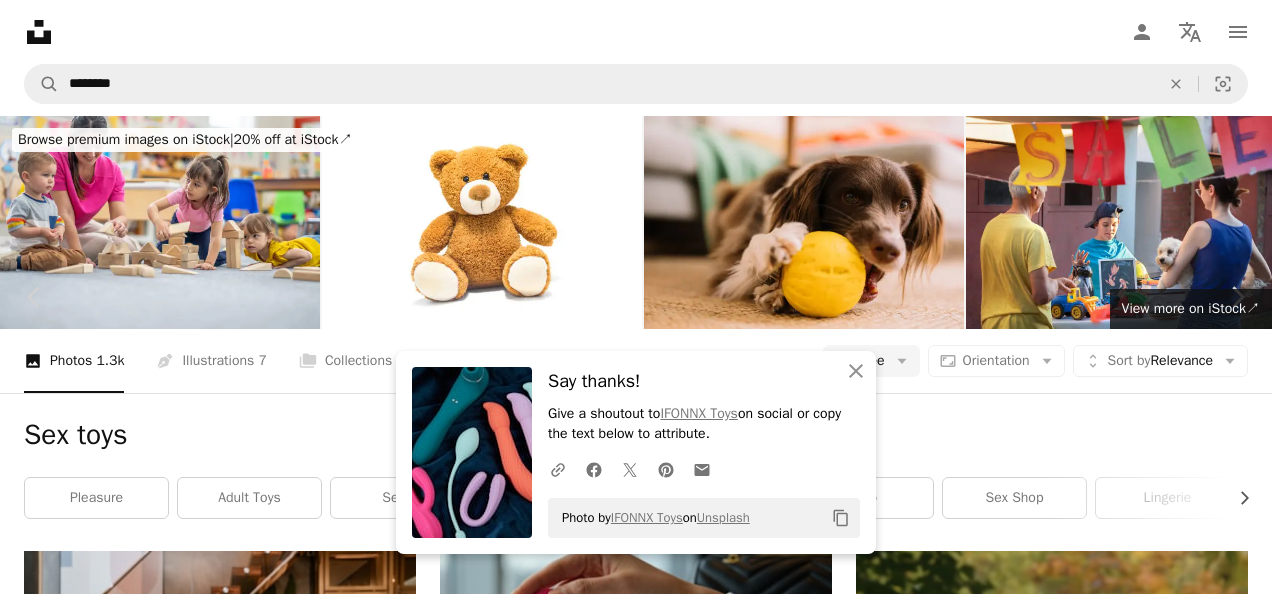 drag, startPoint x: 22, startPoint y: 18, endPoint x: 160, endPoint y: 50, distance: 141.66158 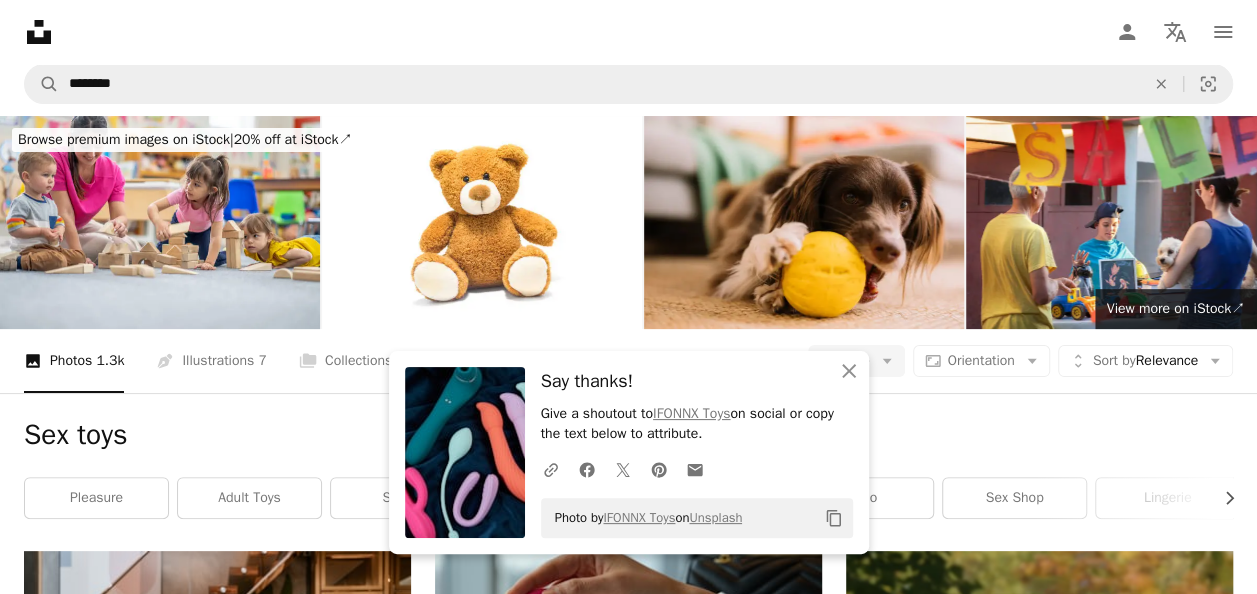 scroll, scrollTop: 0, scrollLeft: 0, axis: both 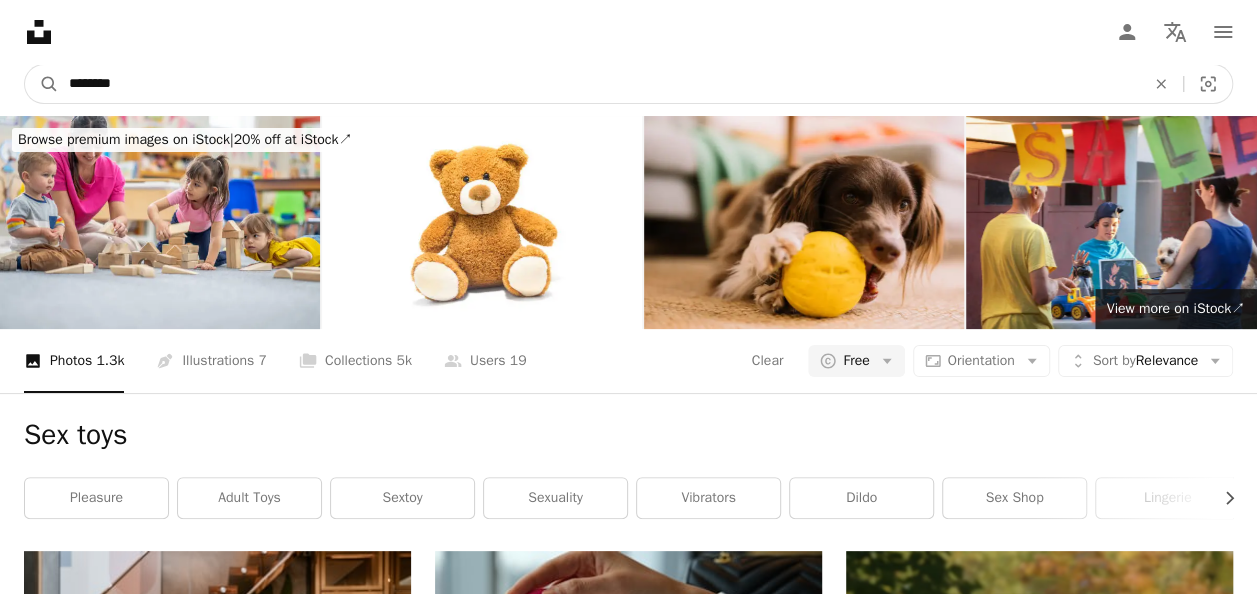 drag, startPoint x: 144, startPoint y: 76, endPoint x: 0, endPoint y: 76, distance: 144 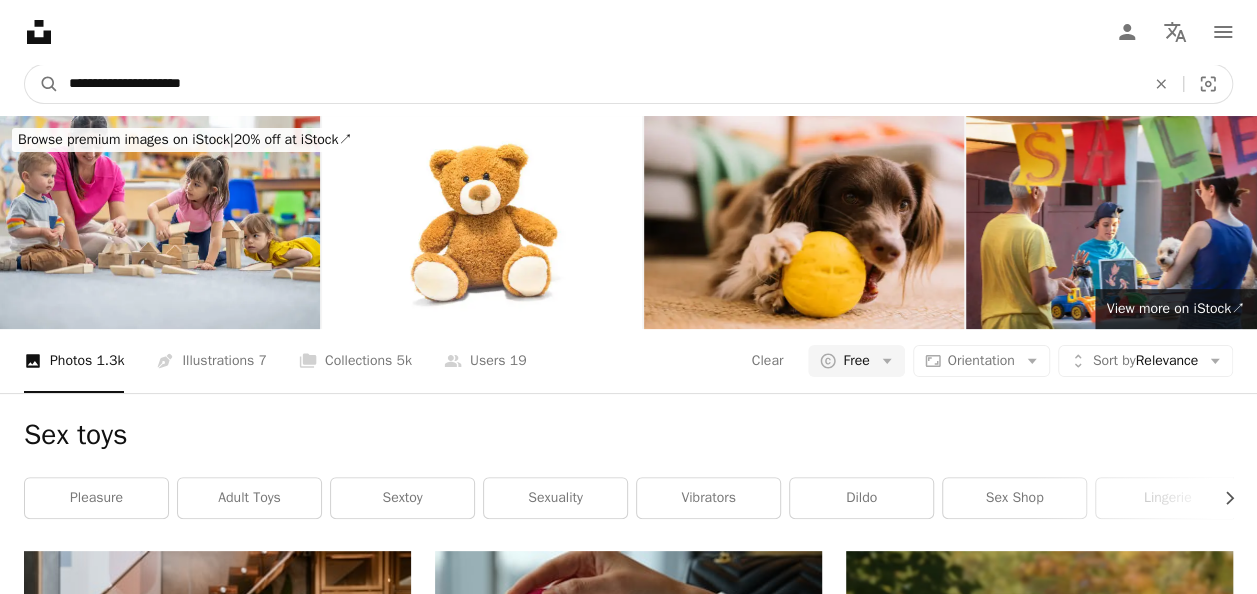 type on "**********" 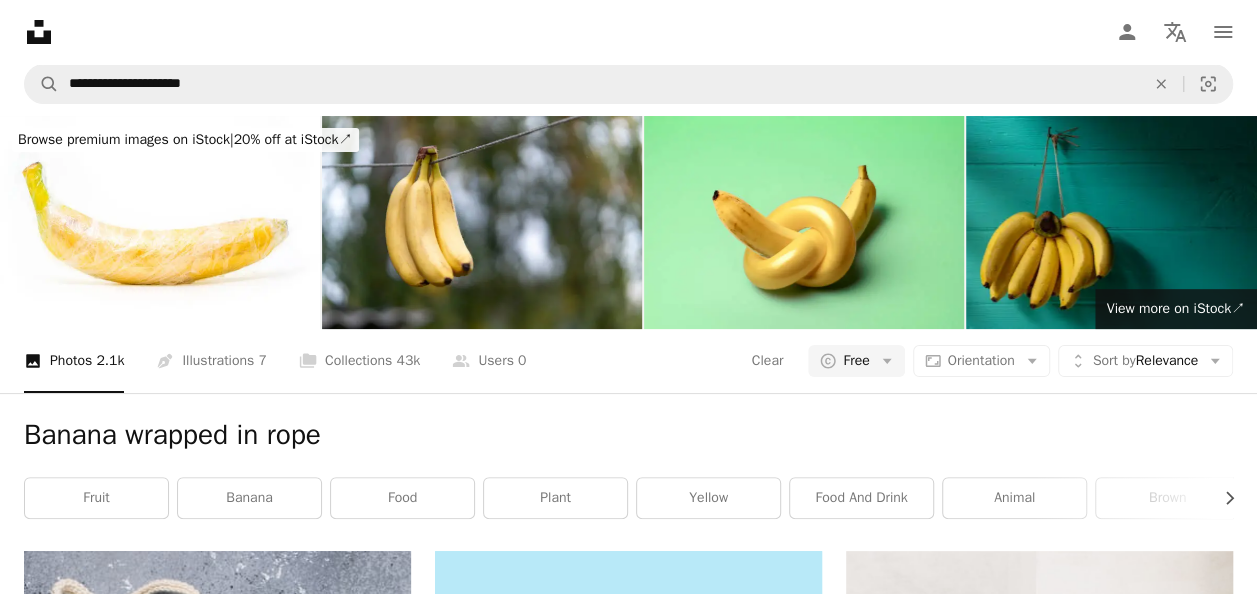 scroll, scrollTop: 0, scrollLeft: 0, axis: both 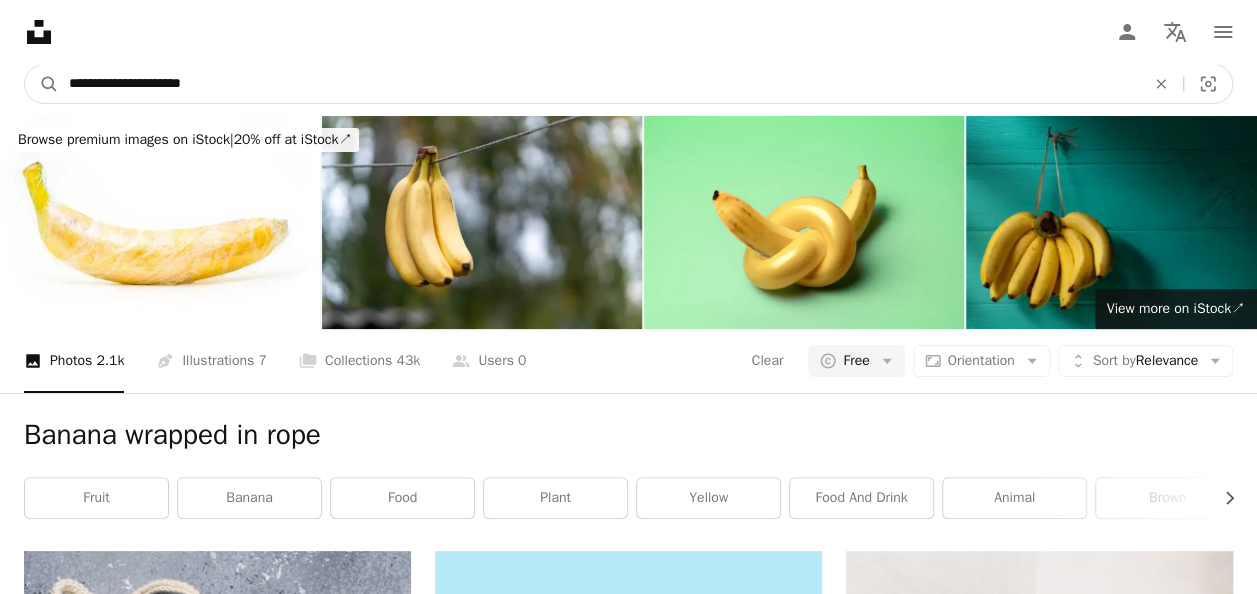 drag, startPoint x: 243, startPoint y: 80, endPoint x: 0, endPoint y: 94, distance: 243.40295 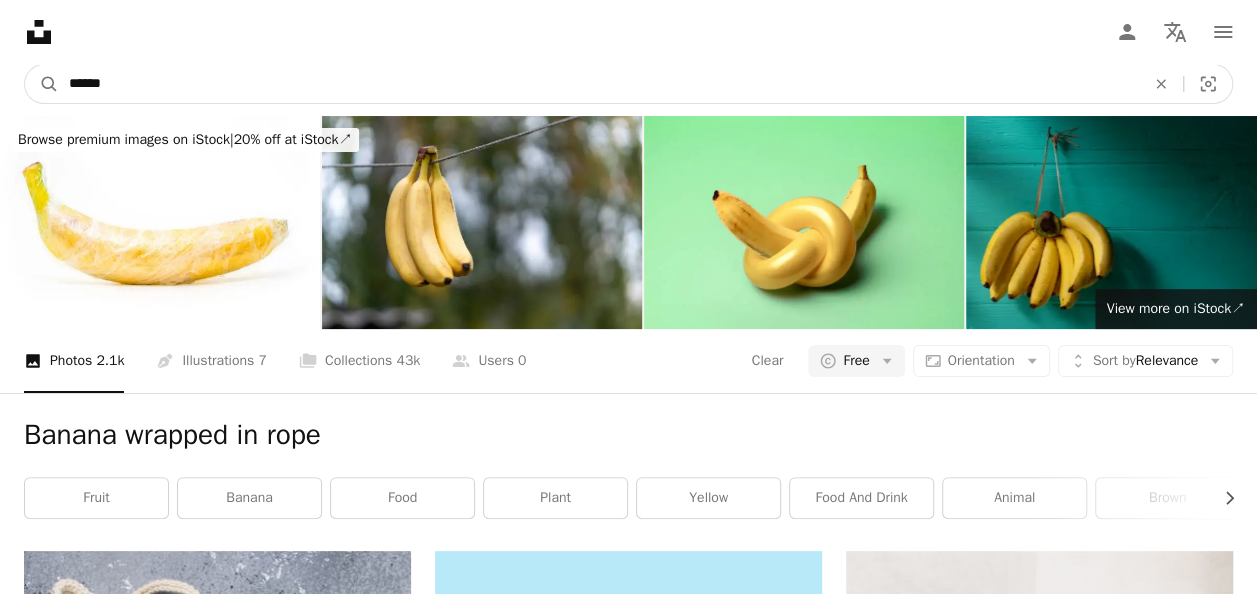 type on "*******" 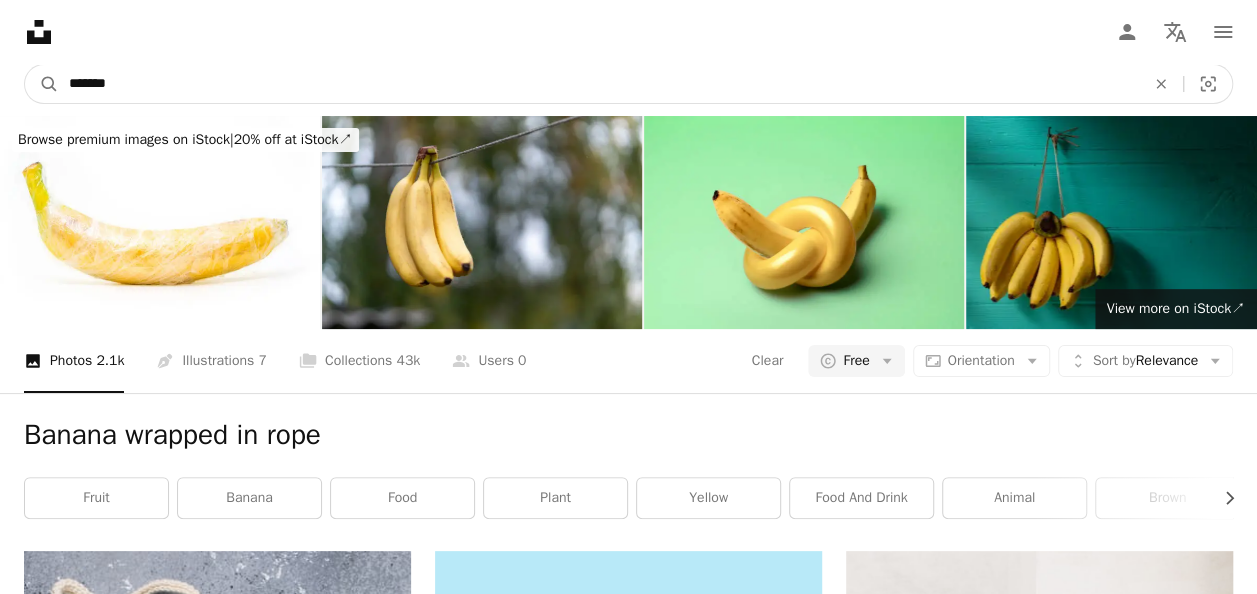 click on "A magnifying glass" at bounding box center (42, 84) 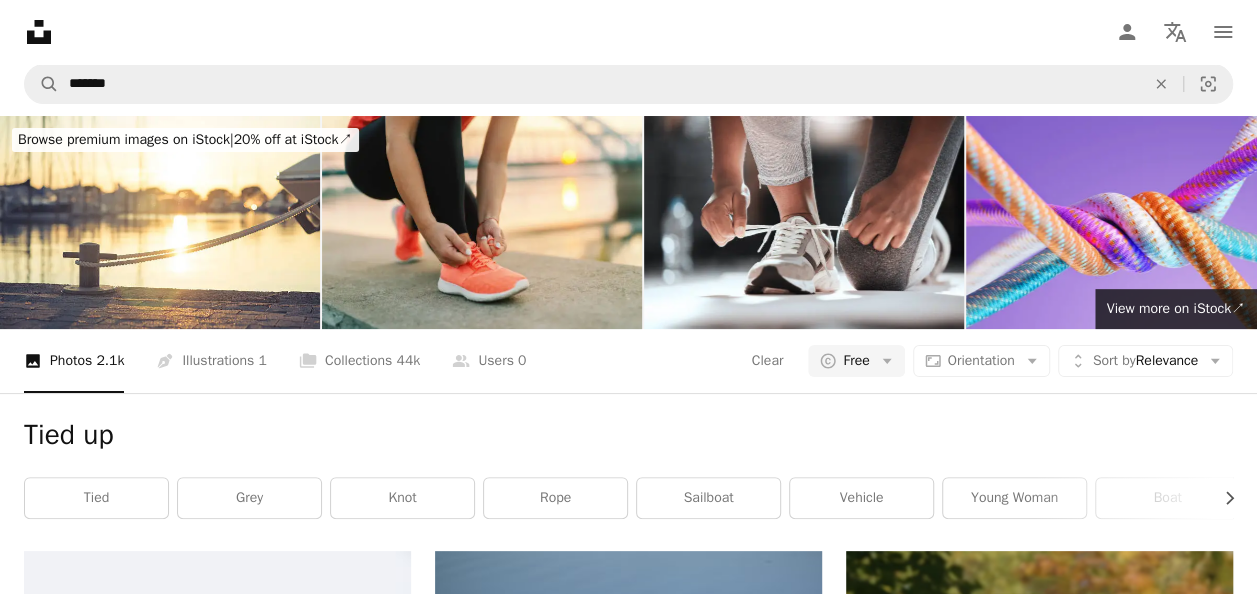 scroll, scrollTop: 67, scrollLeft: 0, axis: vertical 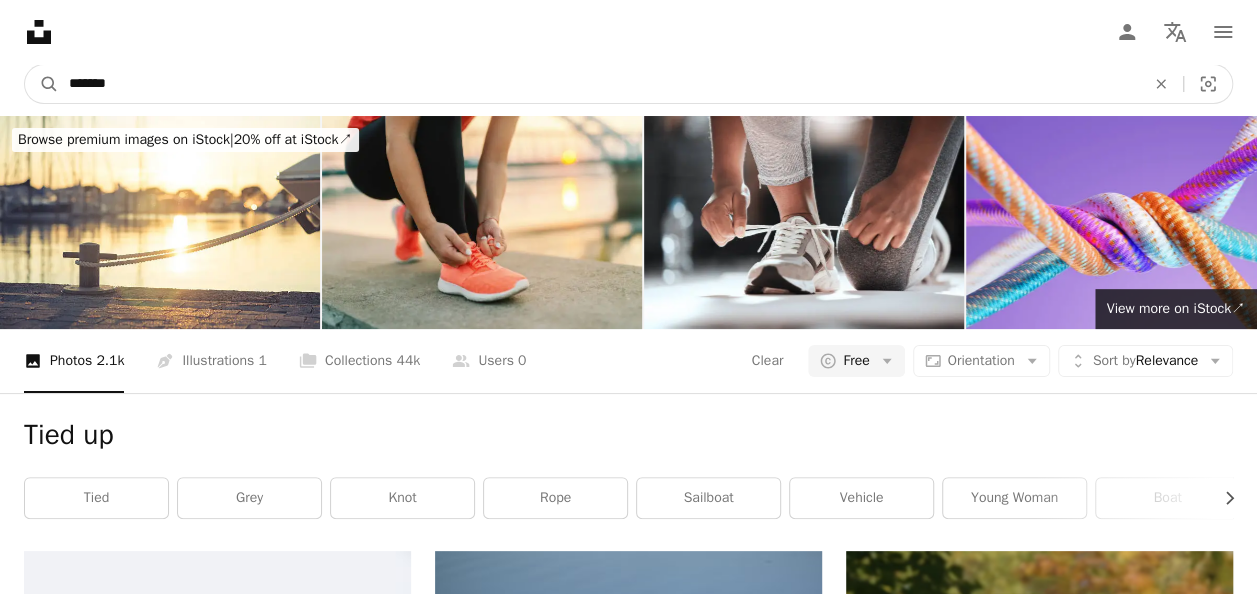 drag, startPoint x: 344, startPoint y: 78, endPoint x: 0, endPoint y: 97, distance: 344.52432 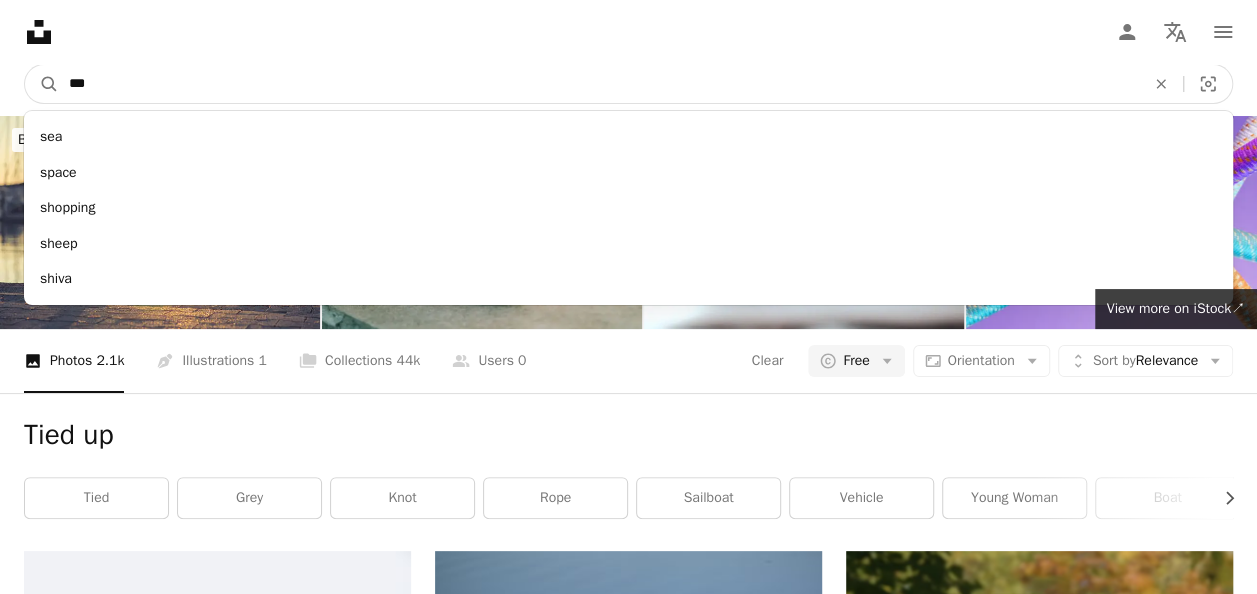 drag, startPoint x: 185, startPoint y: 81, endPoint x: 122, endPoint y: 83, distance: 63.03174 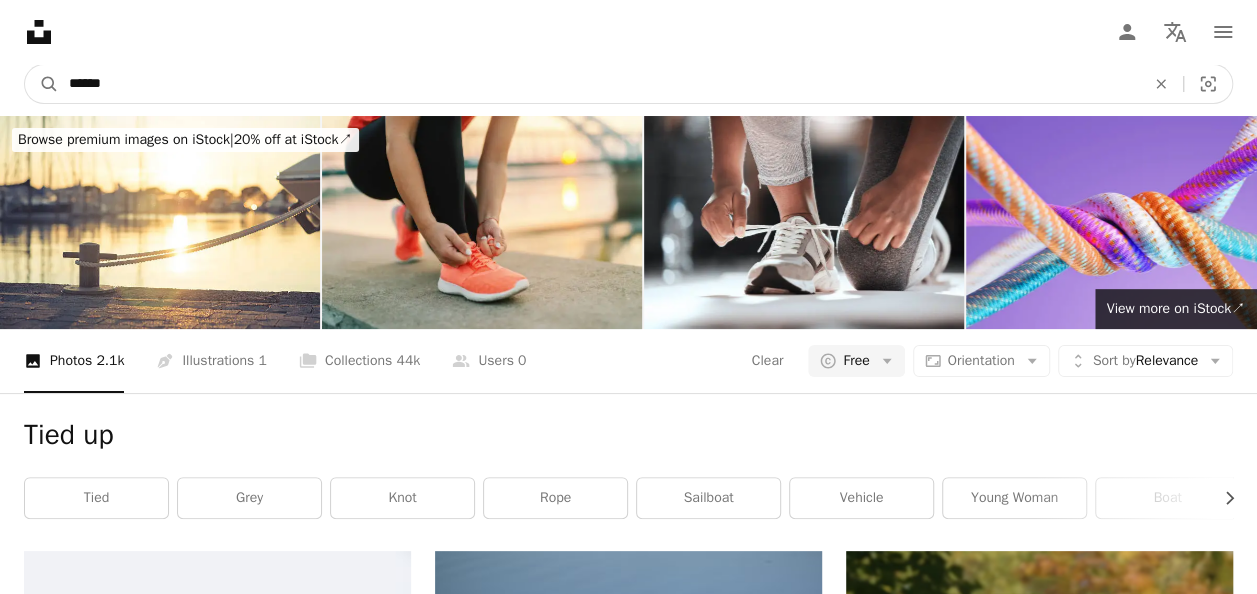 type on "*******" 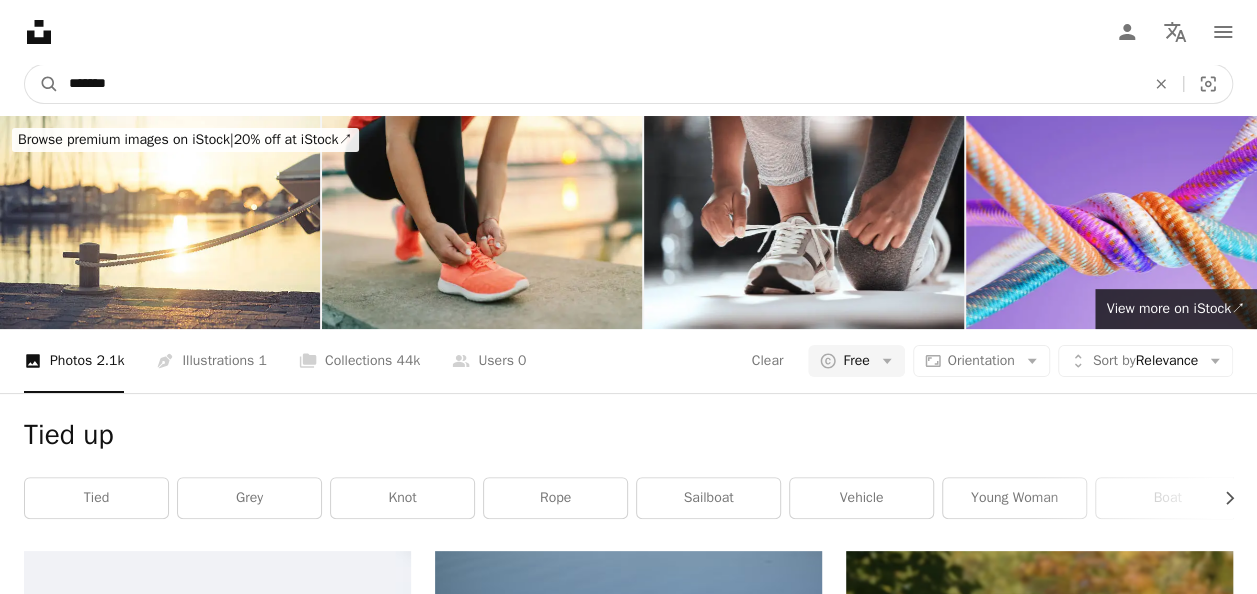 click on "A magnifying glass" at bounding box center [42, 84] 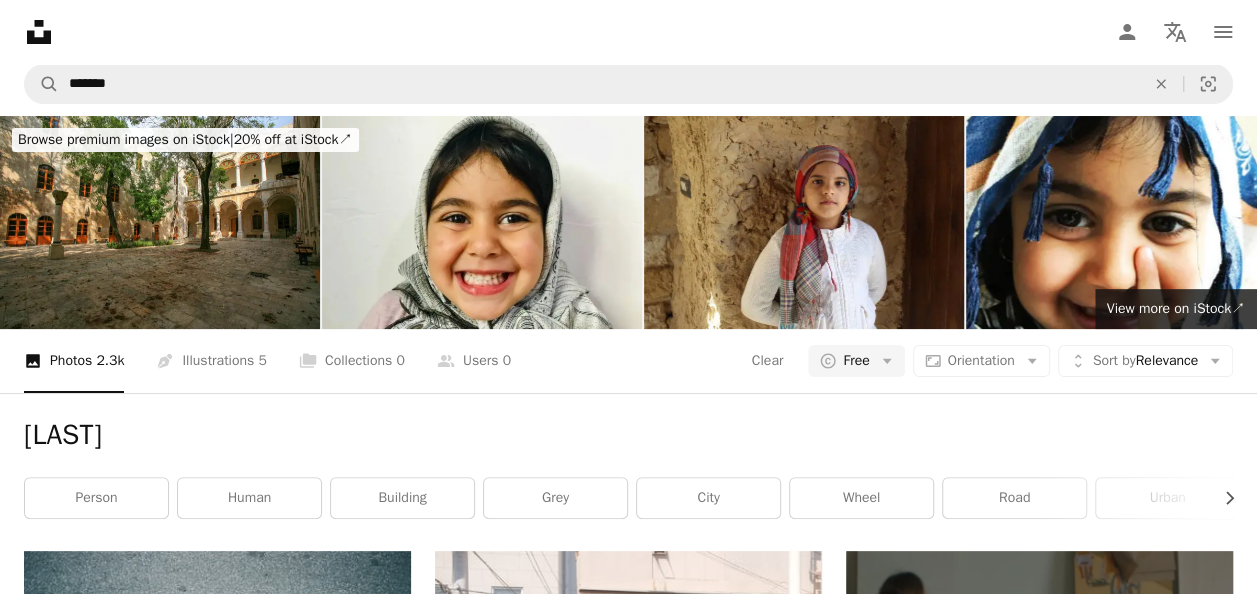 scroll, scrollTop: 1030, scrollLeft: 0, axis: vertical 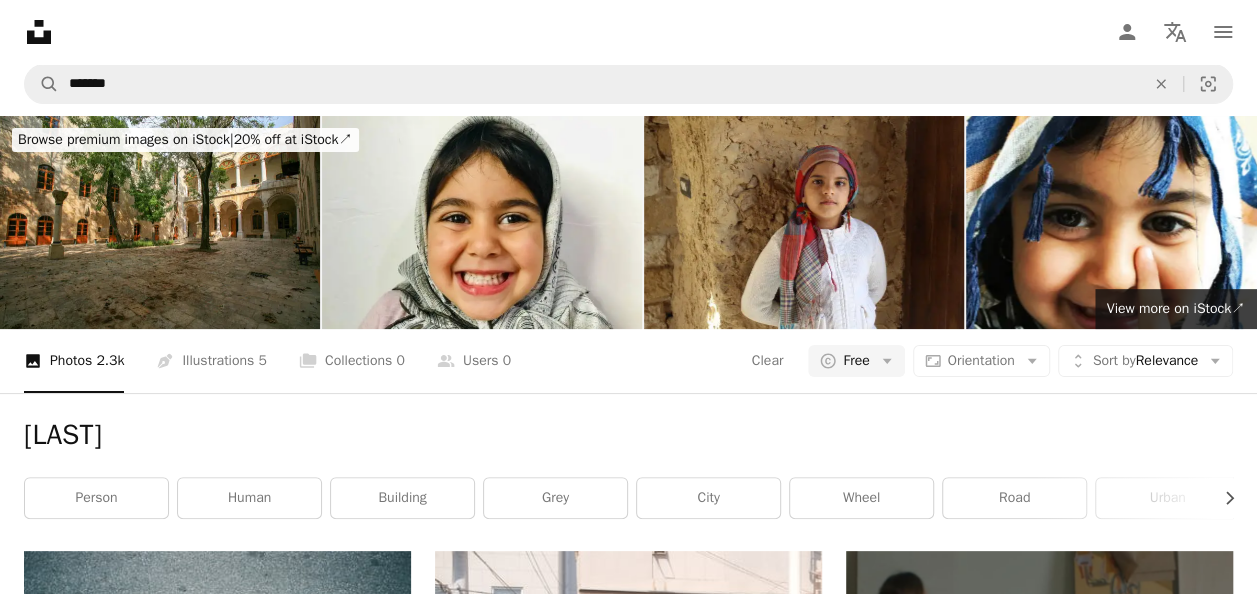 click on "[LAST]" at bounding box center [628, 435] 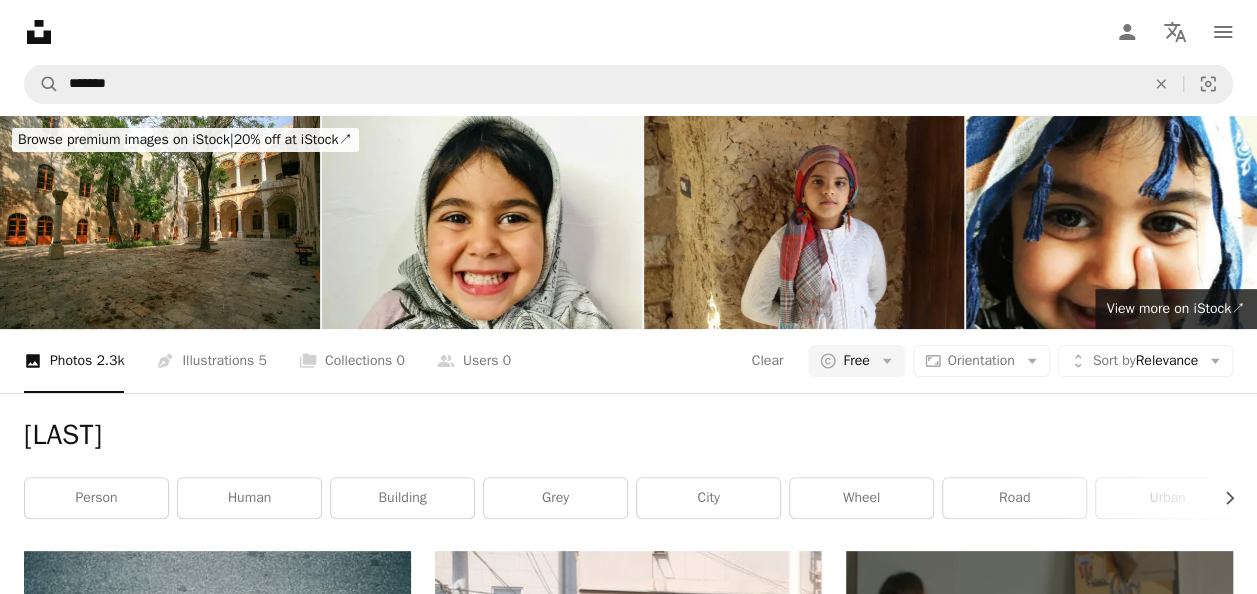 scroll, scrollTop: 0, scrollLeft: 0, axis: both 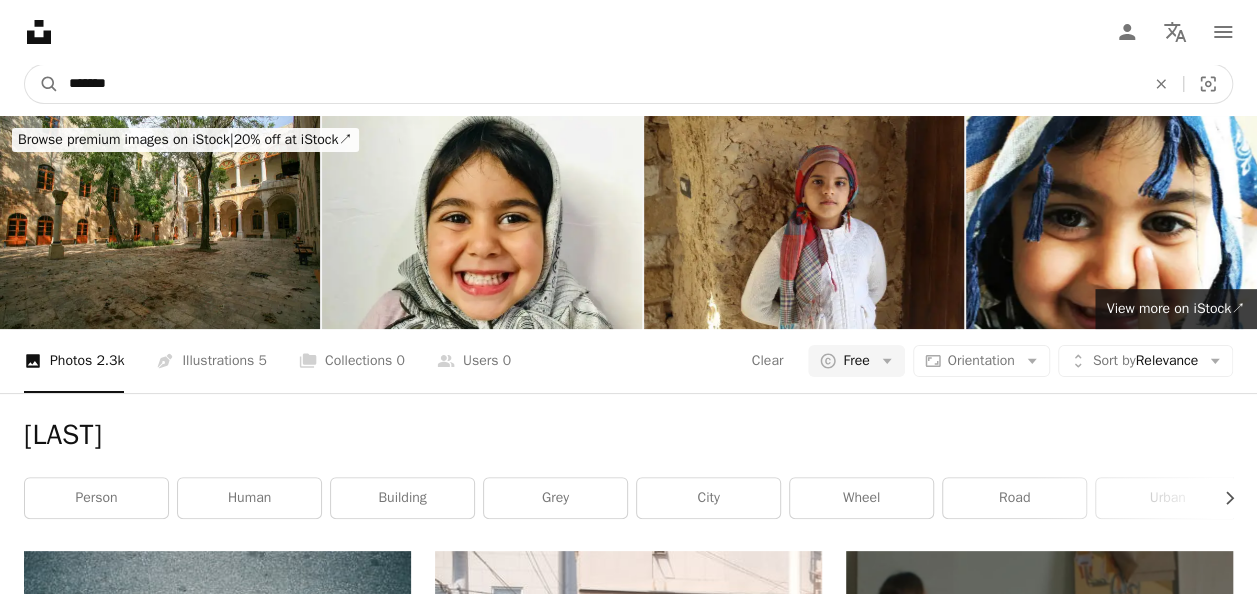 click on "*******" at bounding box center [599, 84] 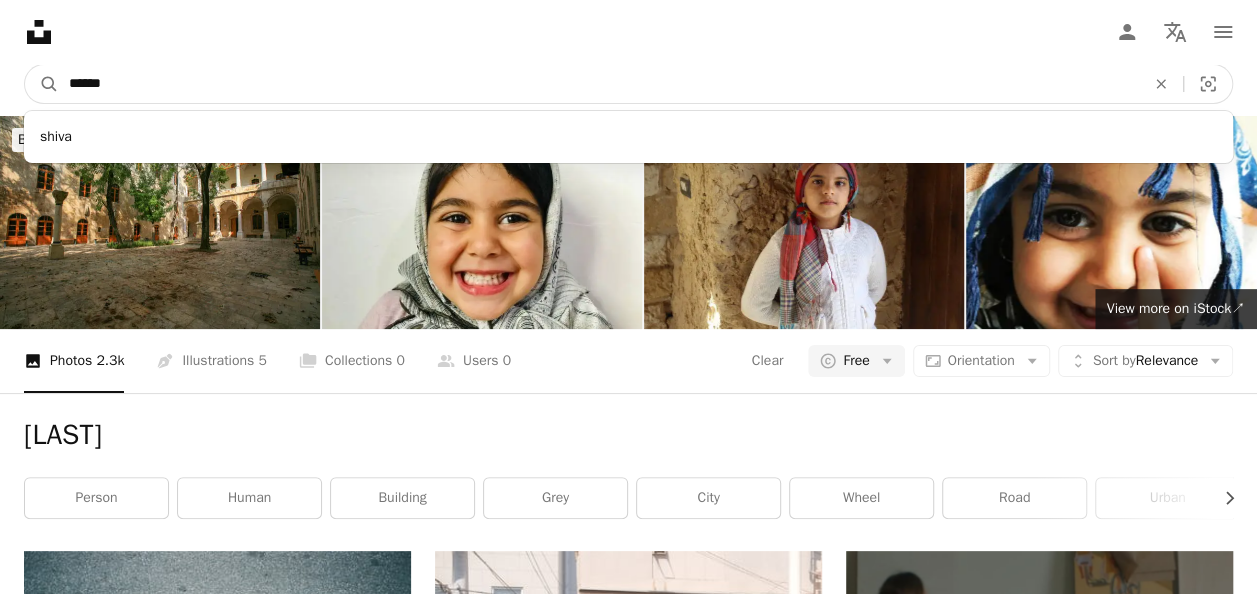 type on "*******" 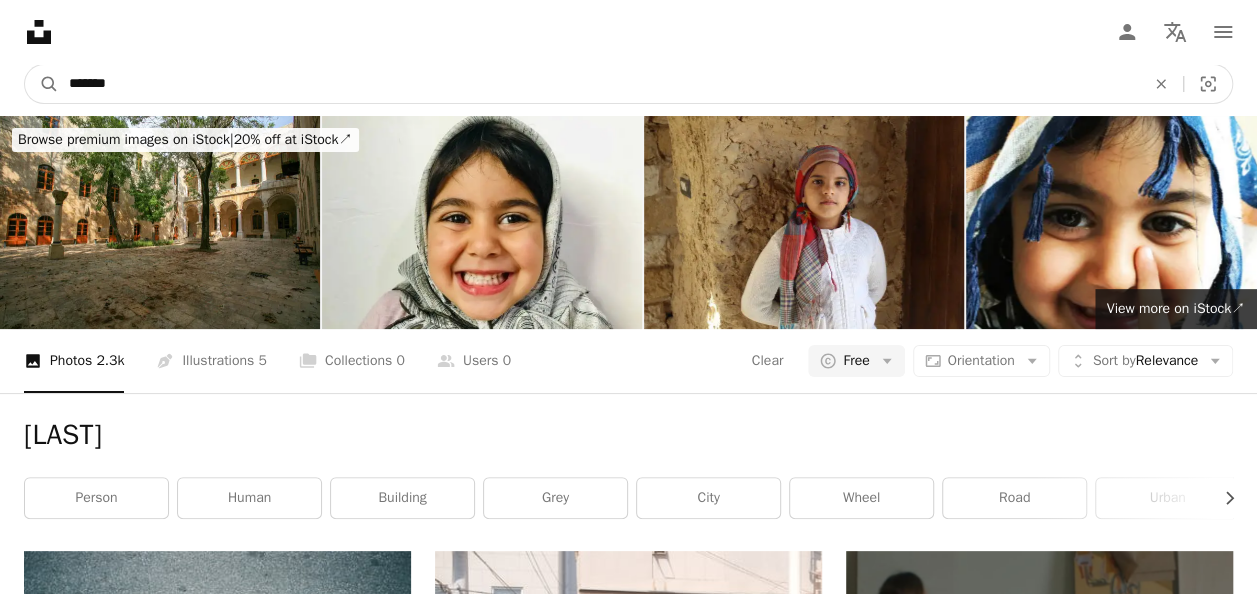 click on "A magnifying glass" at bounding box center [42, 84] 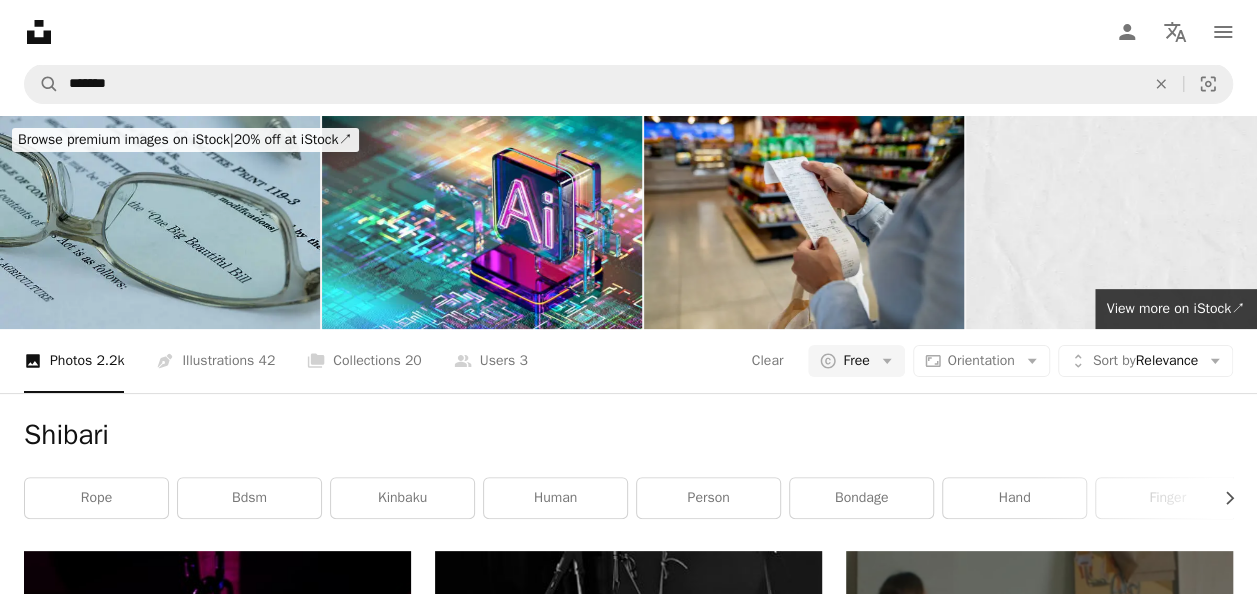 scroll, scrollTop: 0, scrollLeft: 0, axis: both 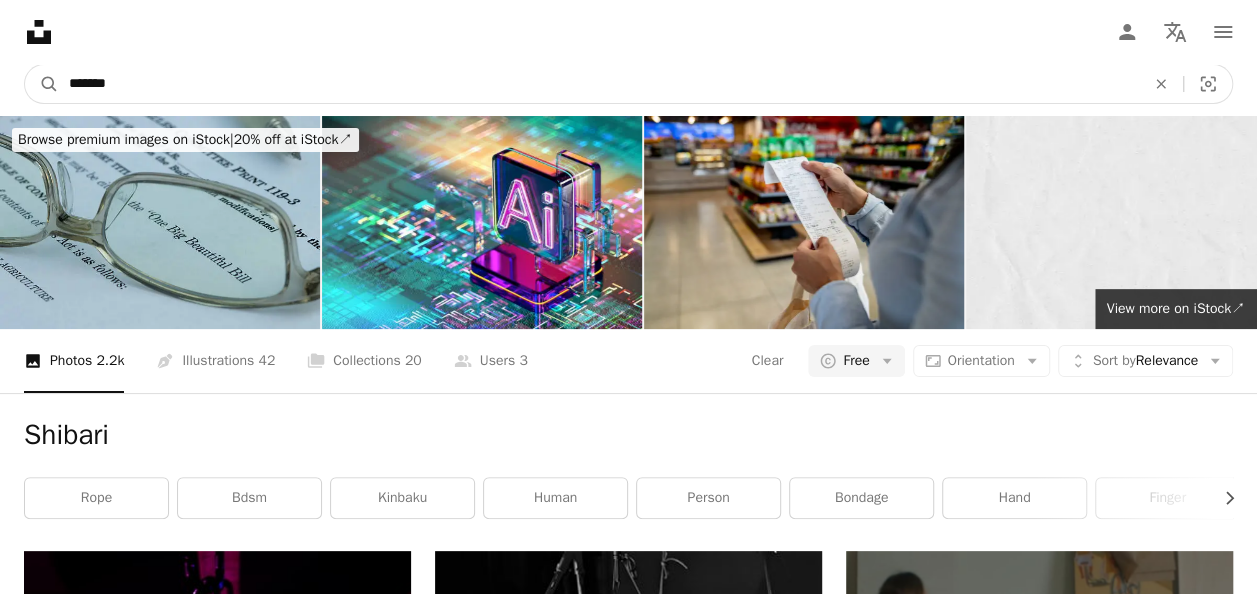 click on "*******" at bounding box center [599, 84] 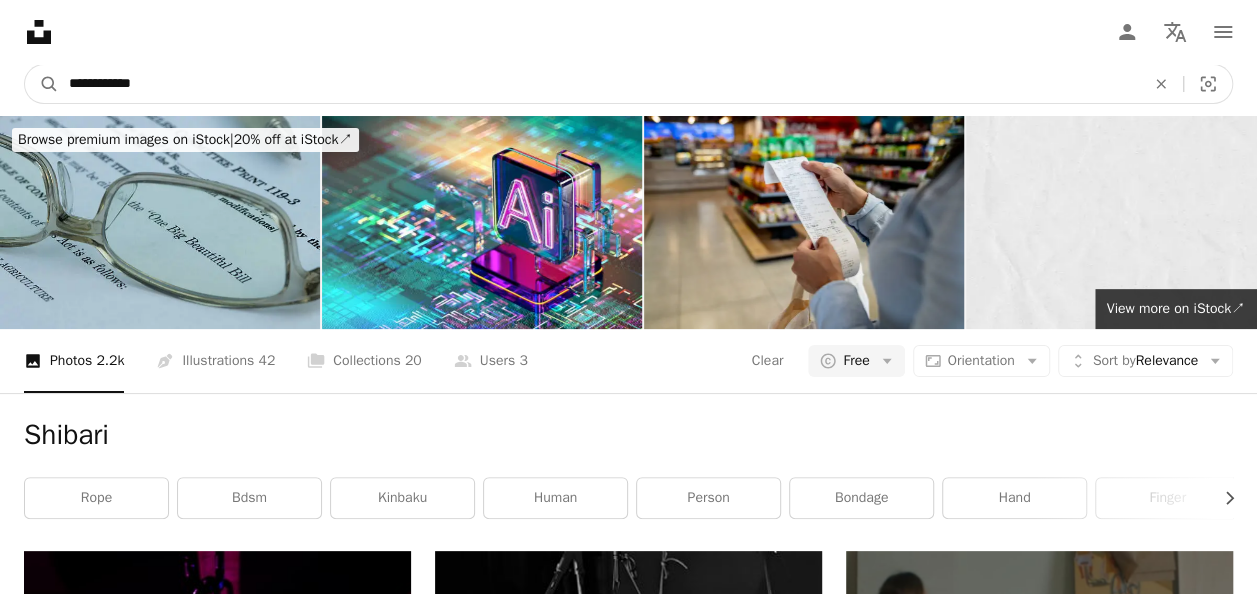 type on "**********" 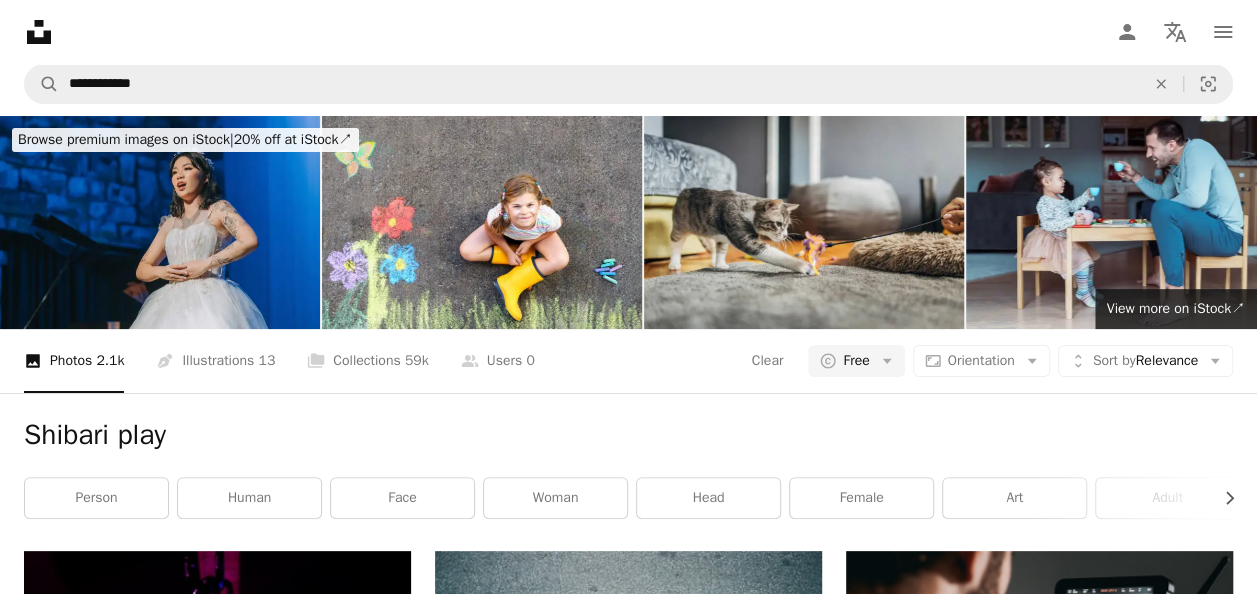 scroll, scrollTop: 0, scrollLeft: 0, axis: both 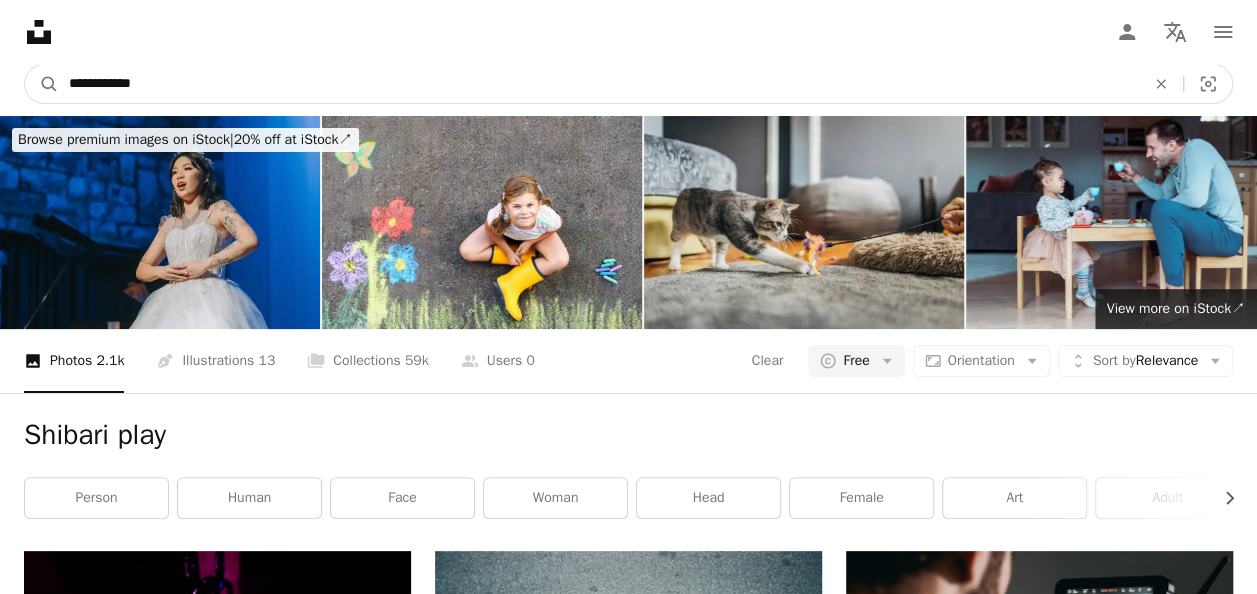 click on "**********" at bounding box center (599, 84) 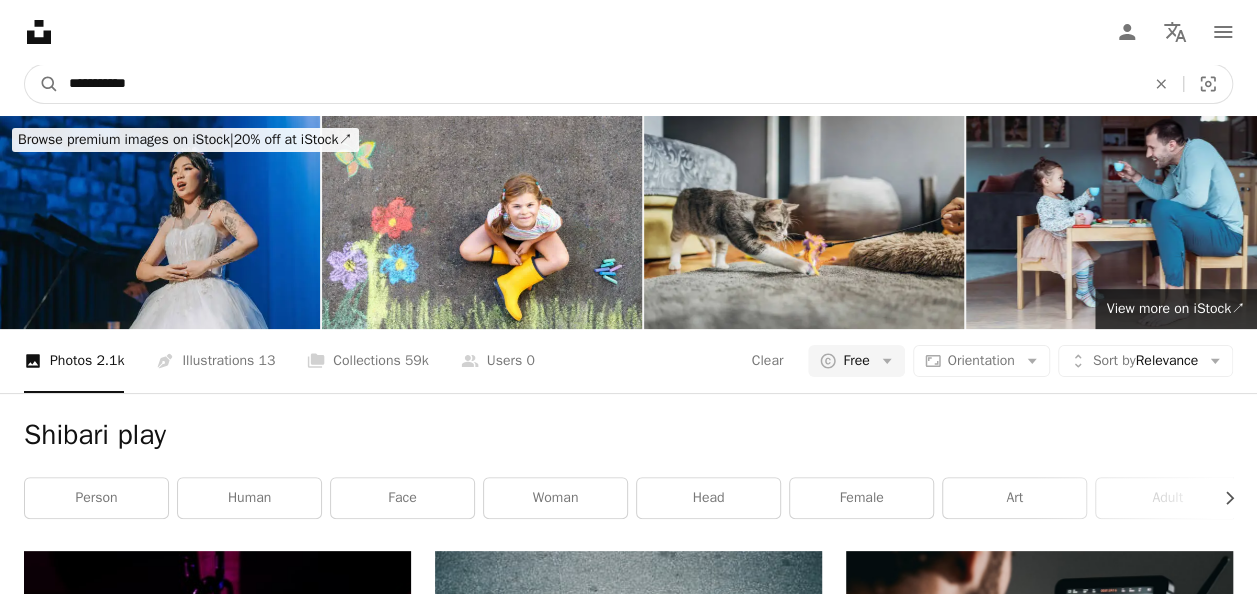 type on "**********" 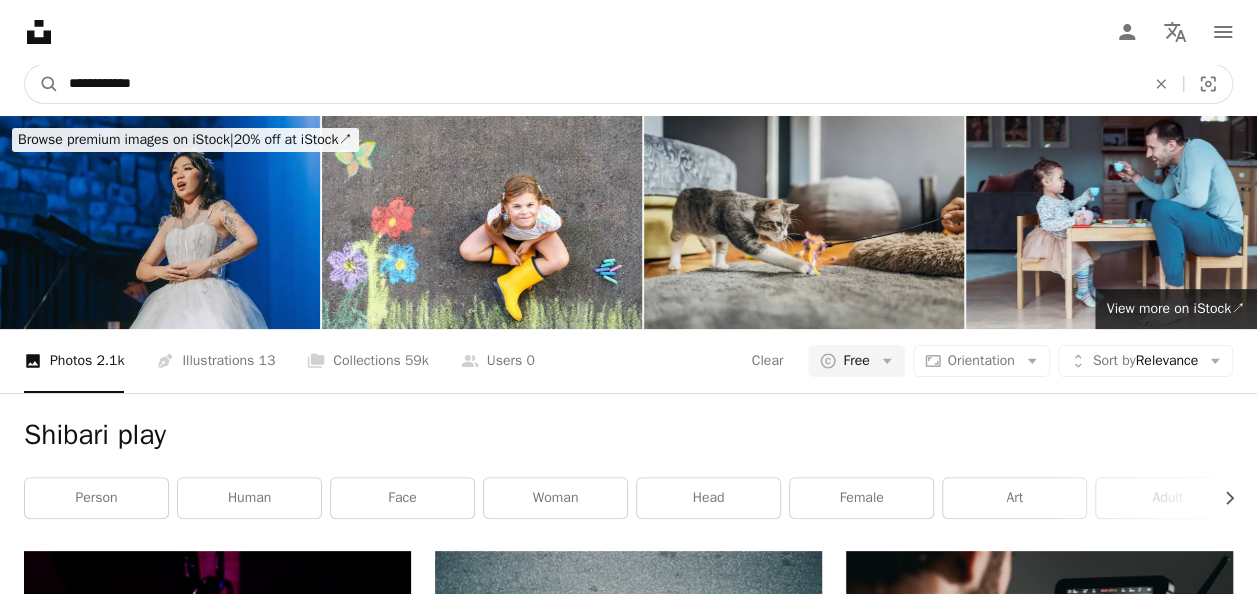 click on "A magnifying glass" at bounding box center [42, 84] 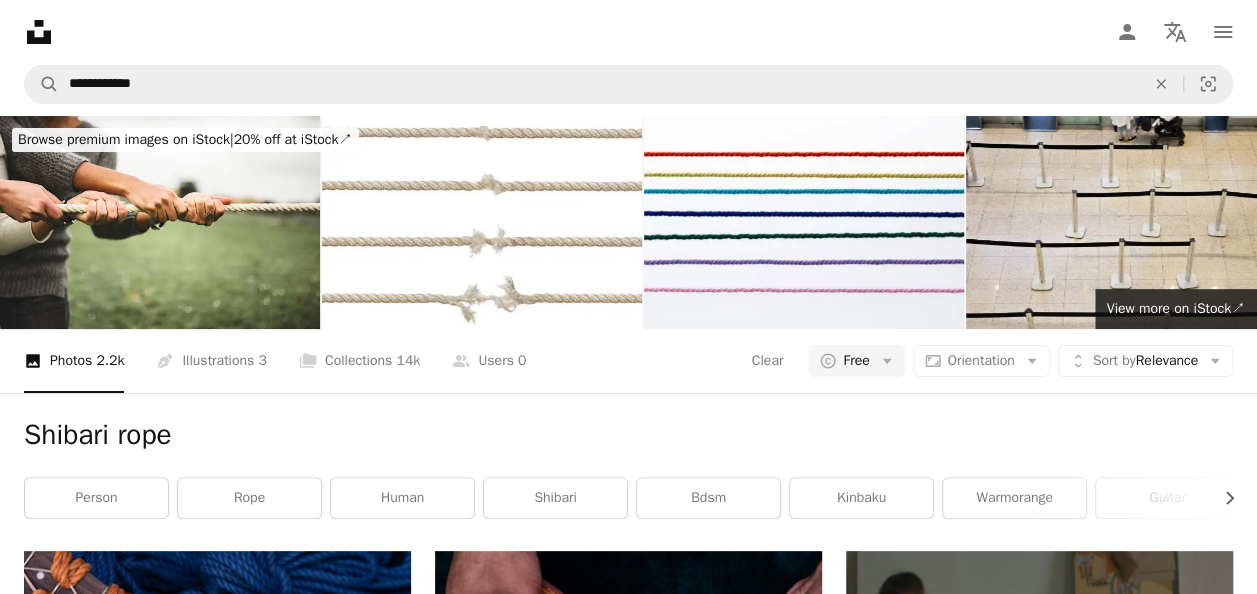 scroll, scrollTop: 0, scrollLeft: 0, axis: both 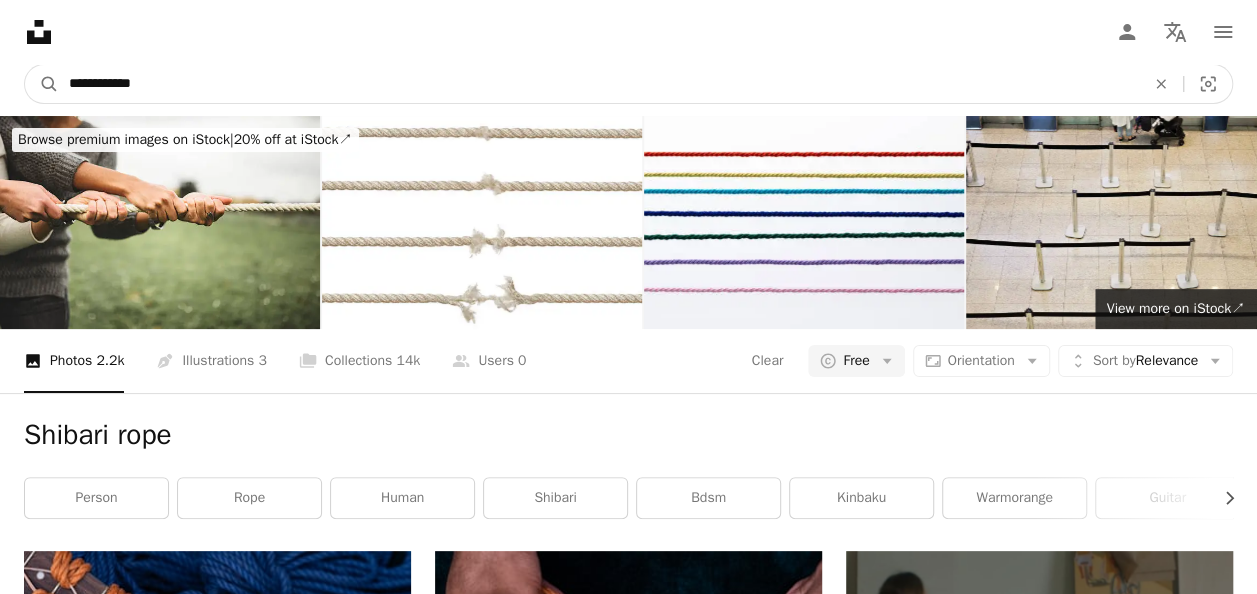 drag, startPoint x: 160, startPoint y: 76, endPoint x: 12, endPoint y: 74, distance: 148.01352 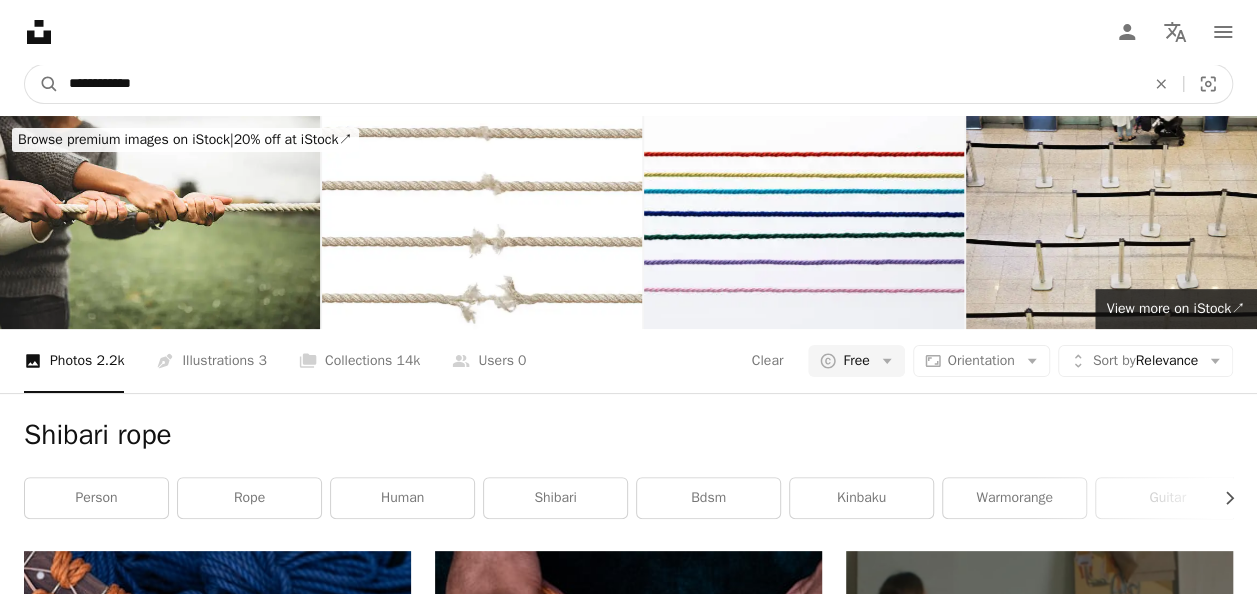 type on "**********" 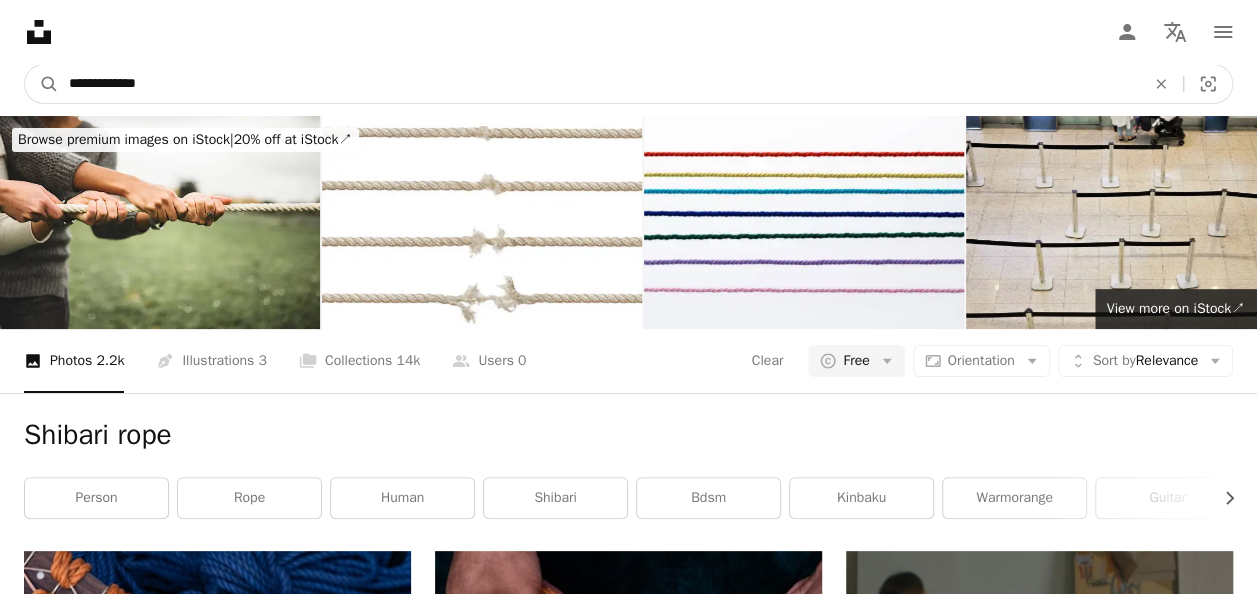 click on "A magnifying glass" at bounding box center (42, 84) 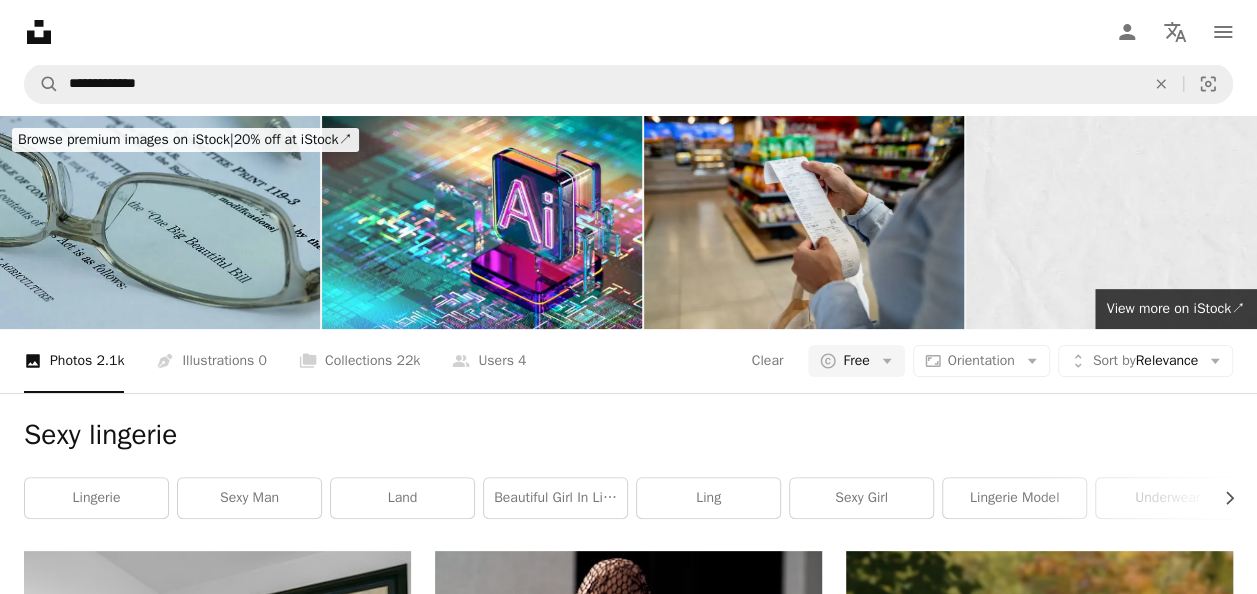 scroll, scrollTop: 952, scrollLeft: 0, axis: vertical 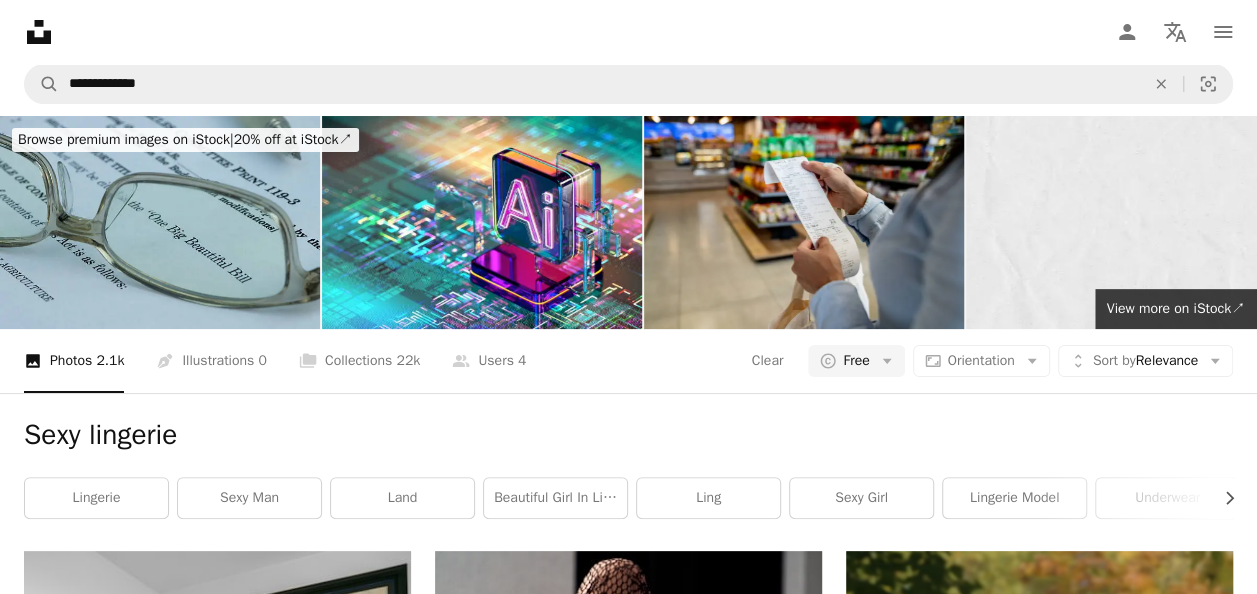 click at bounding box center (217, 1349) 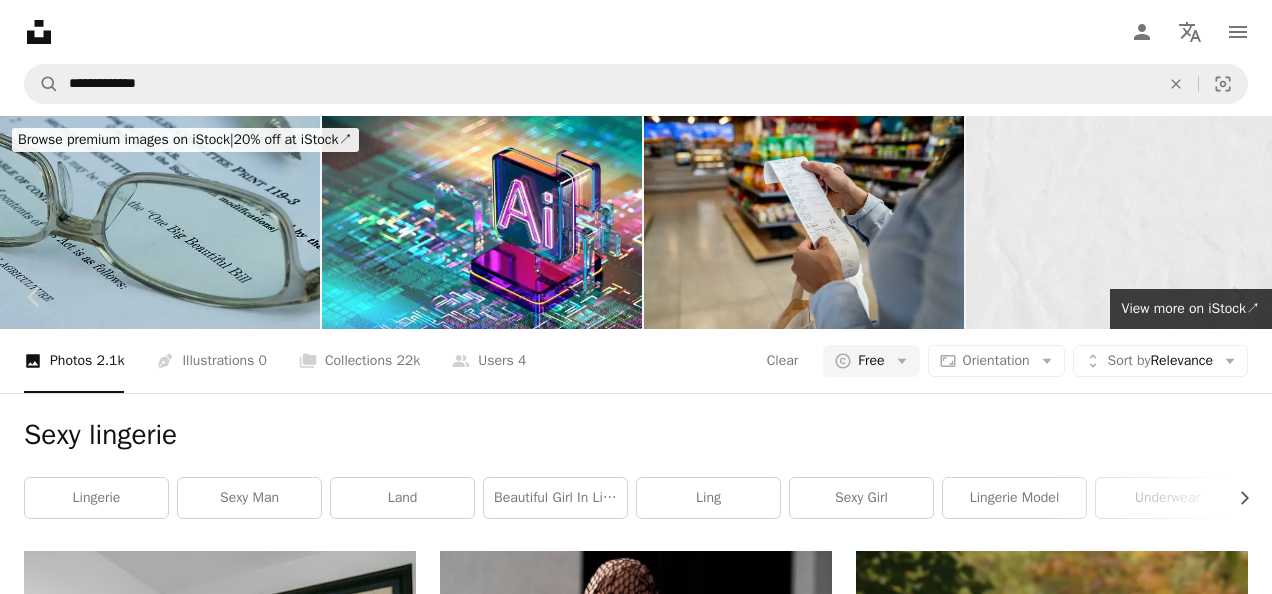 click on "Download free" at bounding box center [1073, 5385] 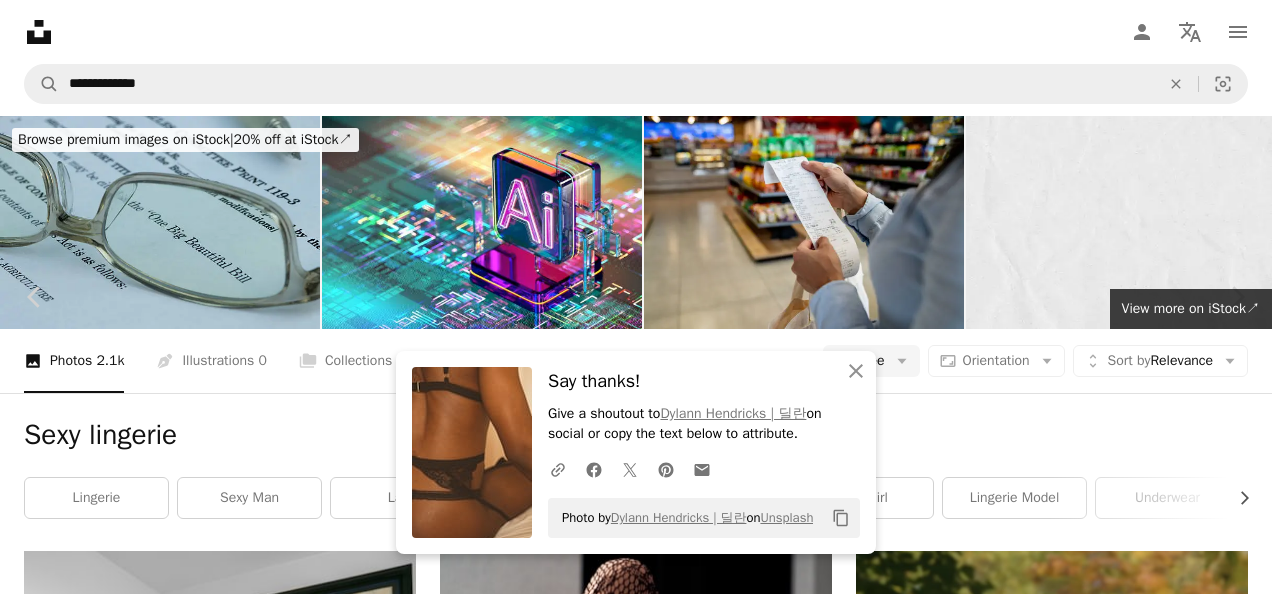 click on "An X shape" at bounding box center [20, 20] 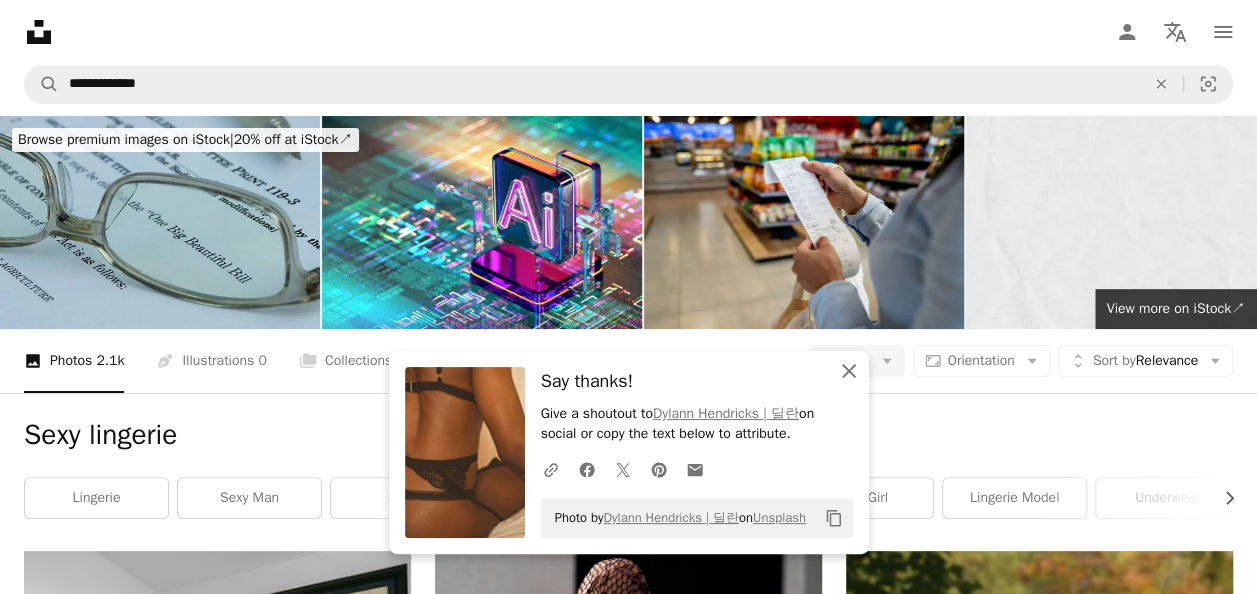 click on "An X shape" 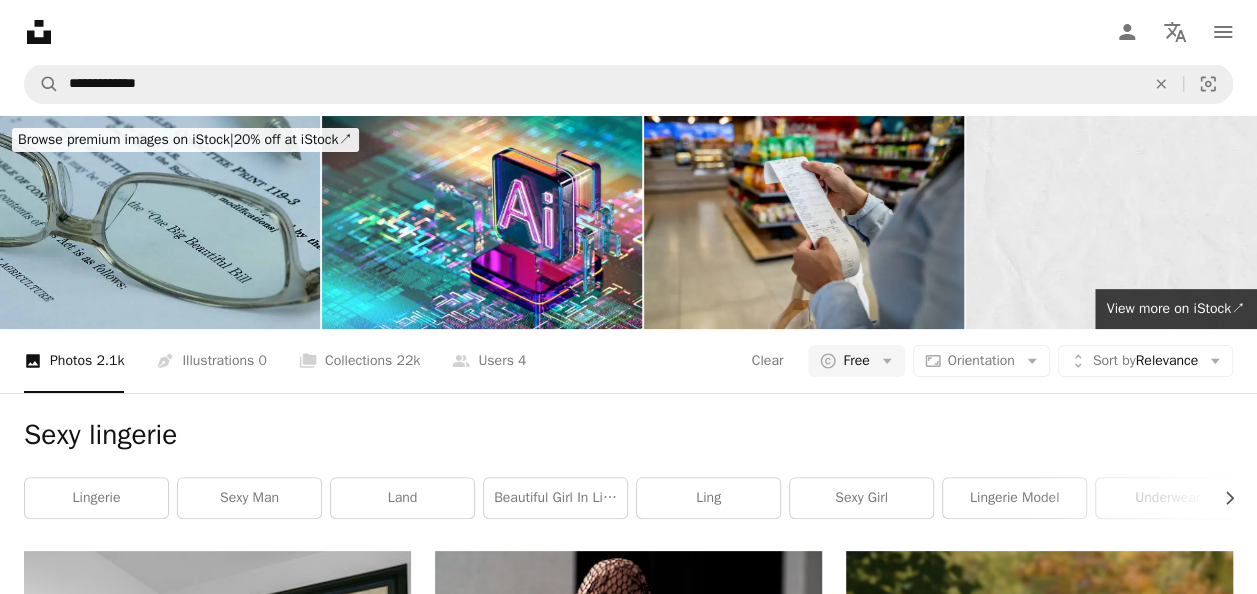 scroll, scrollTop: 1512, scrollLeft: 0, axis: vertical 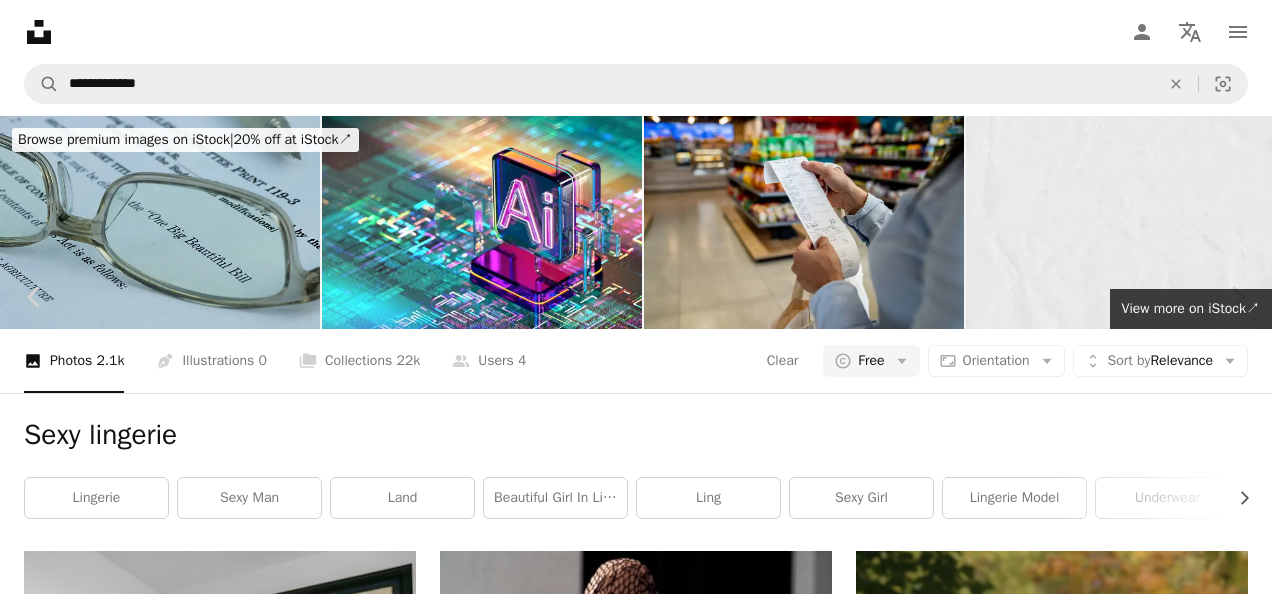 click on "Download free" at bounding box center (1073, 5385) 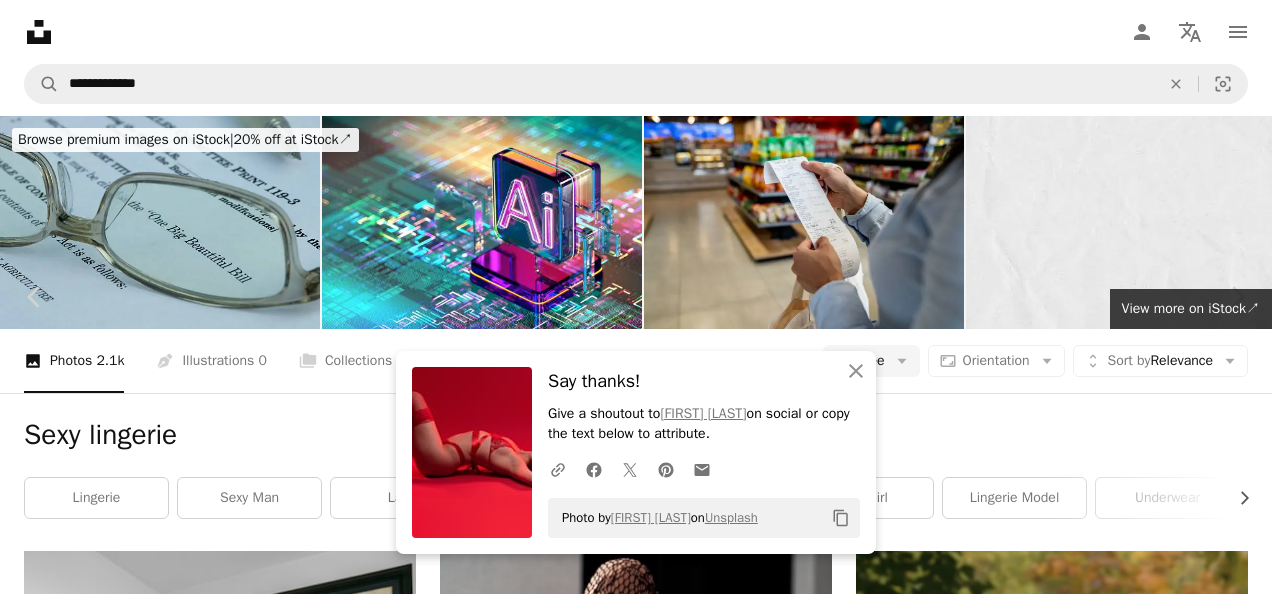 click on "An X shape" at bounding box center (20, 20) 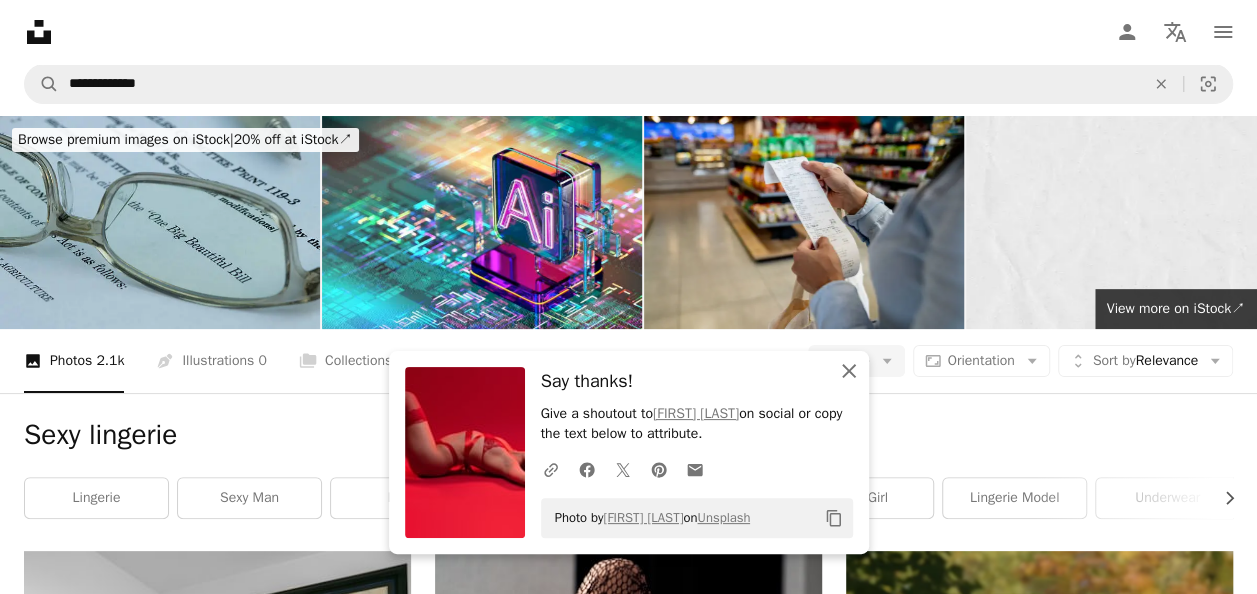 click 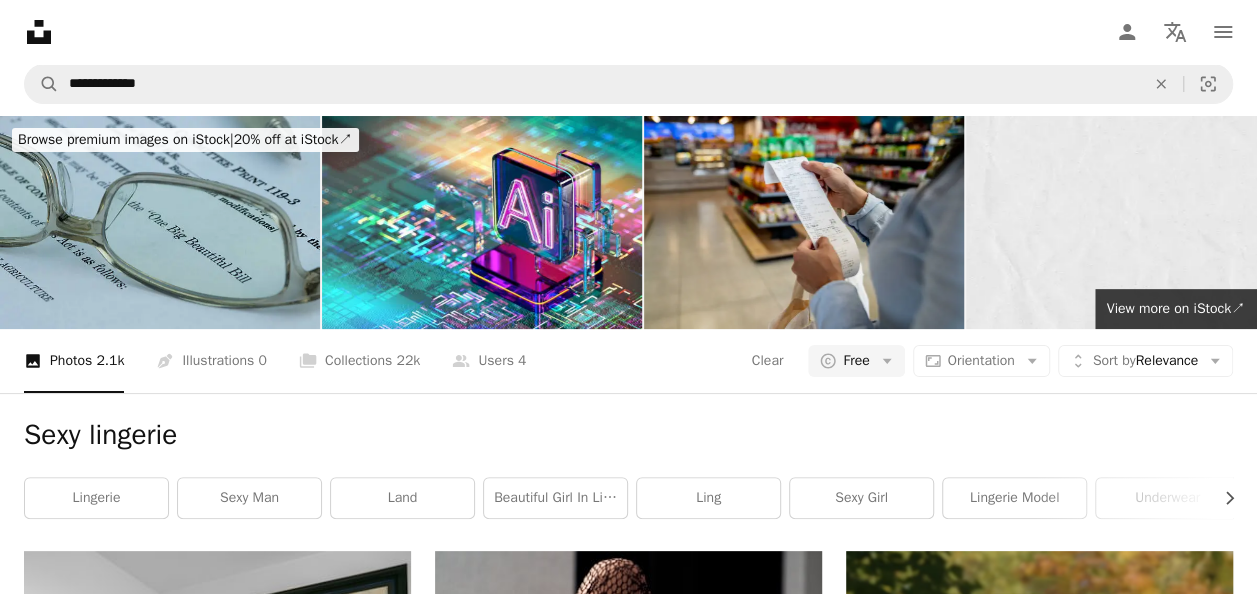 scroll, scrollTop: 2843, scrollLeft: 0, axis: vertical 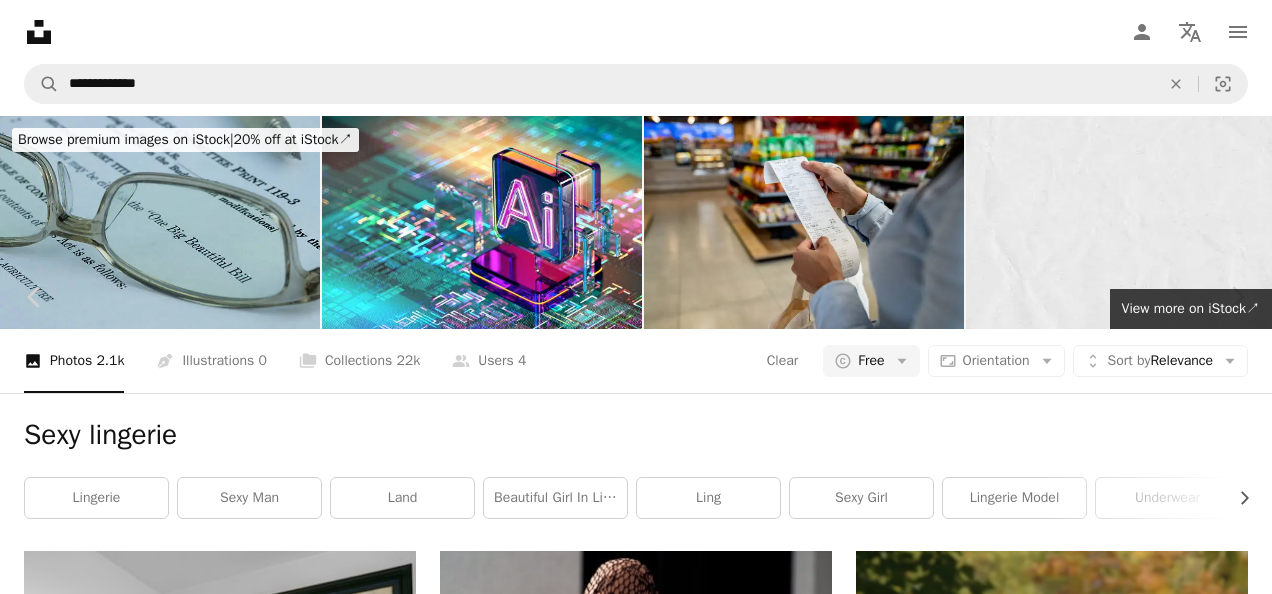 click on "Download free" at bounding box center (1073, 5385) 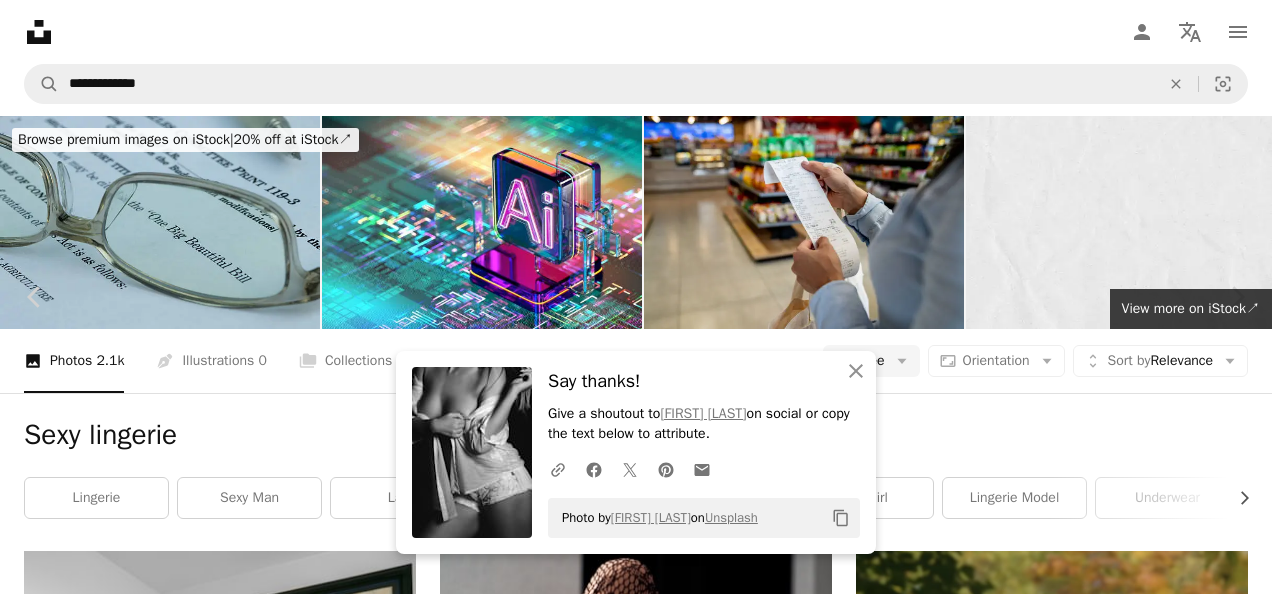 click on "An X shape" at bounding box center (20, 20) 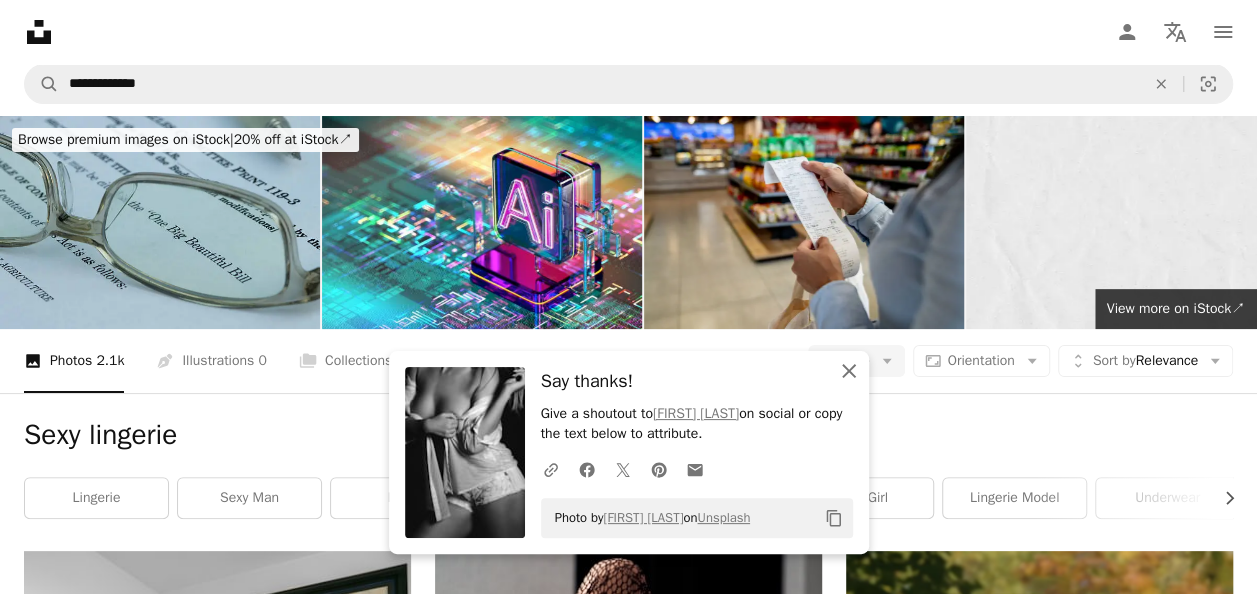 click on "An X shape" 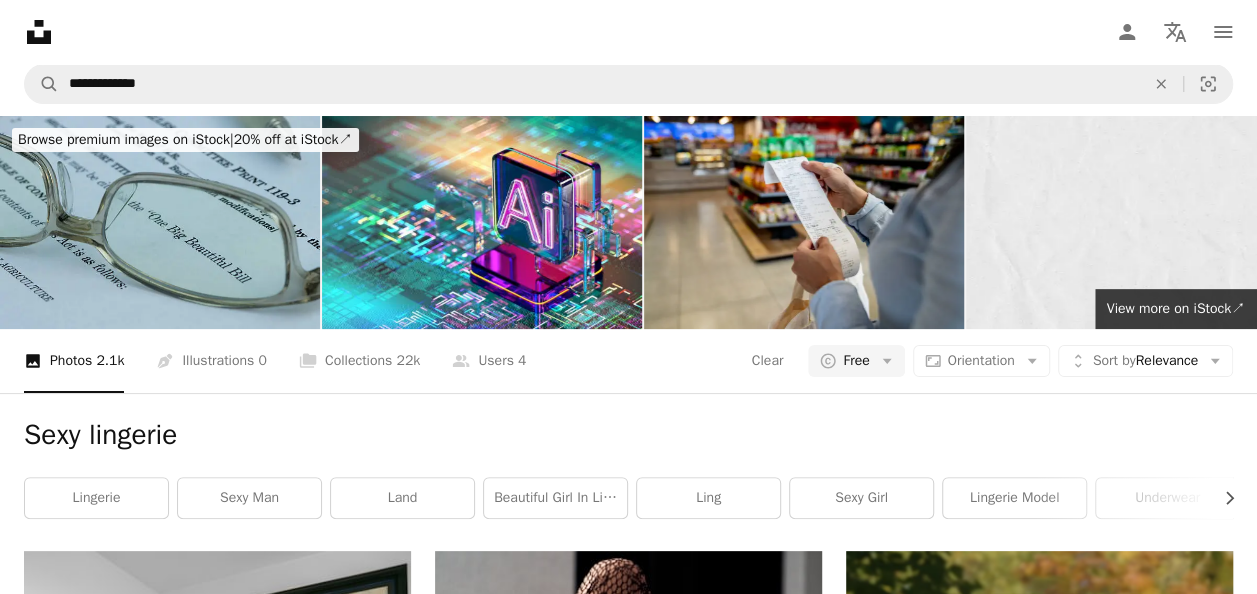 scroll, scrollTop: 0, scrollLeft: 0, axis: both 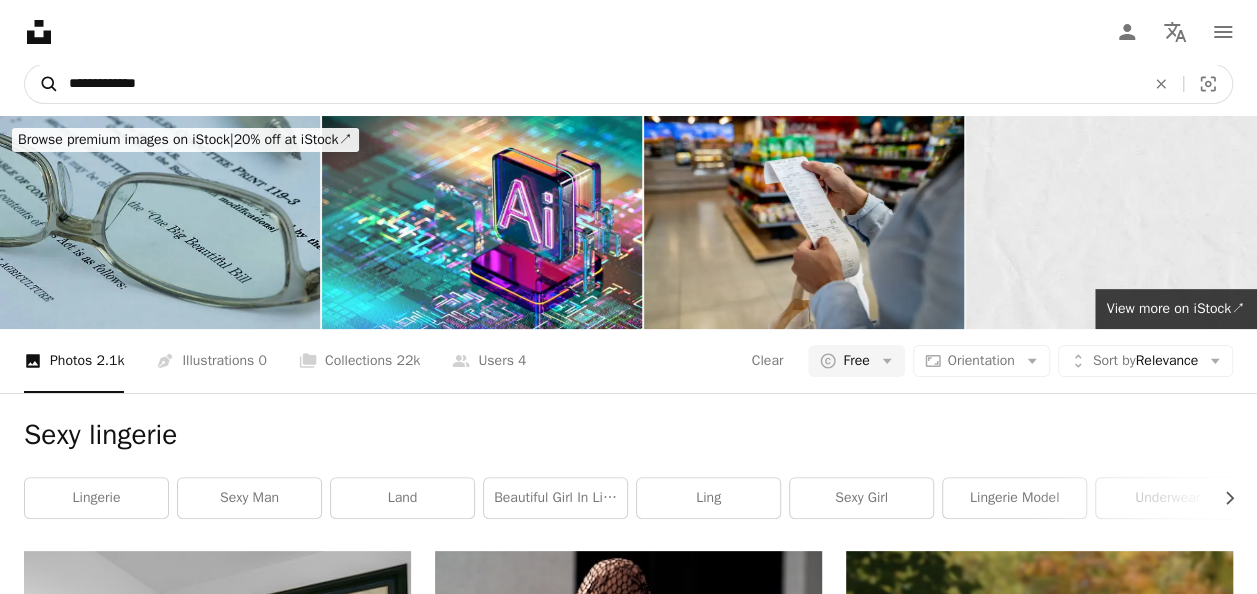 drag, startPoint x: 201, startPoint y: 90, endPoint x: 28, endPoint y: 87, distance: 173.02602 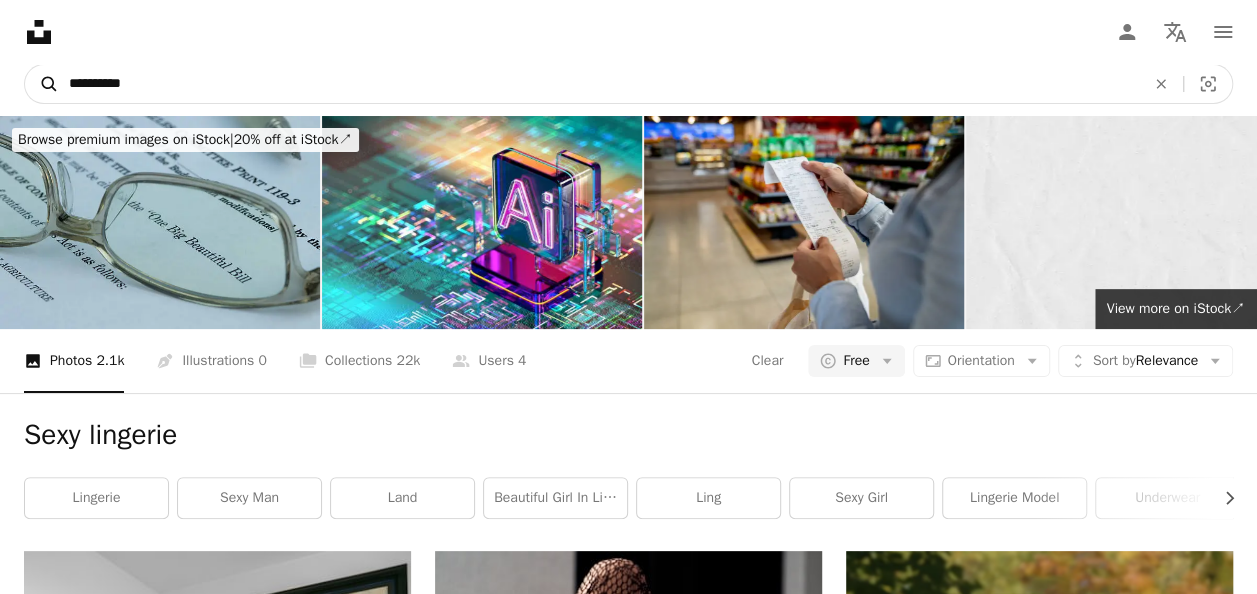 type on "**********" 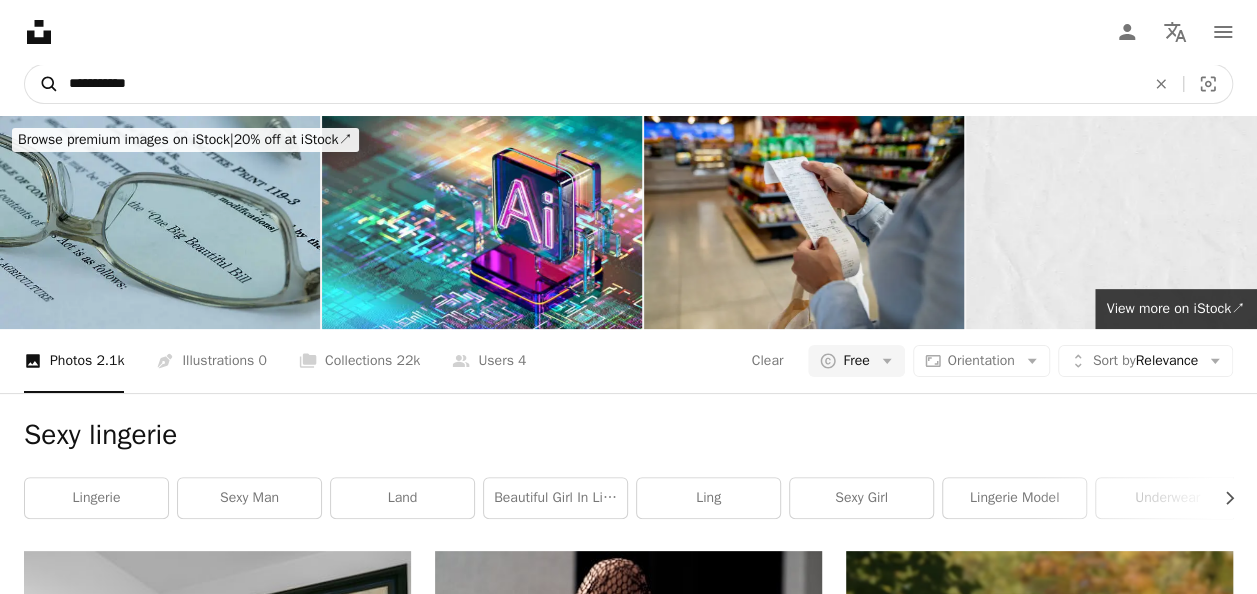 click on "A magnifying glass" at bounding box center (42, 84) 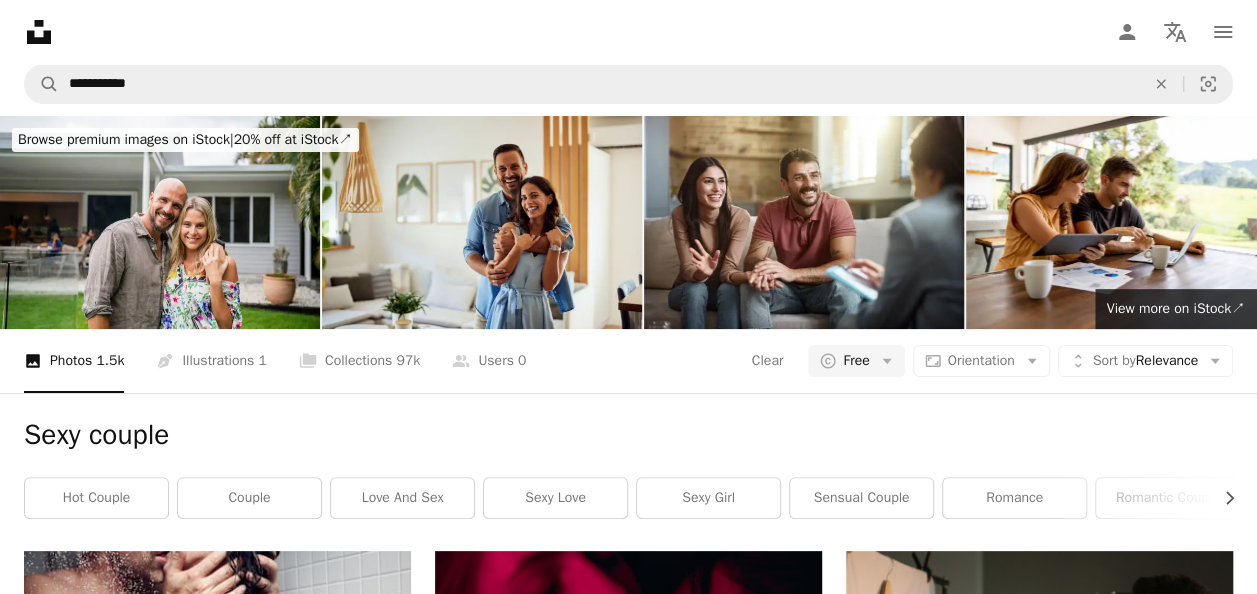 scroll, scrollTop: 402, scrollLeft: 0, axis: vertical 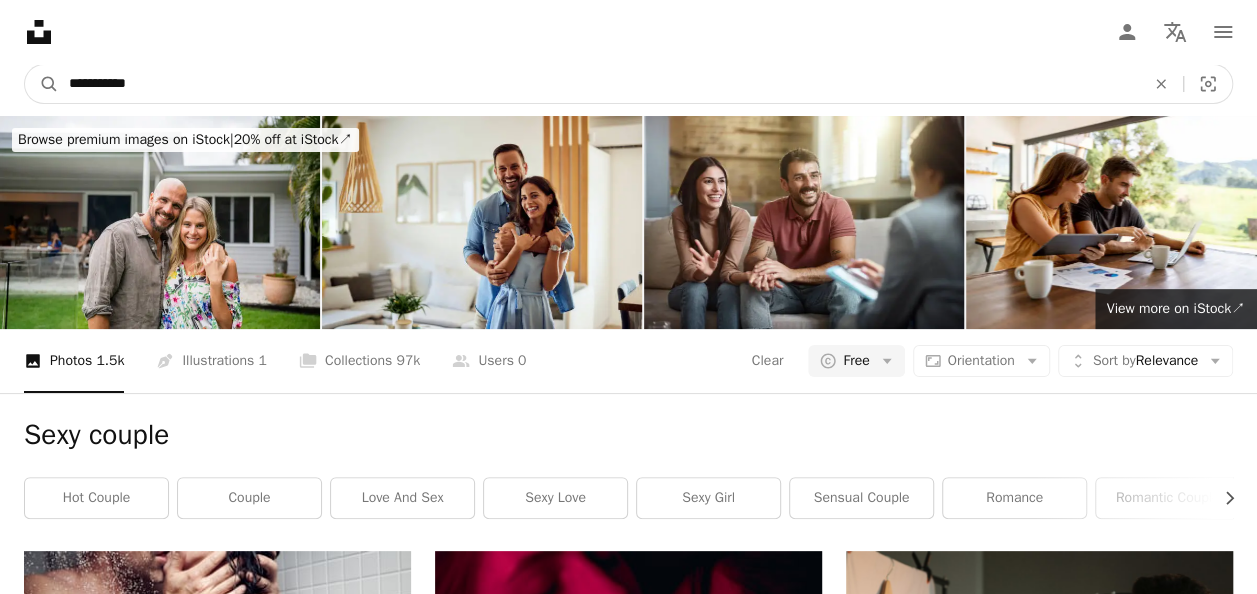 drag, startPoint x: 56, startPoint y: 94, endPoint x: 3, endPoint y: 90, distance: 53.15073 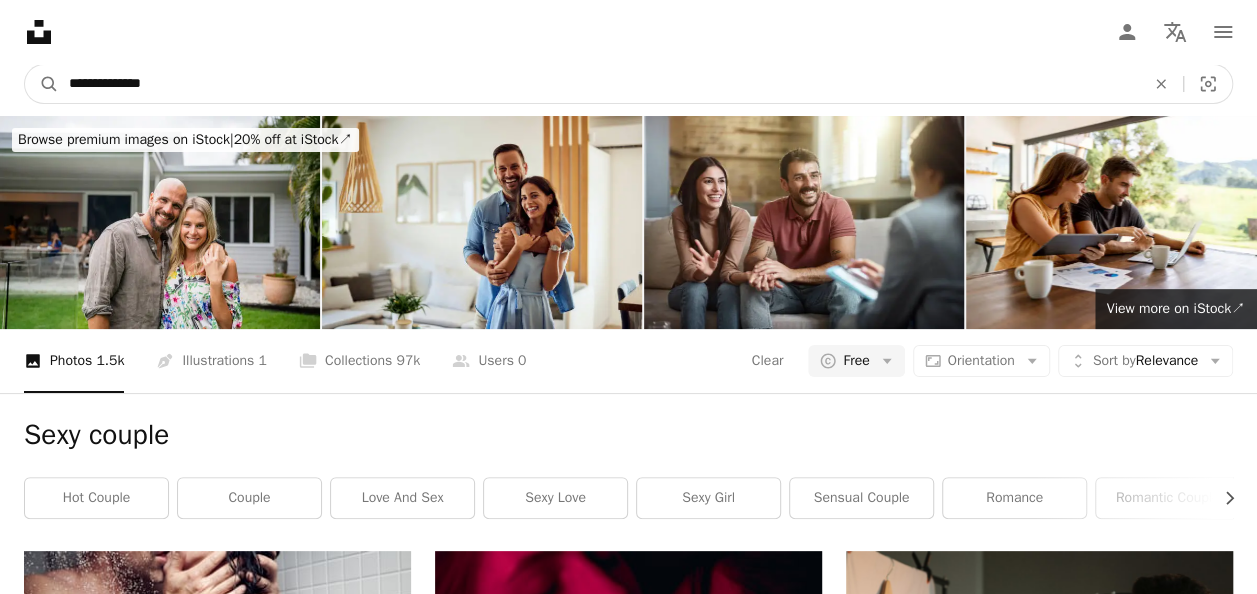 type on "**********" 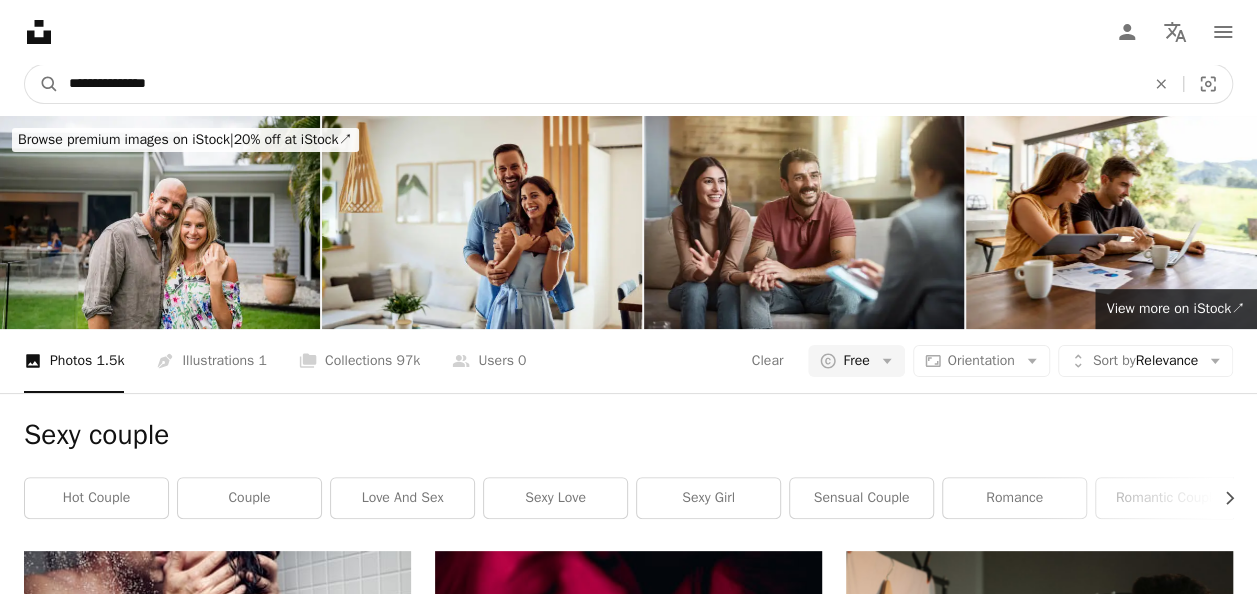 click on "A magnifying glass" at bounding box center [42, 84] 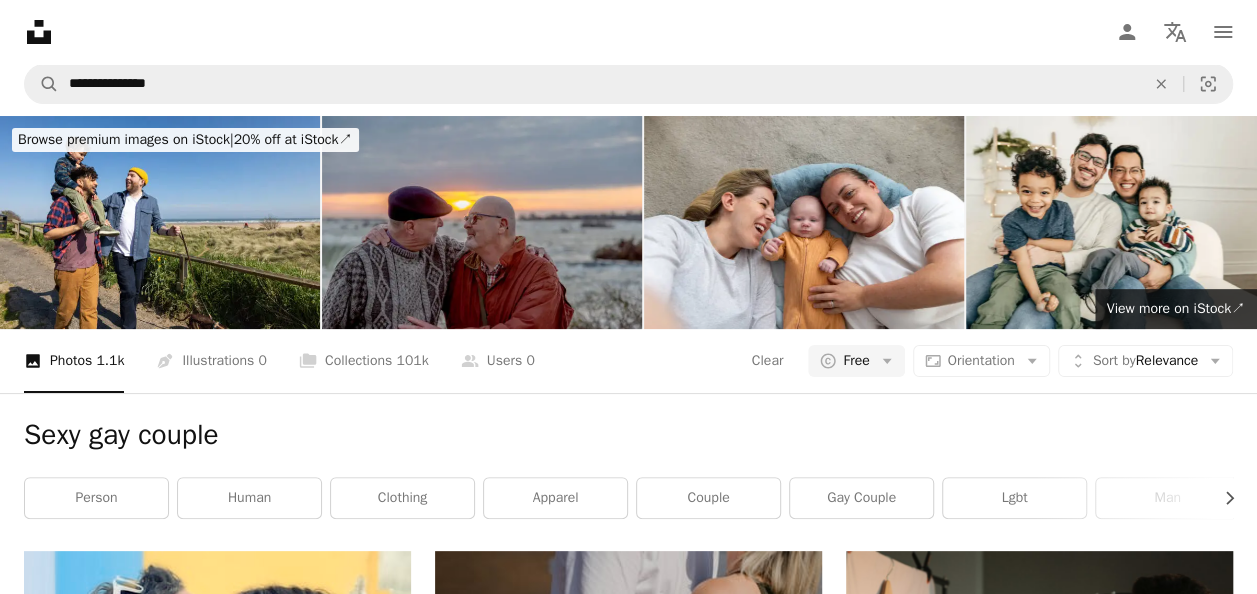 scroll, scrollTop: 0, scrollLeft: 0, axis: both 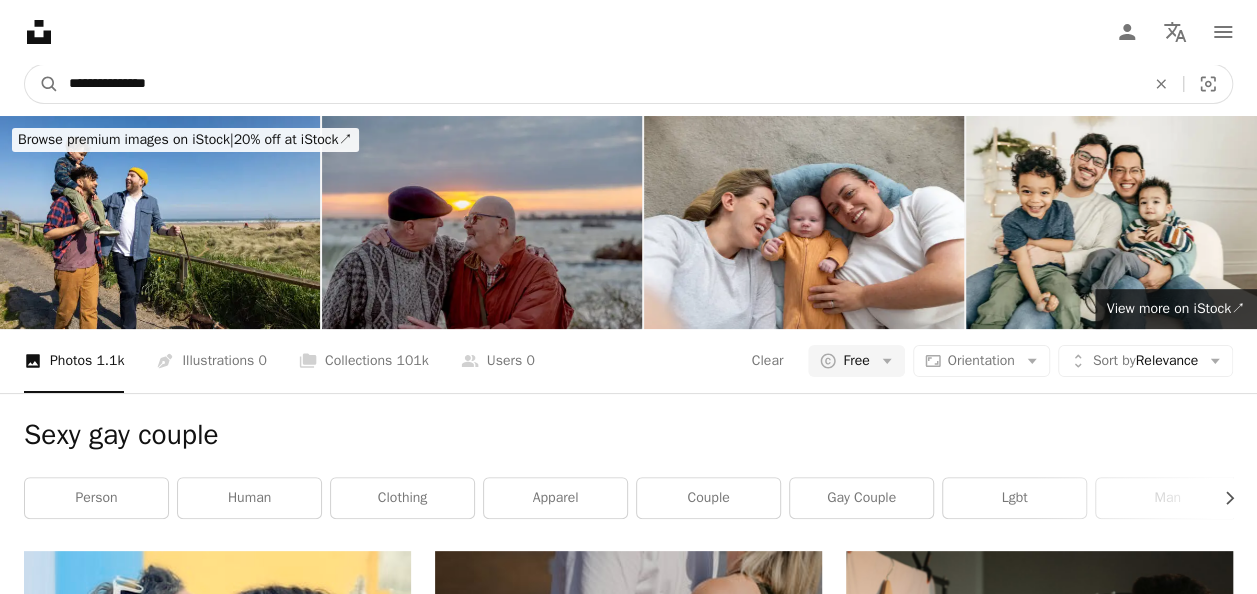 drag, startPoint x: 194, startPoint y: 94, endPoint x: 0, endPoint y: 70, distance: 195.4789 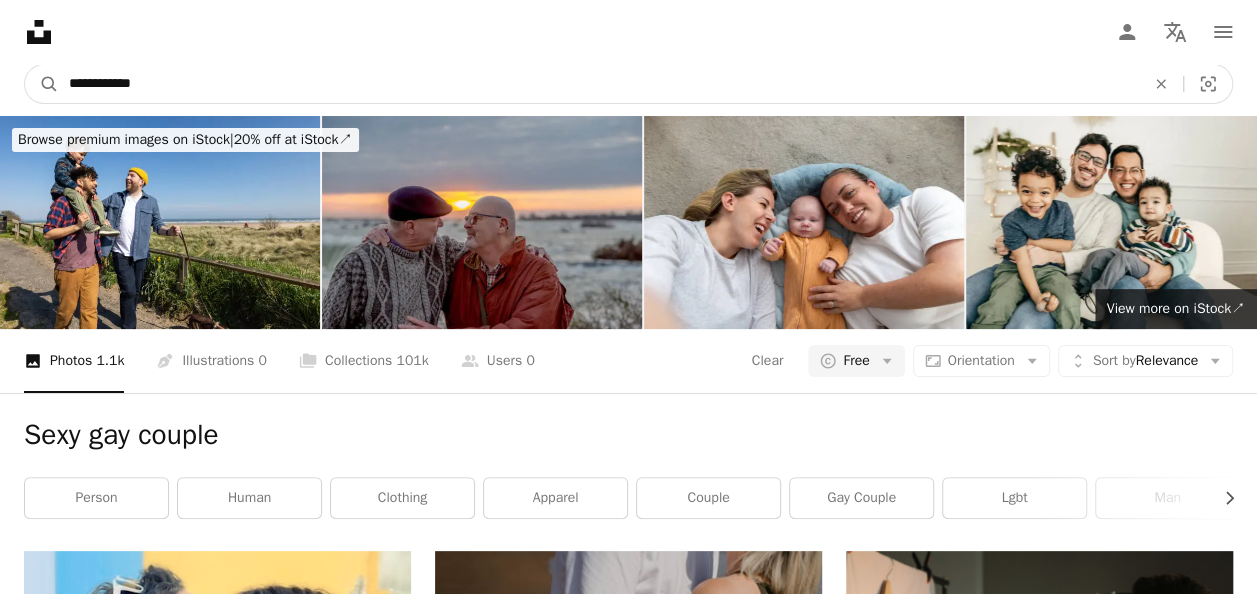 type on "**********" 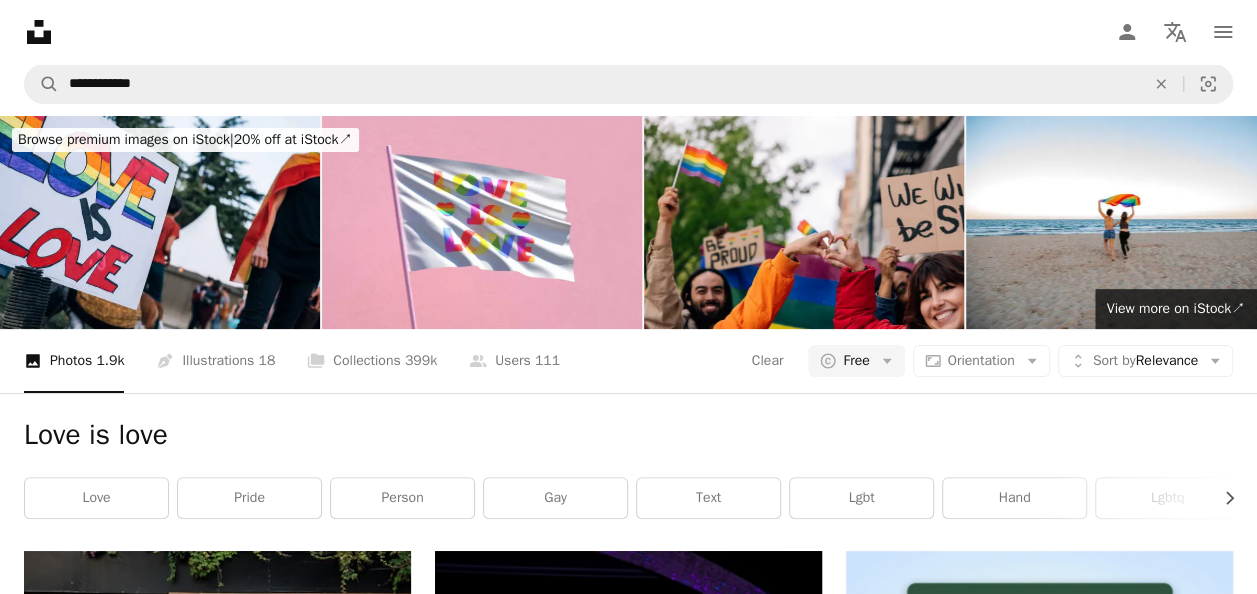 scroll, scrollTop: 548, scrollLeft: 0, axis: vertical 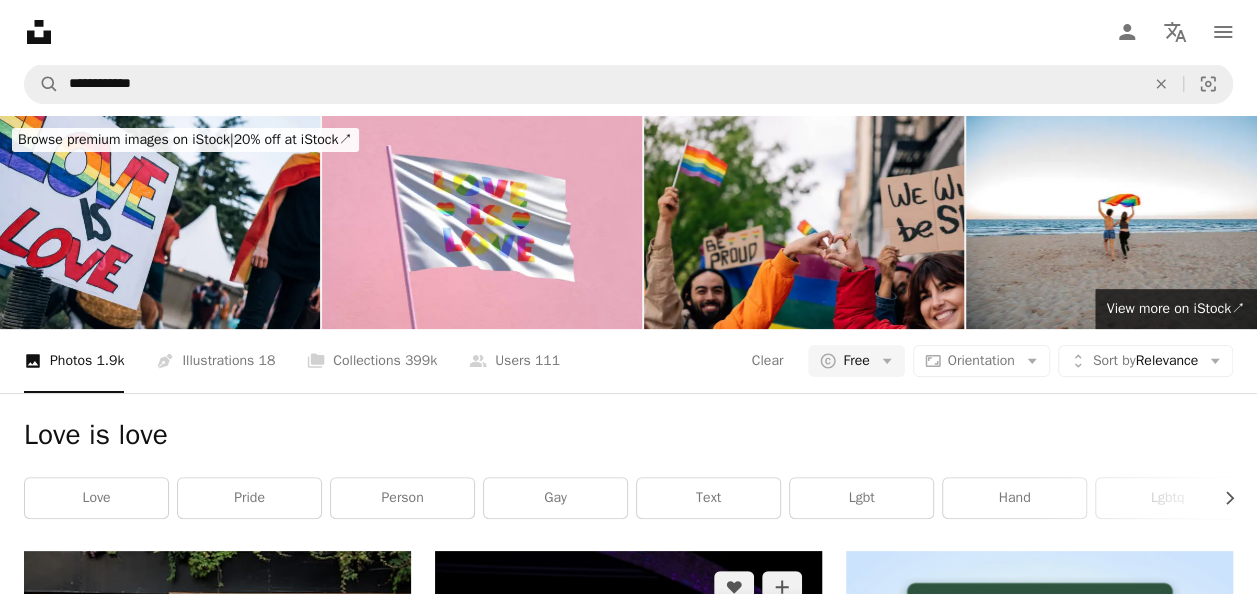 click at bounding box center (628, 841) 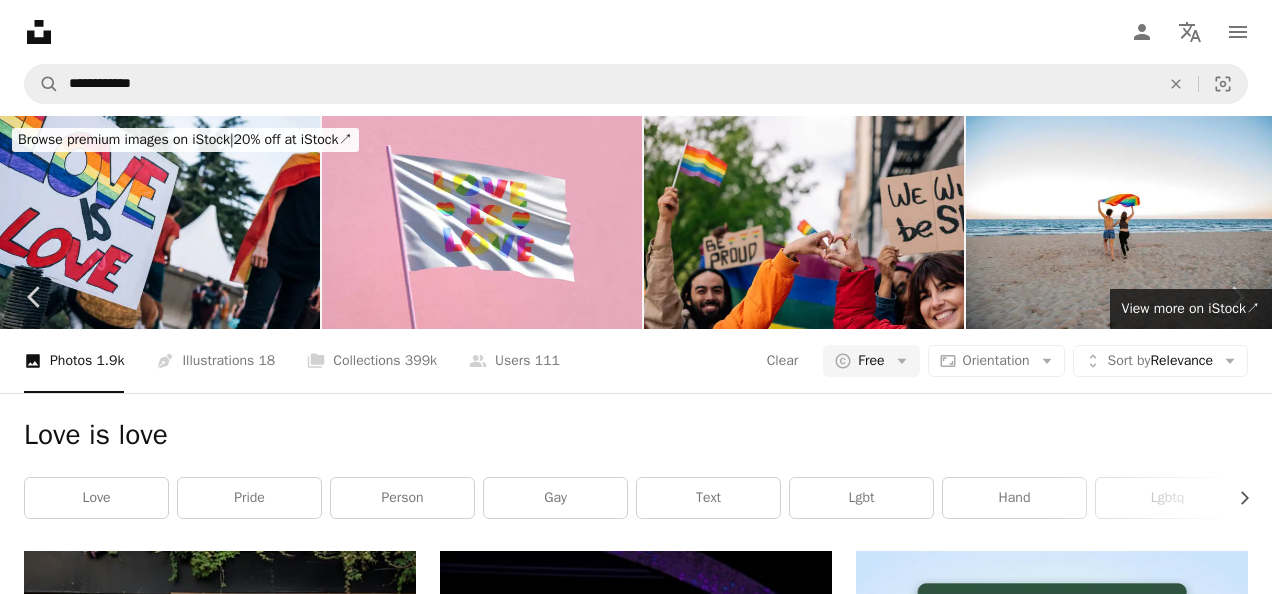 click on "Download free" at bounding box center [1073, 4417] 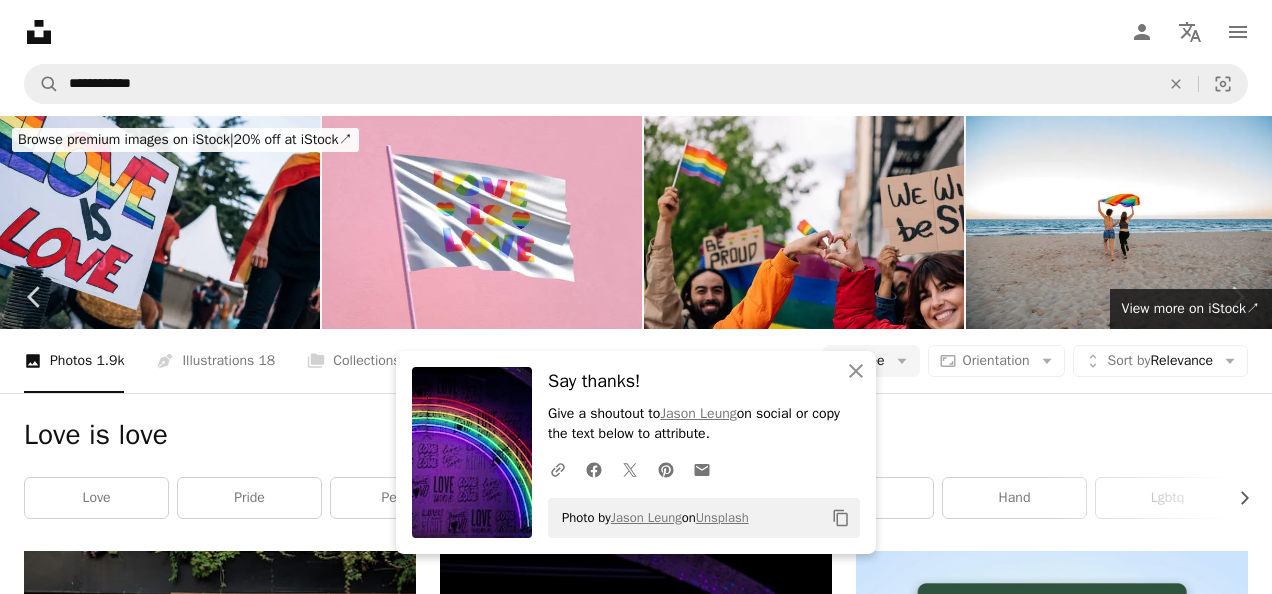 click on "An X shape" at bounding box center [20, 20] 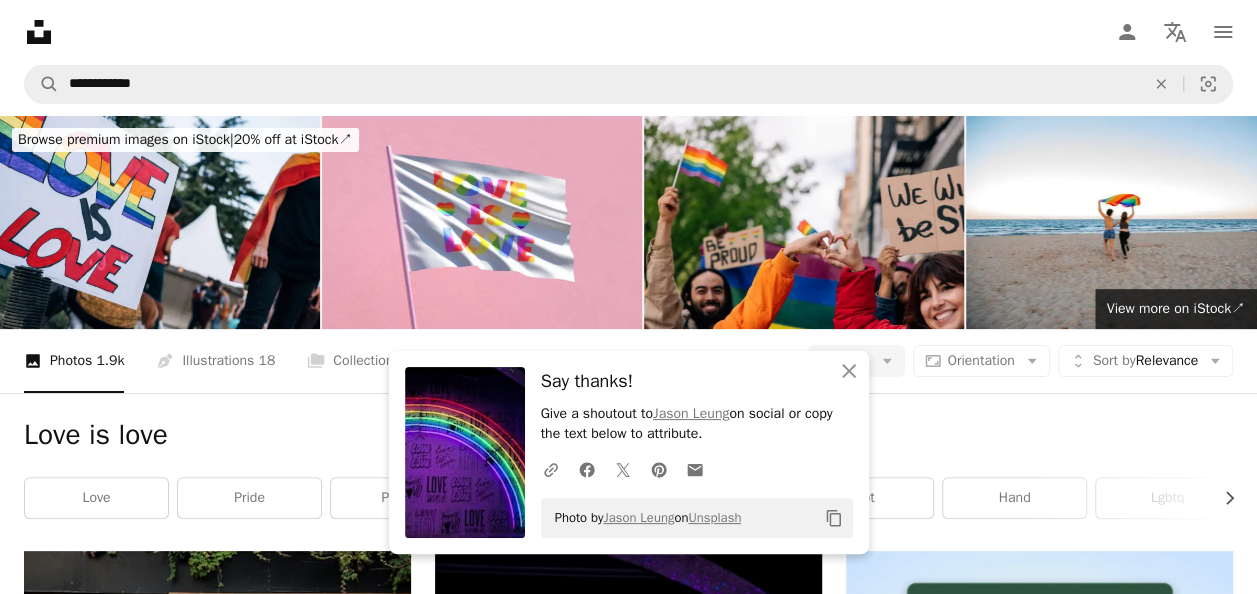scroll, scrollTop: 1081, scrollLeft: 0, axis: vertical 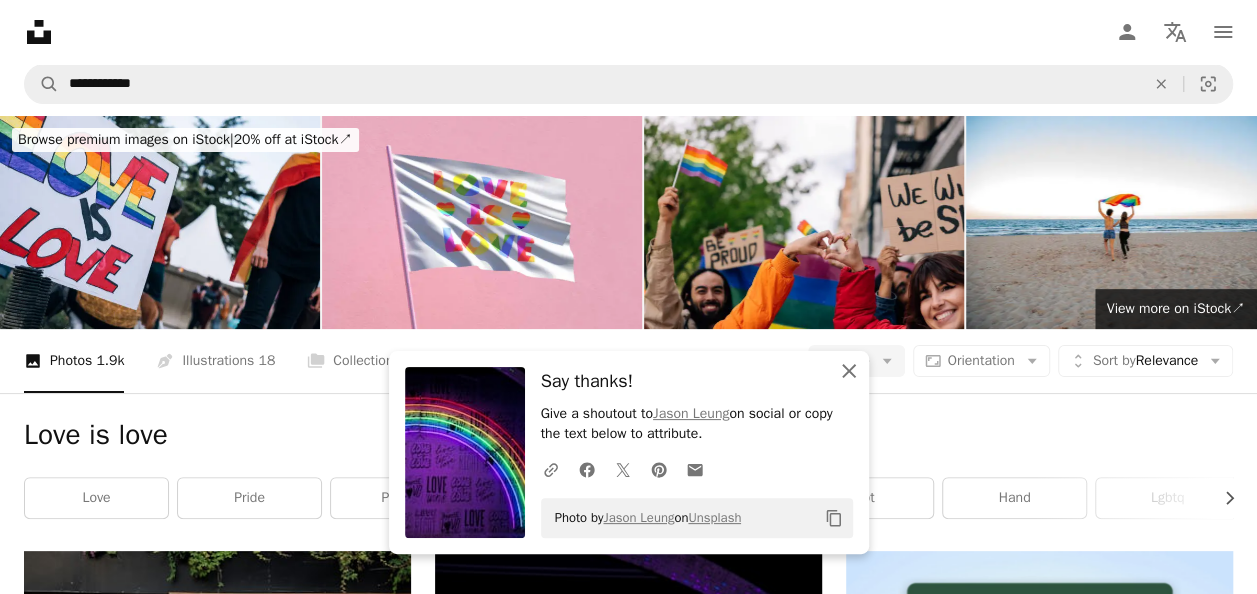 drag, startPoint x: 845, startPoint y: 369, endPoint x: 856, endPoint y: 371, distance: 11.18034 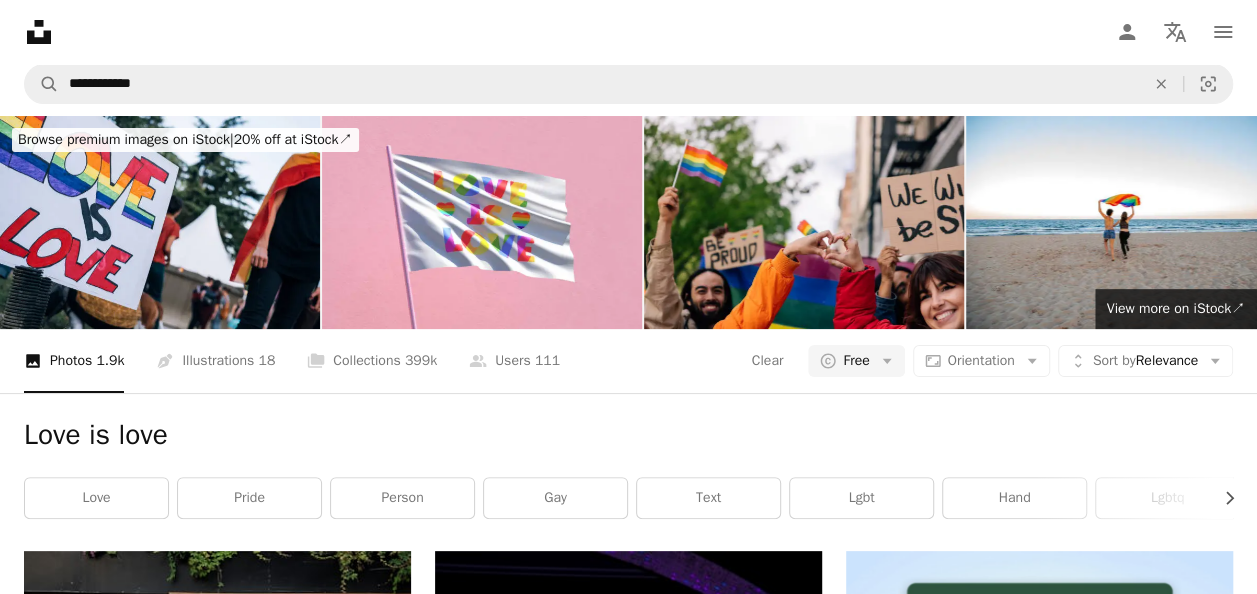 scroll, scrollTop: 0, scrollLeft: 0, axis: both 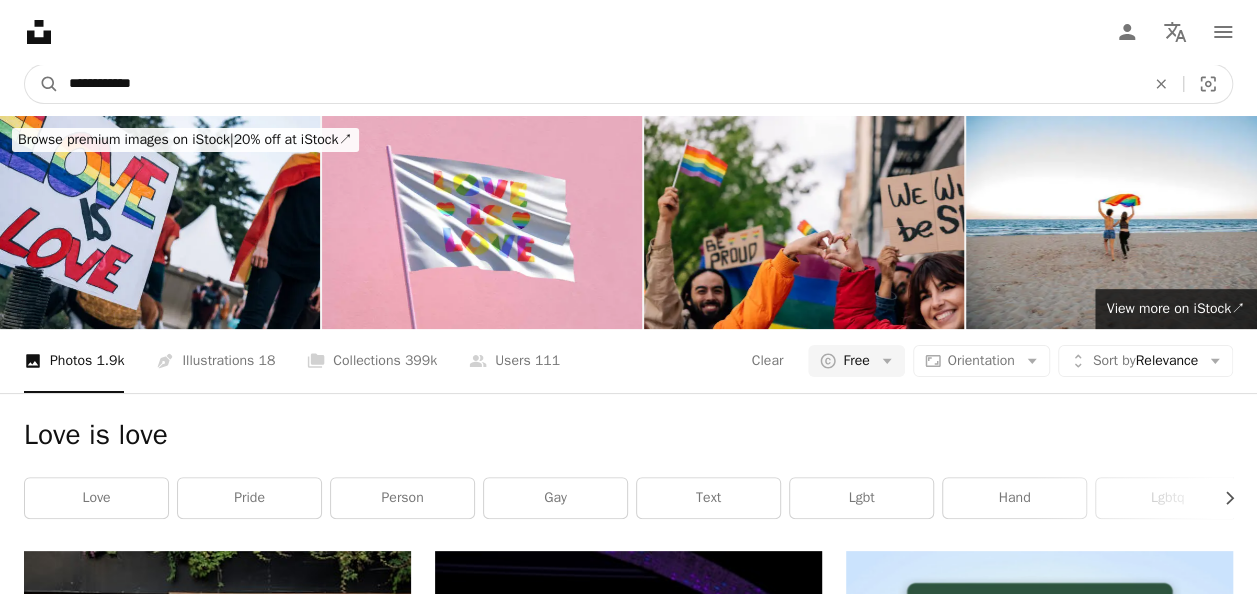 drag, startPoint x: 223, startPoint y: 91, endPoint x: 0, endPoint y: 64, distance: 224.62859 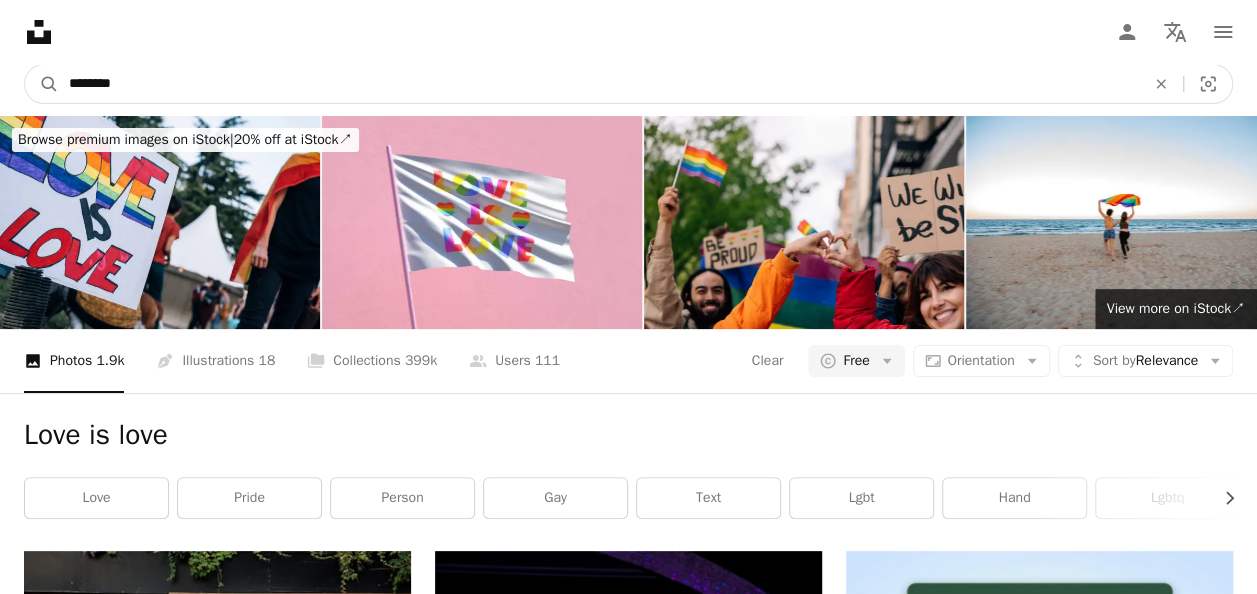 type on "*********" 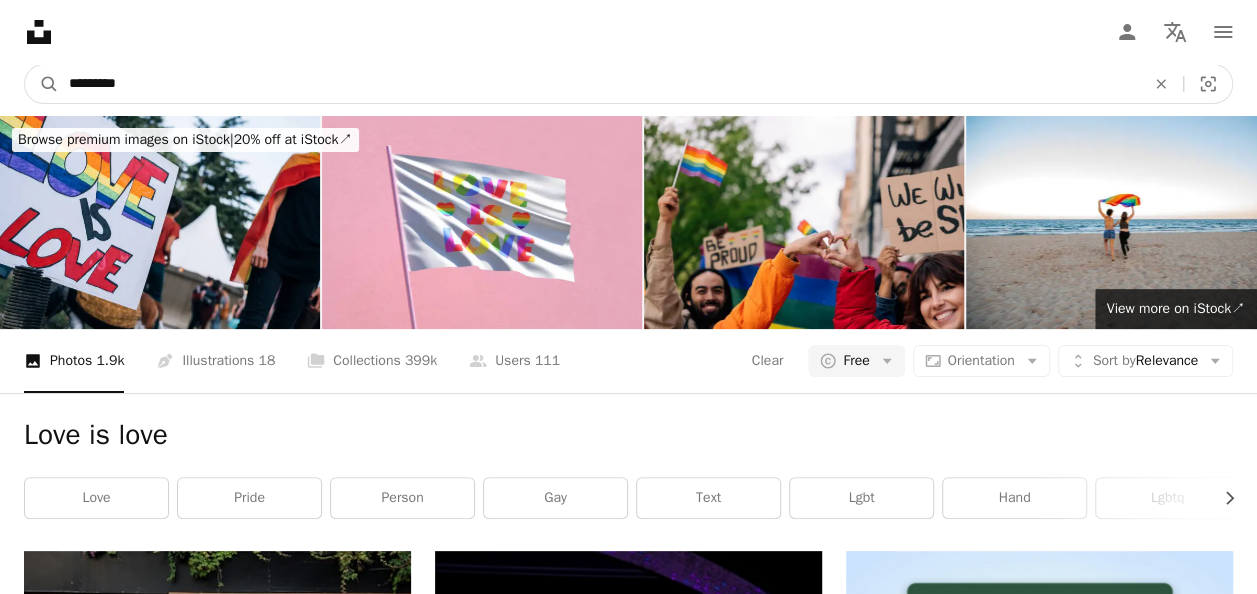 click on "A magnifying glass" at bounding box center [42, 84] 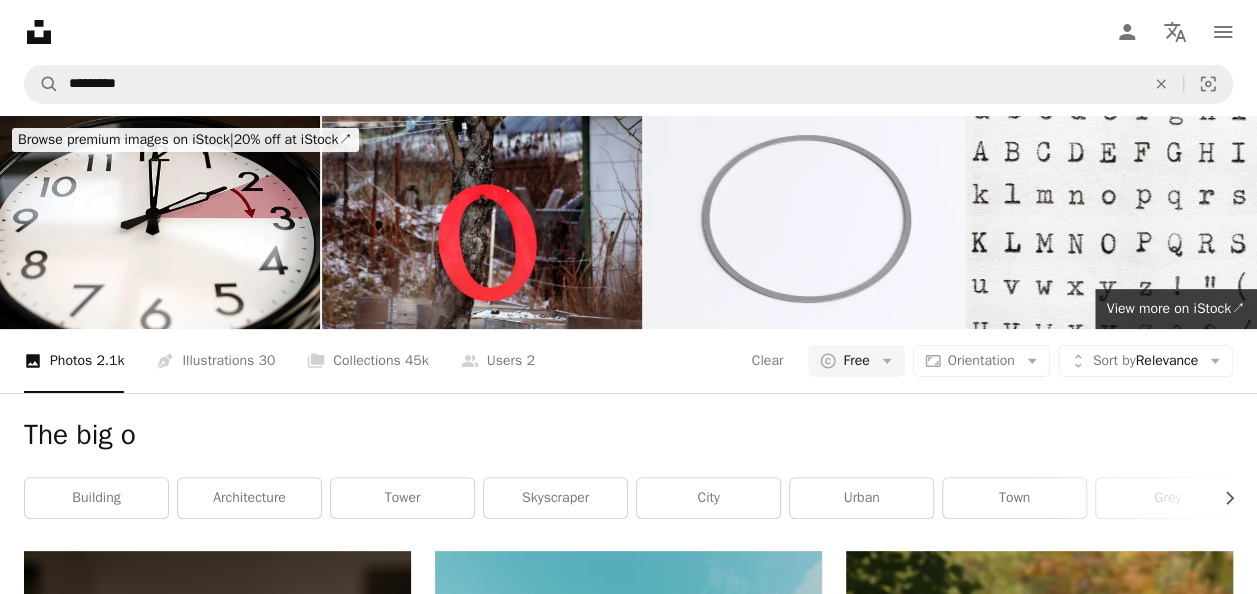 scroll, scrollTop: 0, scrollLeft: 0, axis: both 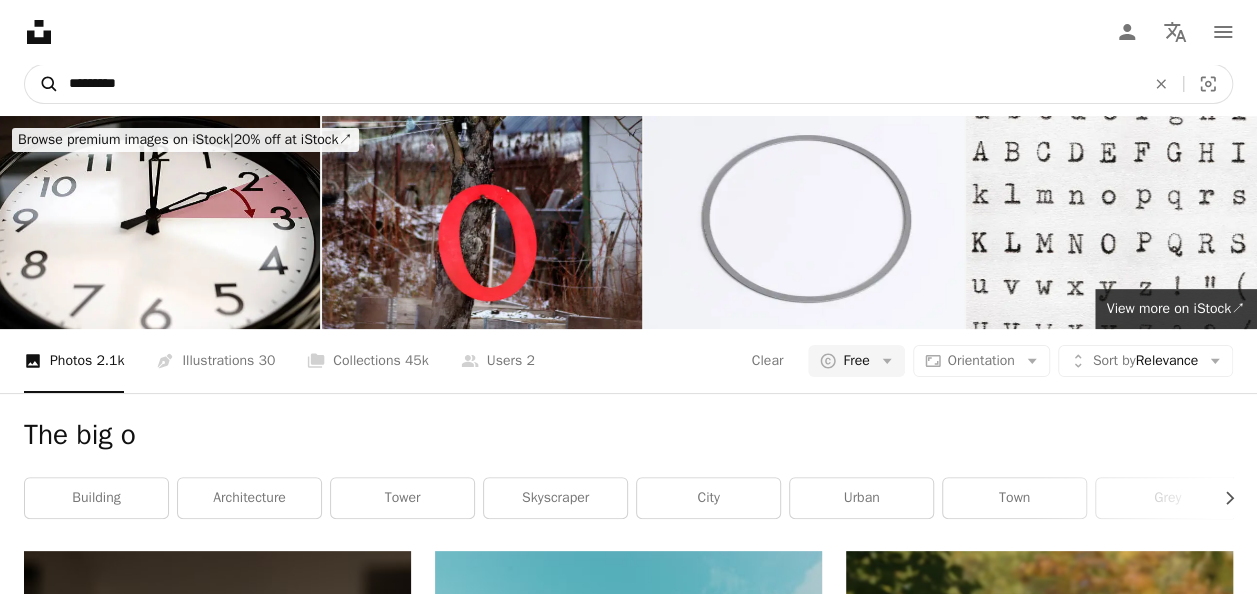 drag, startPoint x: 323, startPoint y: 93, endPoint x: 42, endPoint y: 74, distance: 281.6416 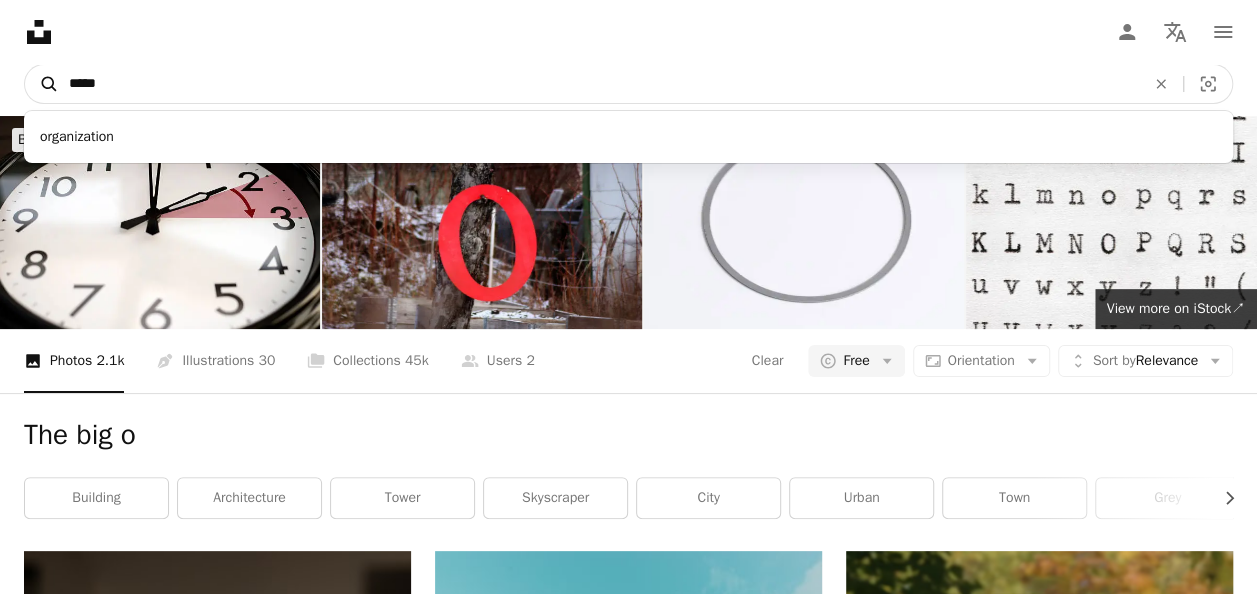 type on "******" 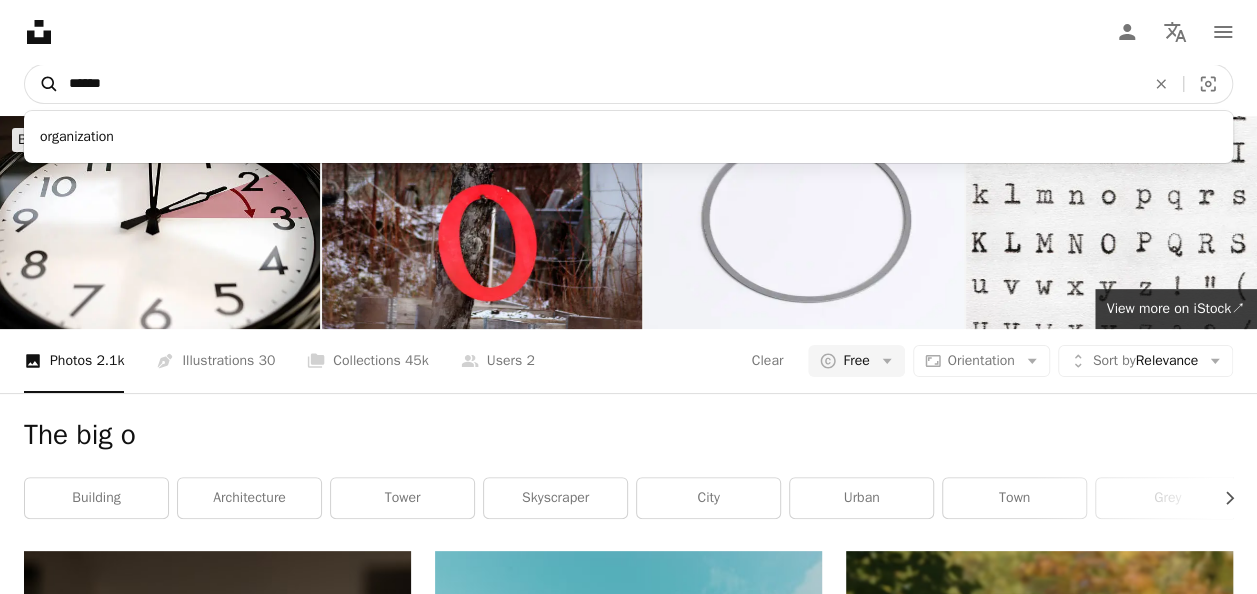 click on "A magnifying glass" at bounding box center (42, 84) 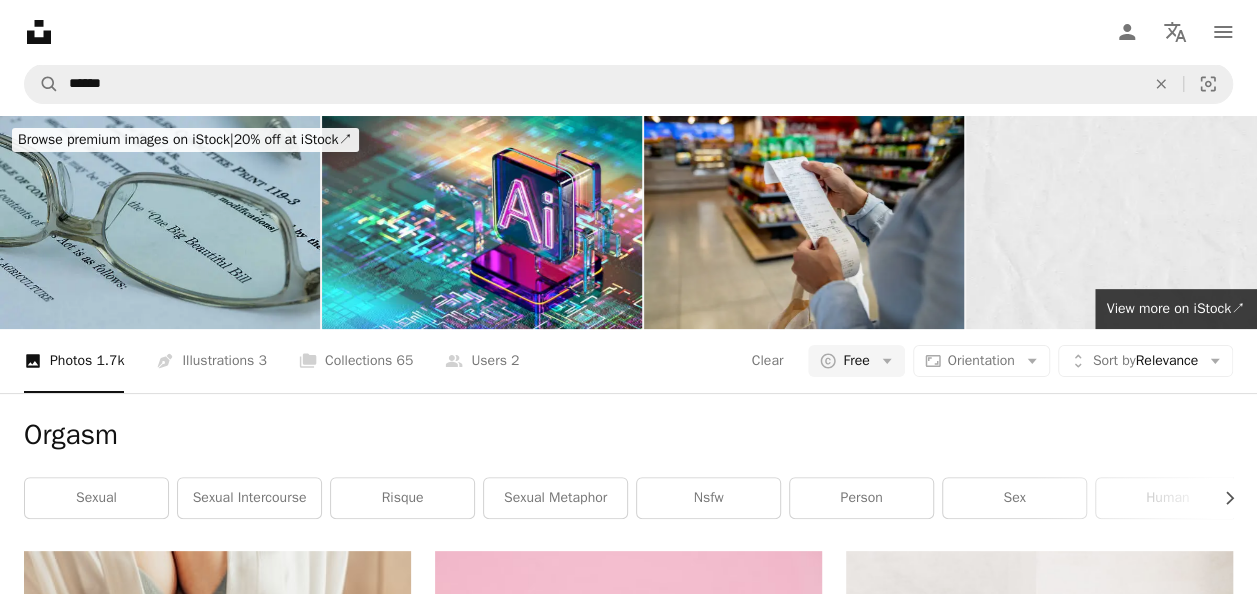 scroll, scrollTop: 428, scrollLeft: 0, axis: vertical 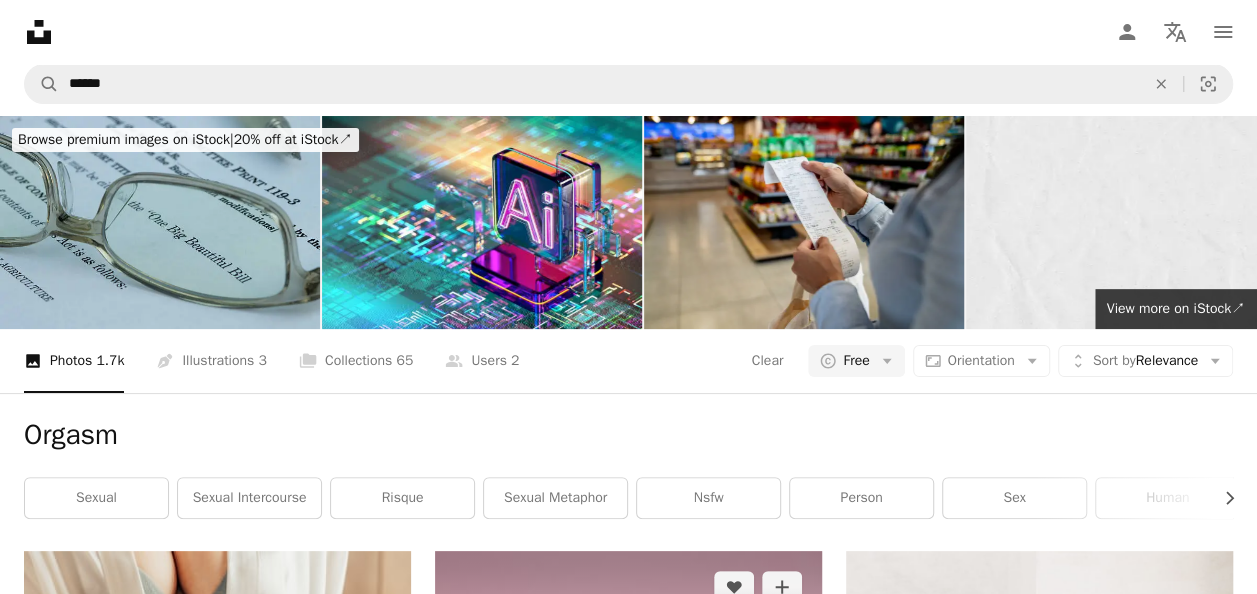click at bounding box center [628, 680] 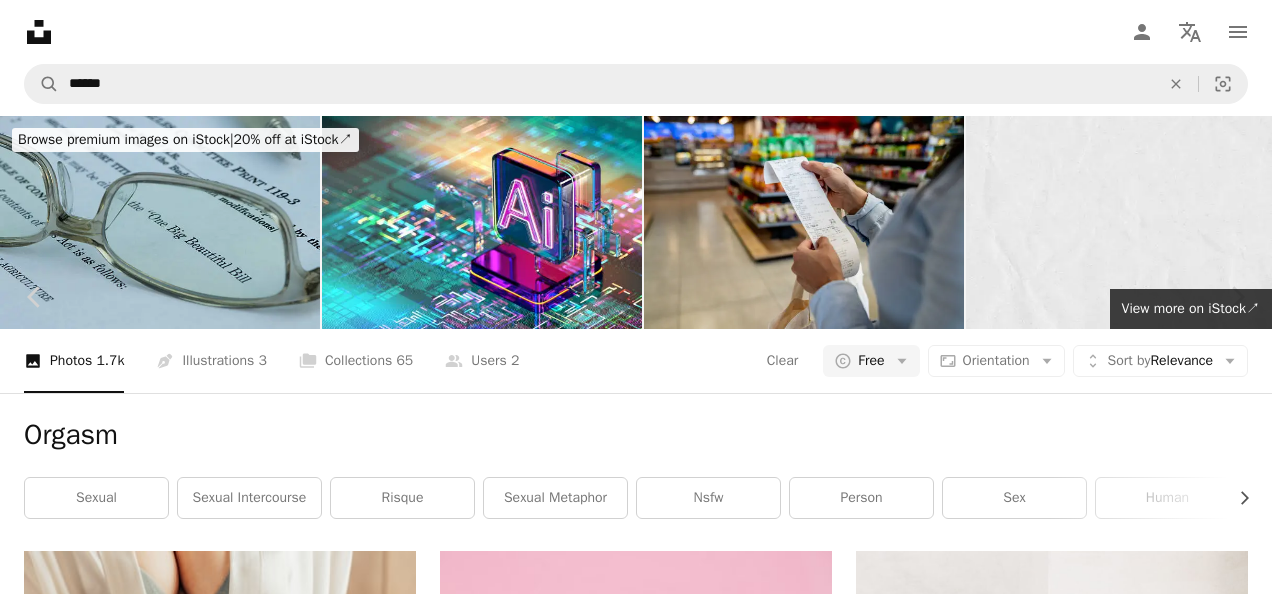 click on "Download free" at bounding box center [1073, 4324] 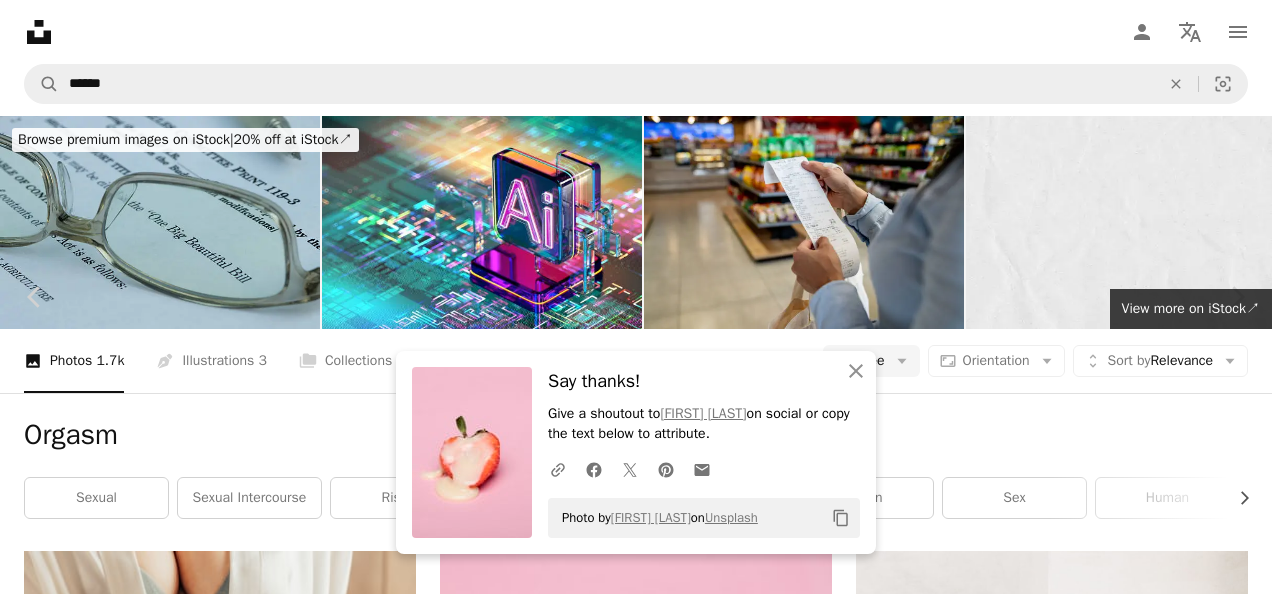 drag, startPoint x: 17, startPoint y: 15, endPoint x: 74, endPoint y: 40, distance: 62.241467 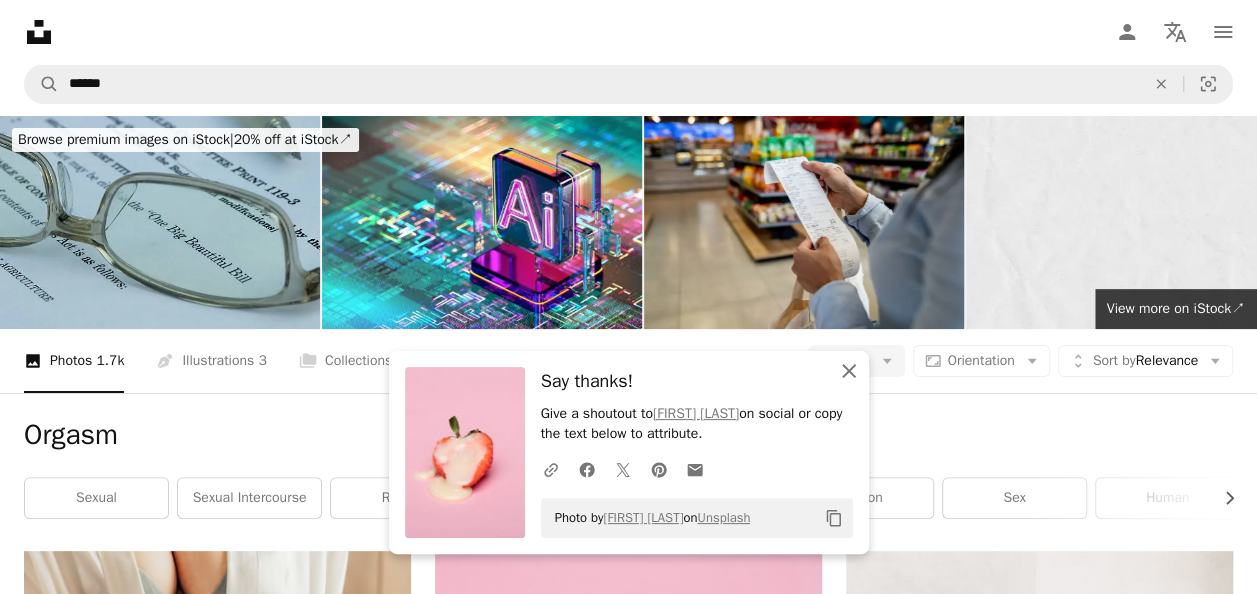 click on "An X shape" 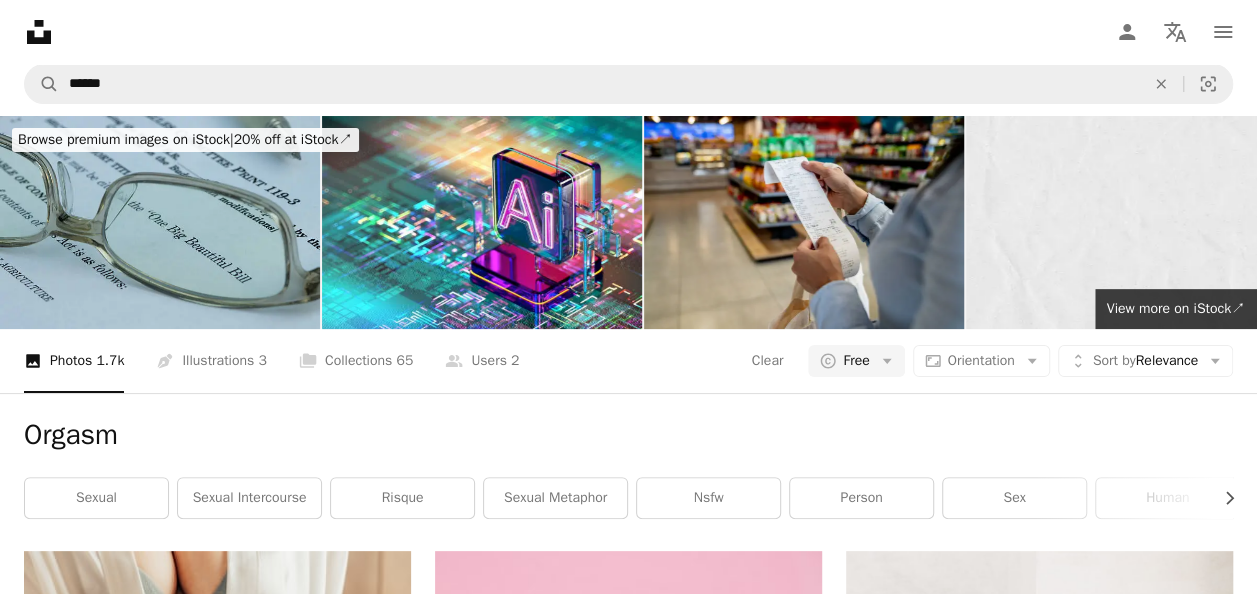 scroll, scrollTop: 887, scrollLeft: 0, axis: vertical 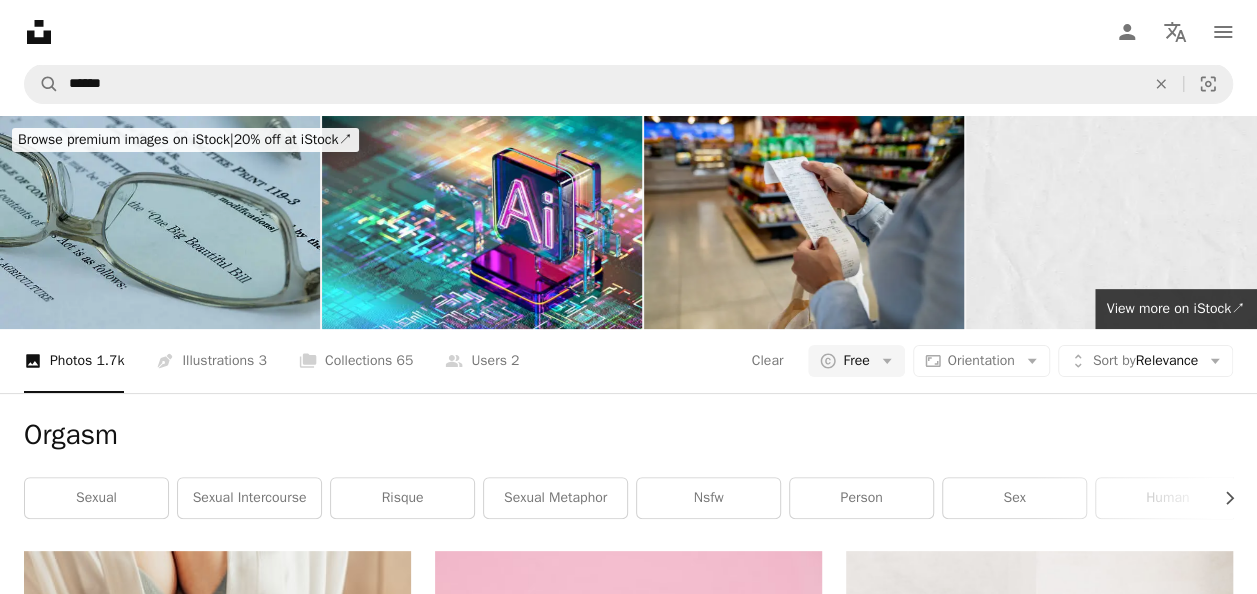 click at bounding box center (1039, 1214) 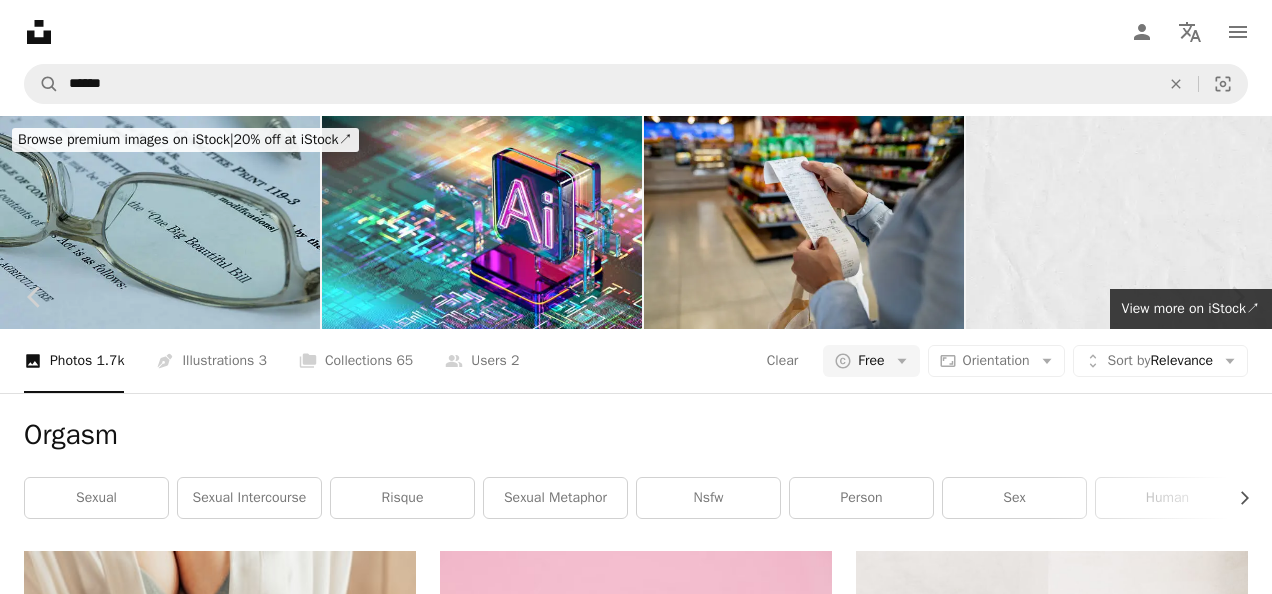 click on "Download free" at bounding box center [1073, 4324] 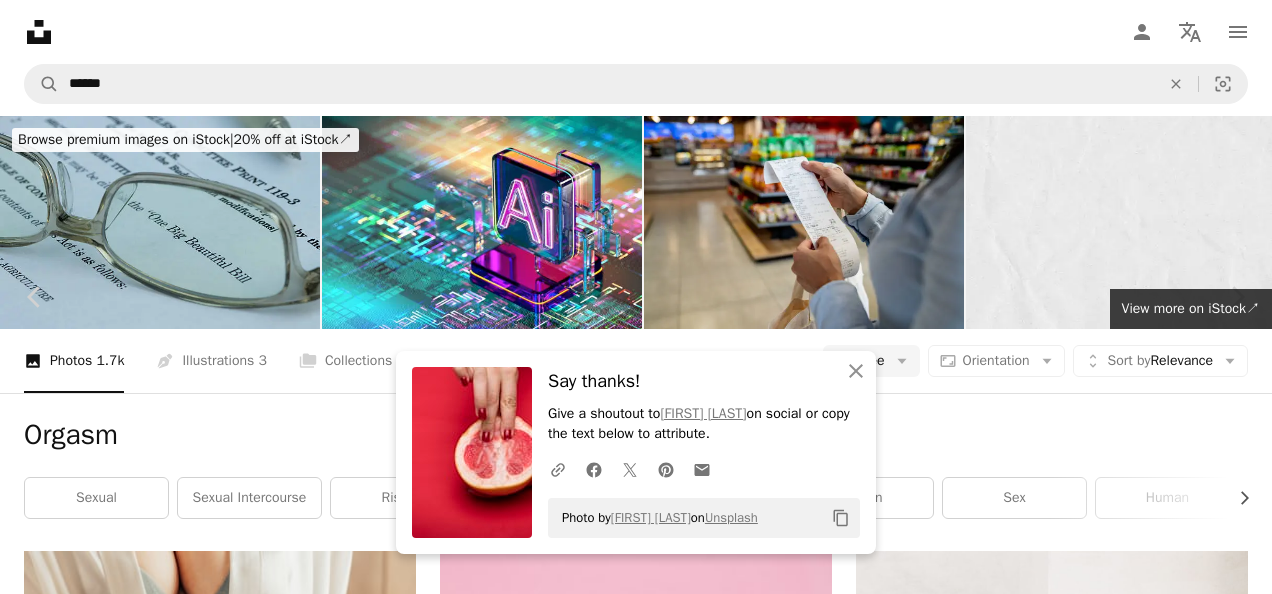 click on "An X shape" at bounding box center [20, 20] 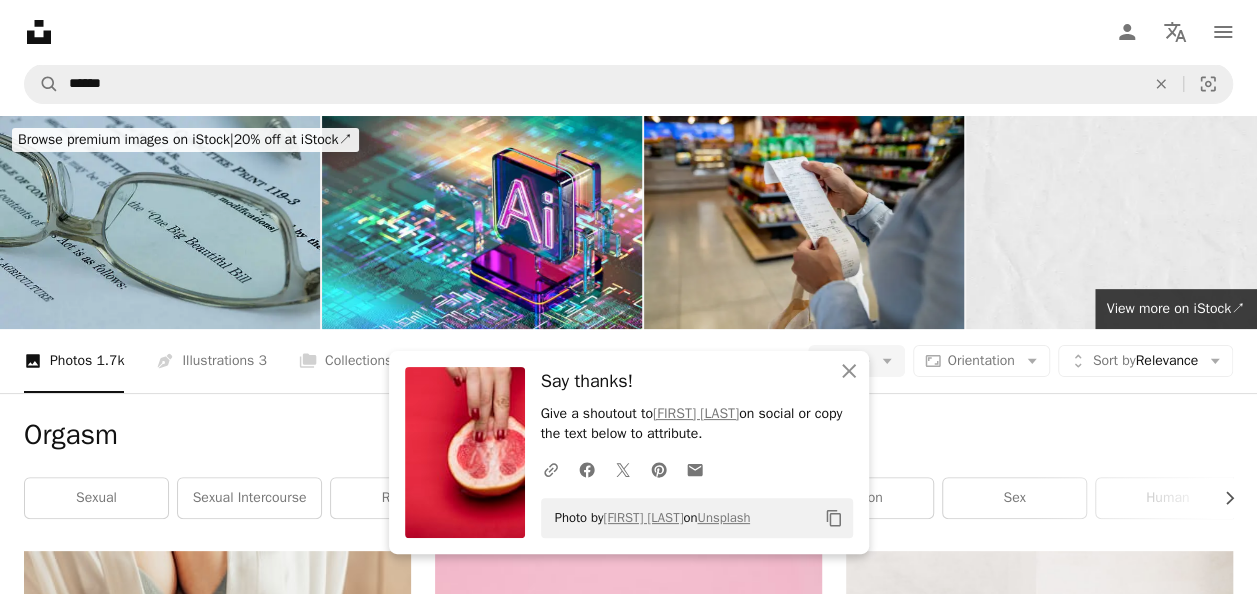 click at bounding box center [217, 1285] 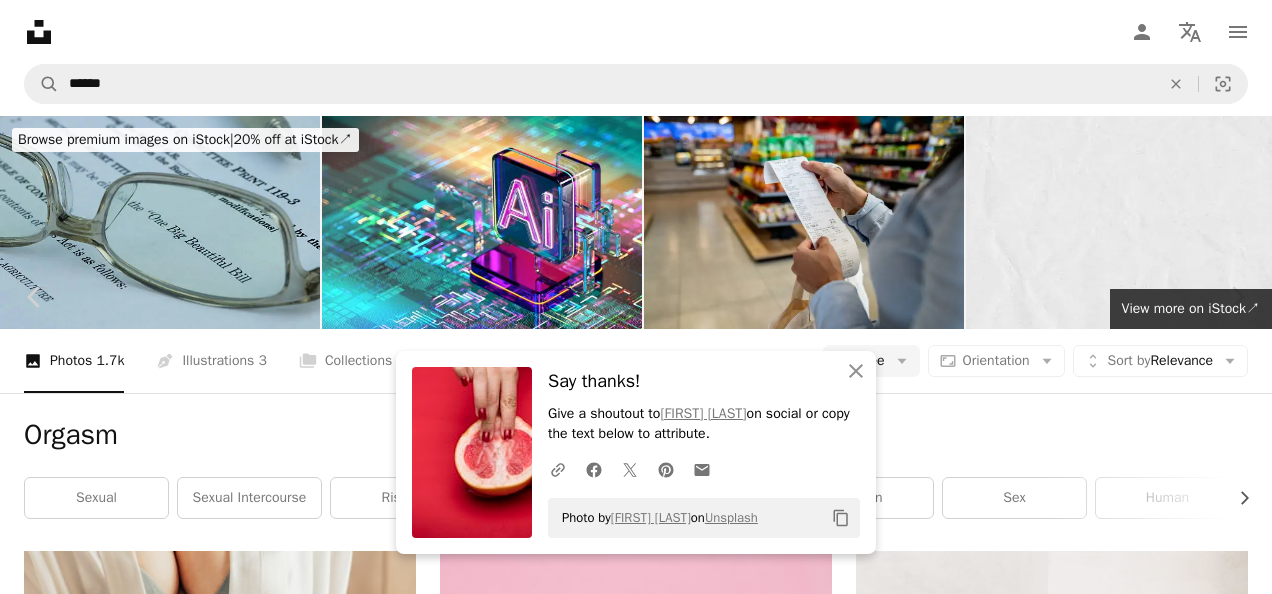 click on "Download free" at bounding box center [1073, 4324] 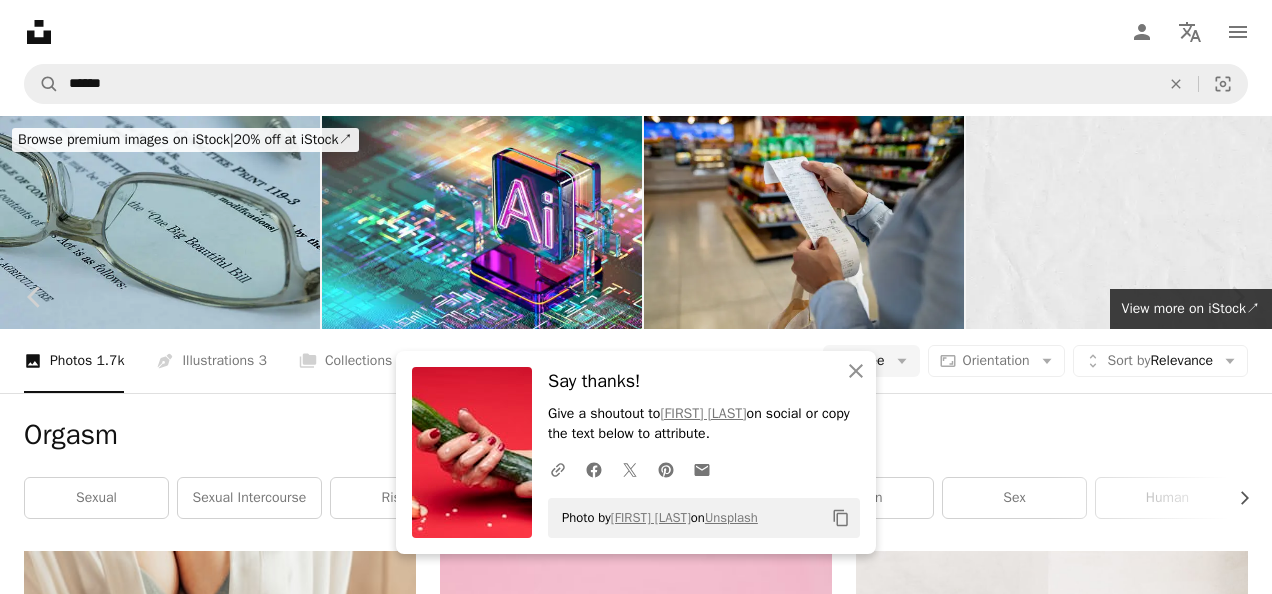 click on "Download free" at bounding box center (1073, 4324) 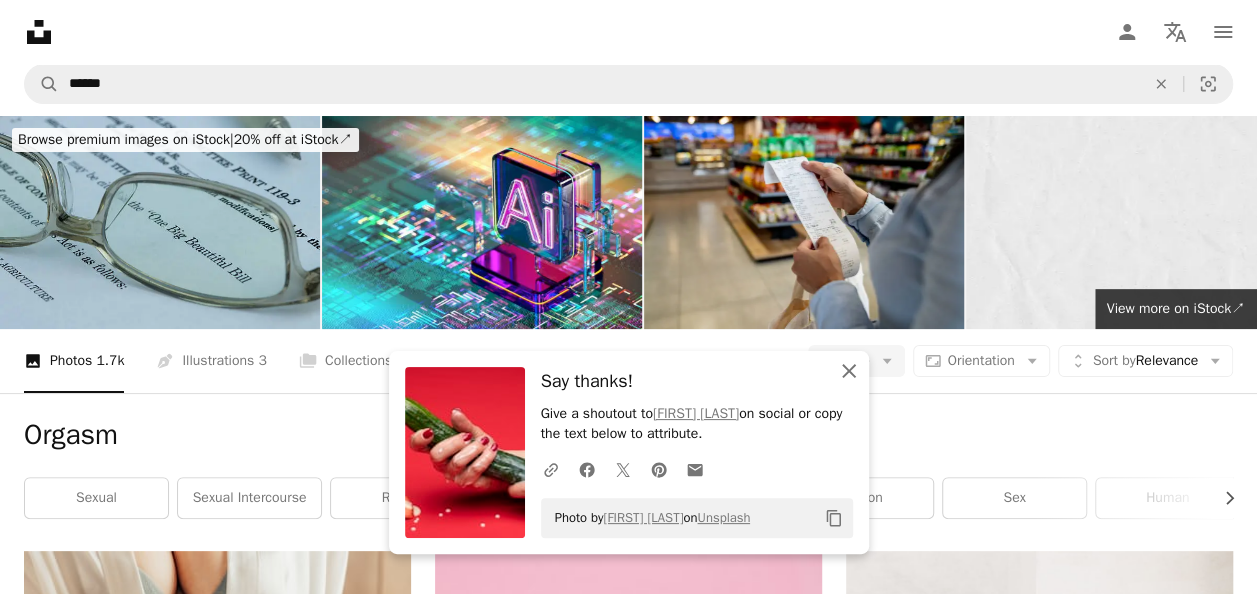 click 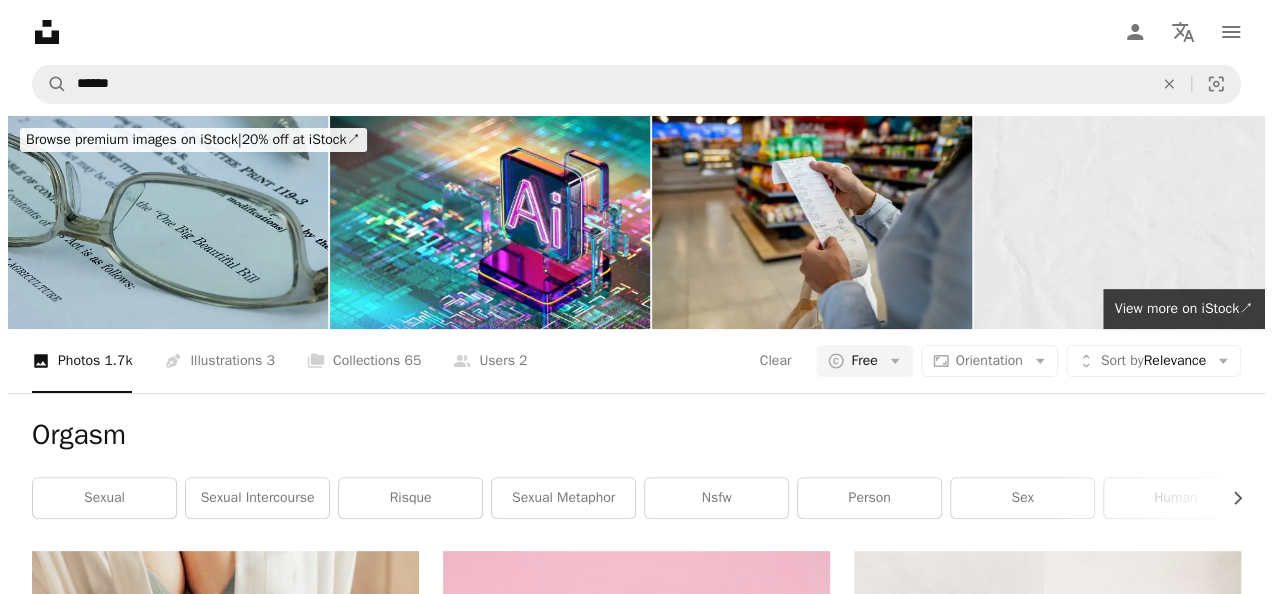 scroll, scrollTop: 1574, scrollLeft: 0, axis: vertical 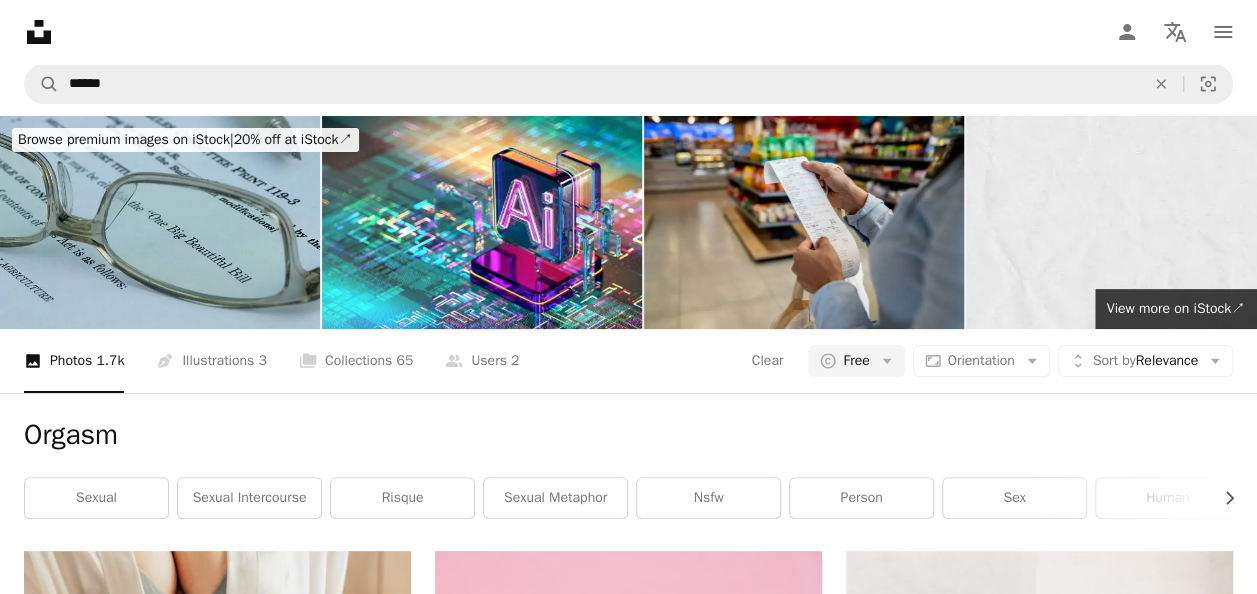 click at bounding box center (1039, 1779) 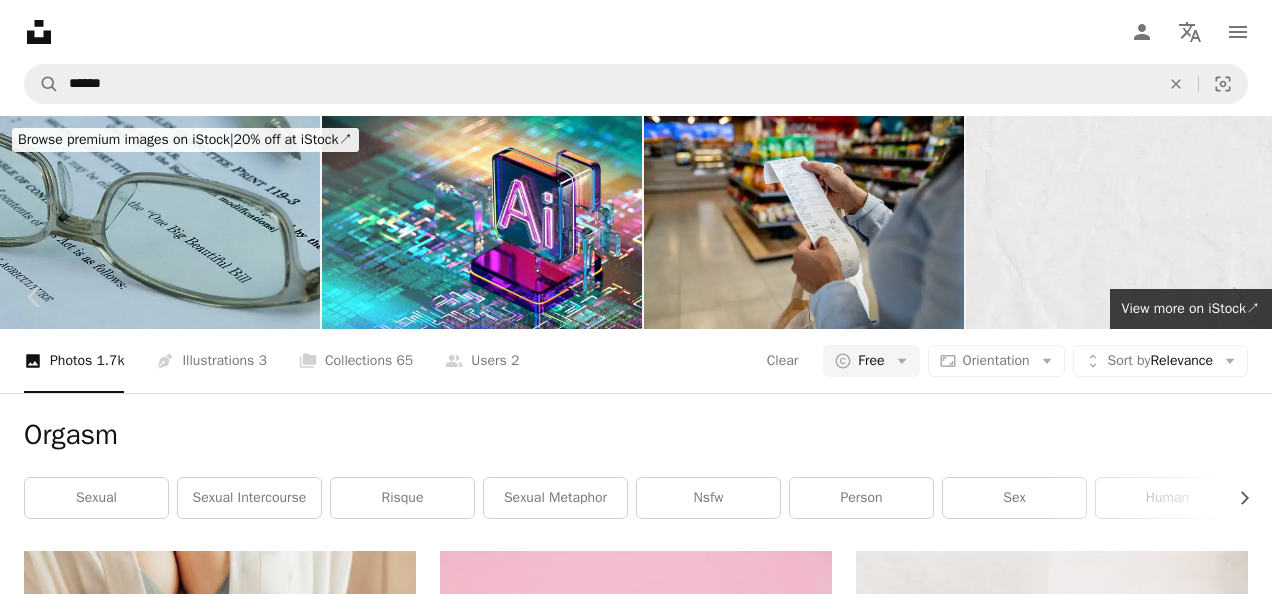 click on "Download free" at bounding box center (1073, 4324) 